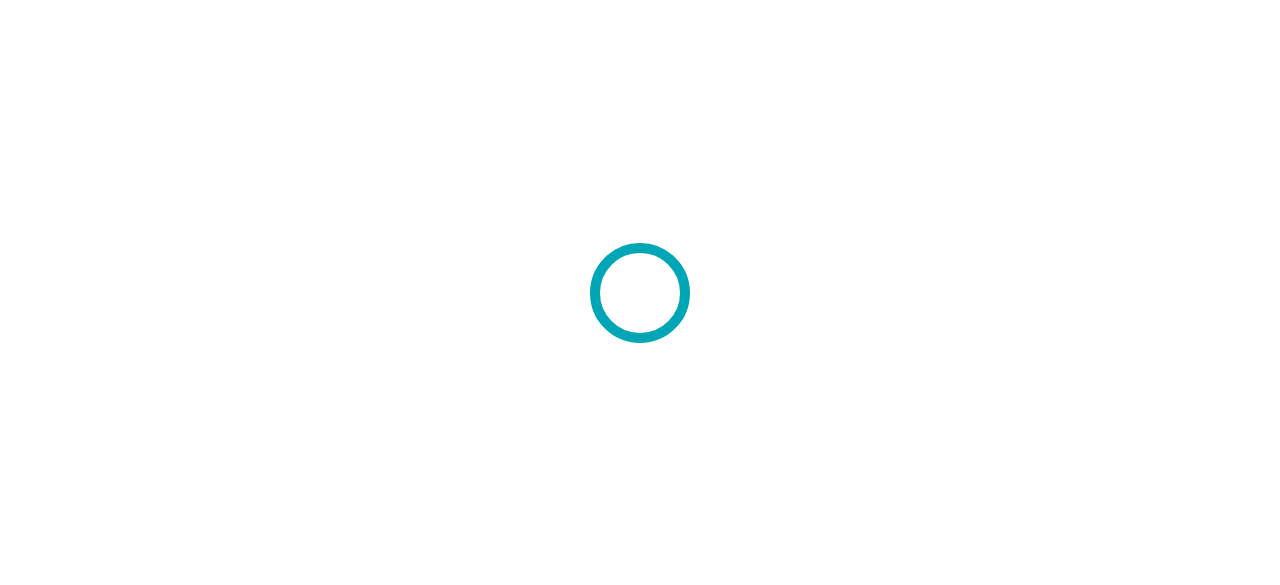 scroll, scrollTop: 0, scrollLeft: 0, axis: both 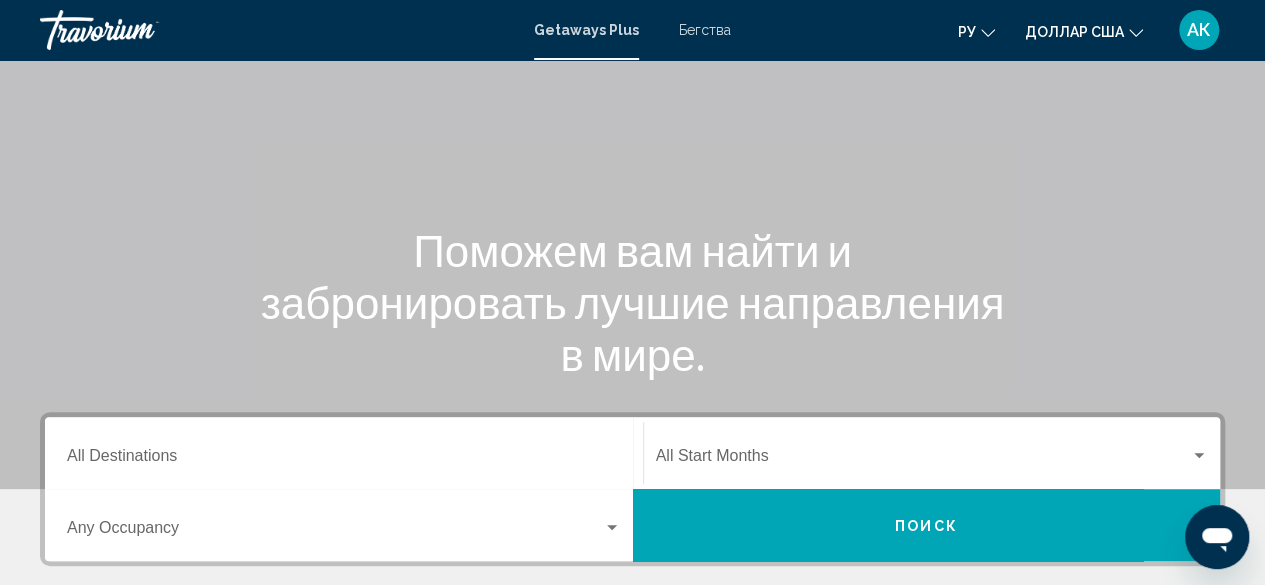 click on "ру" 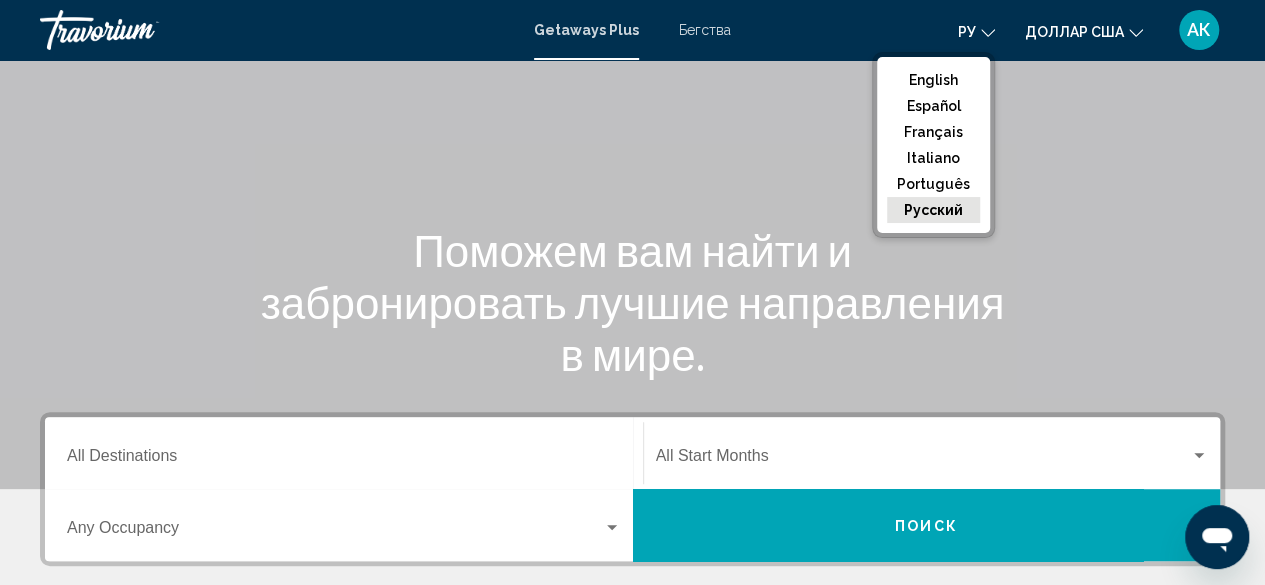 click on "русский" 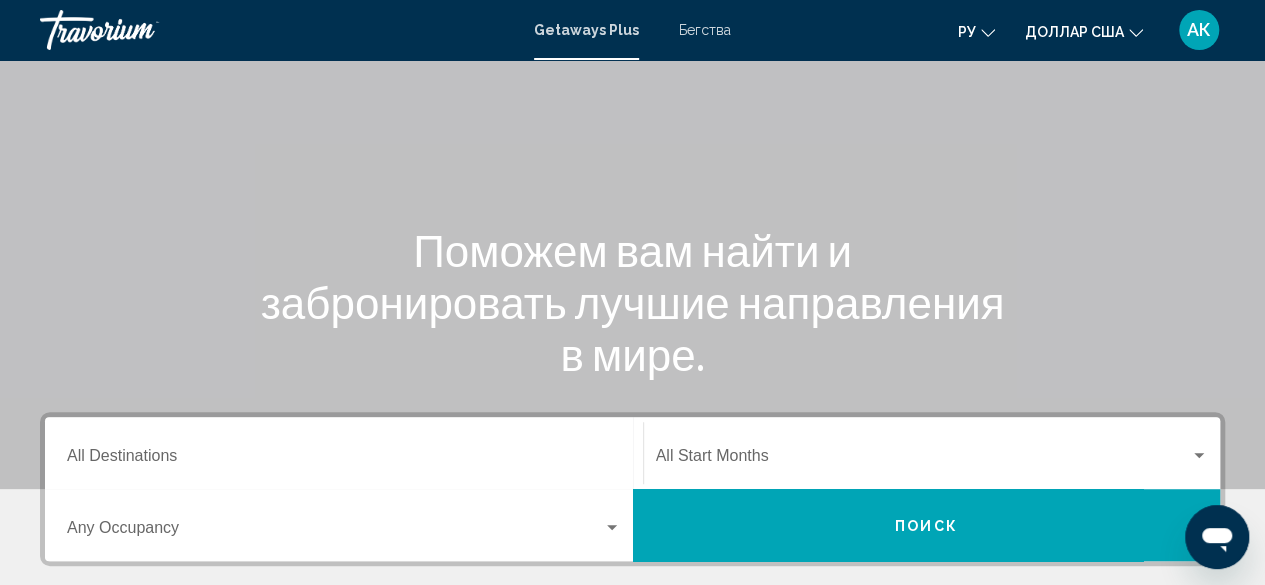 click on "Destination All Destinations" at bounding box center (344, 460) 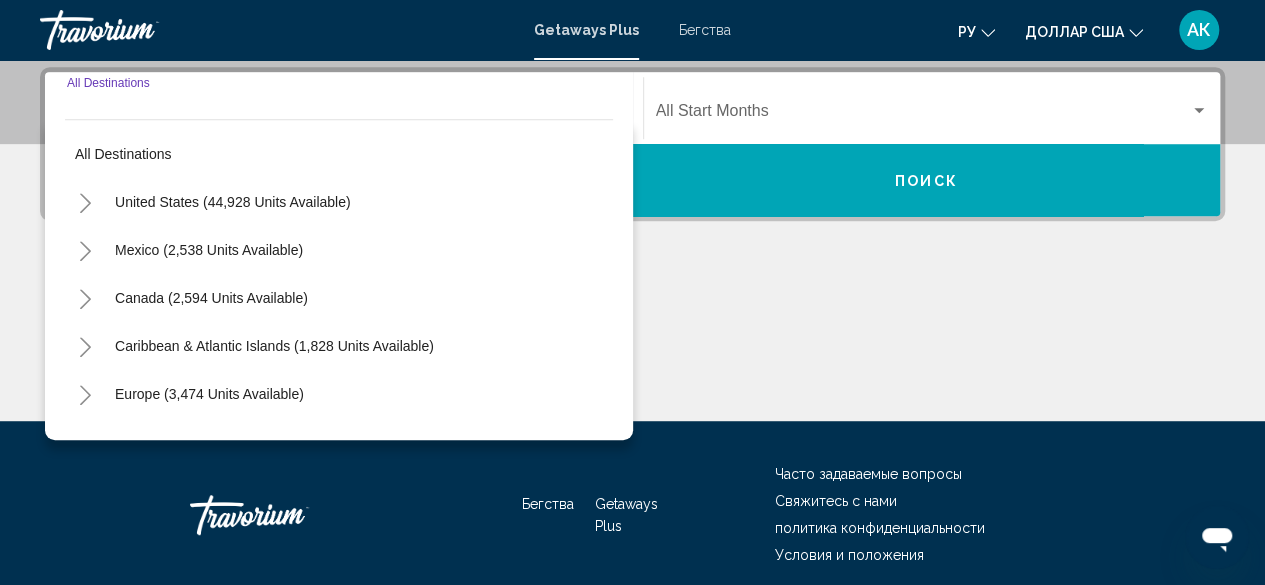 scroll, scrollTop: 458, scrollLeft: 0, axis: vertical 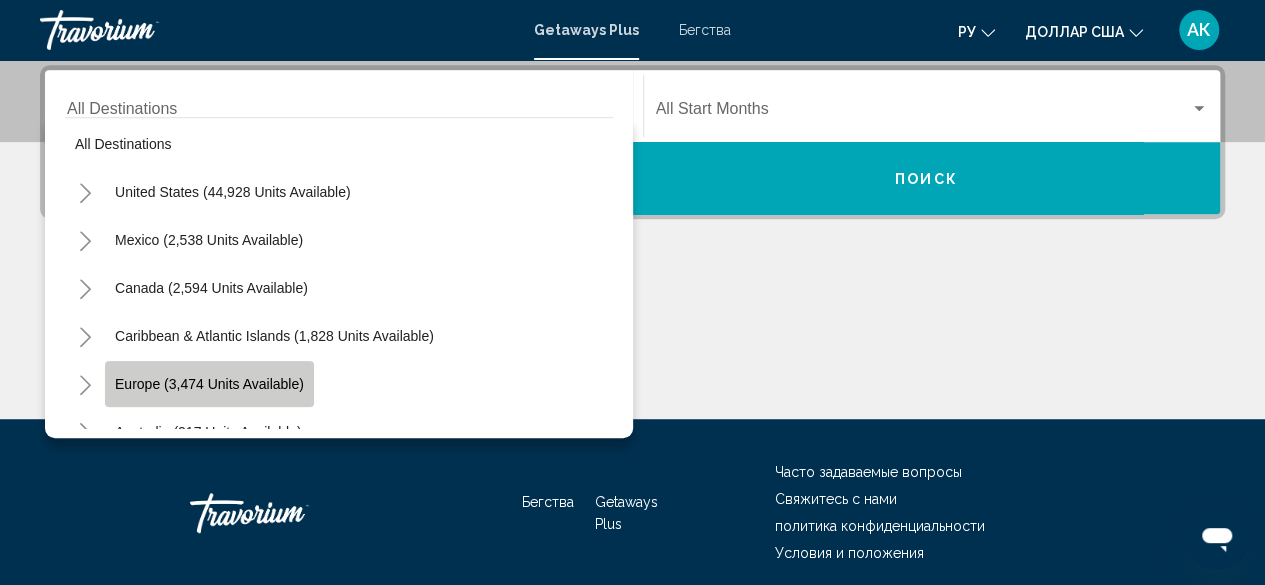 click on "Europe (3,474 units available)" 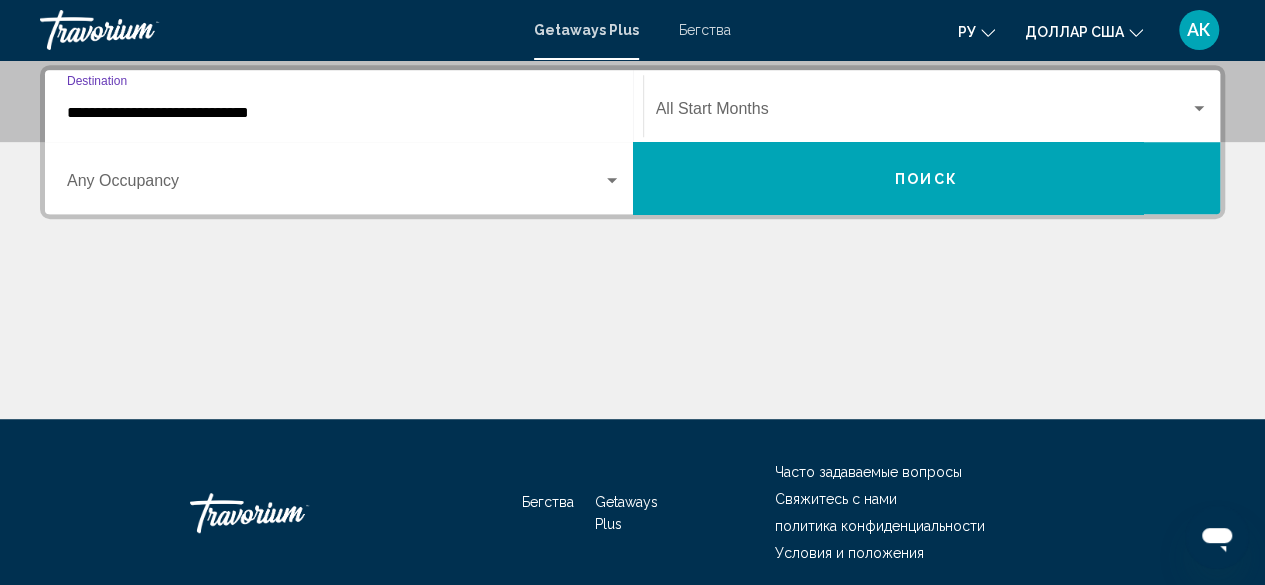 click on "Occupancy Any Occupancy" at bounding box center [344, 178] 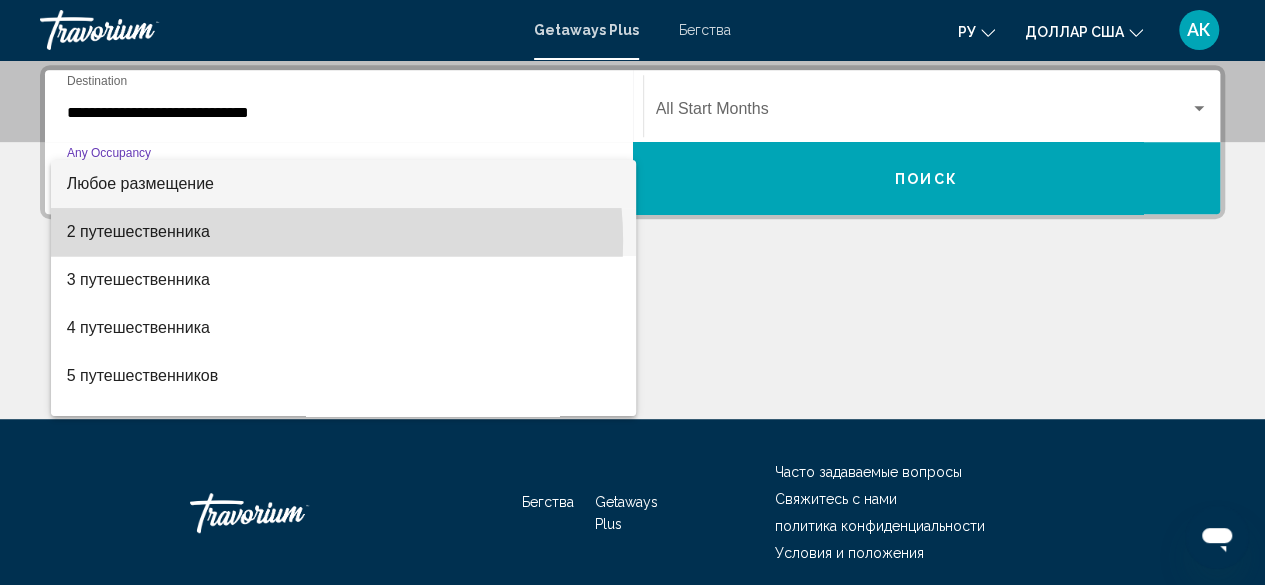 click on "2 путешественника" at bounding box center [344, 232] 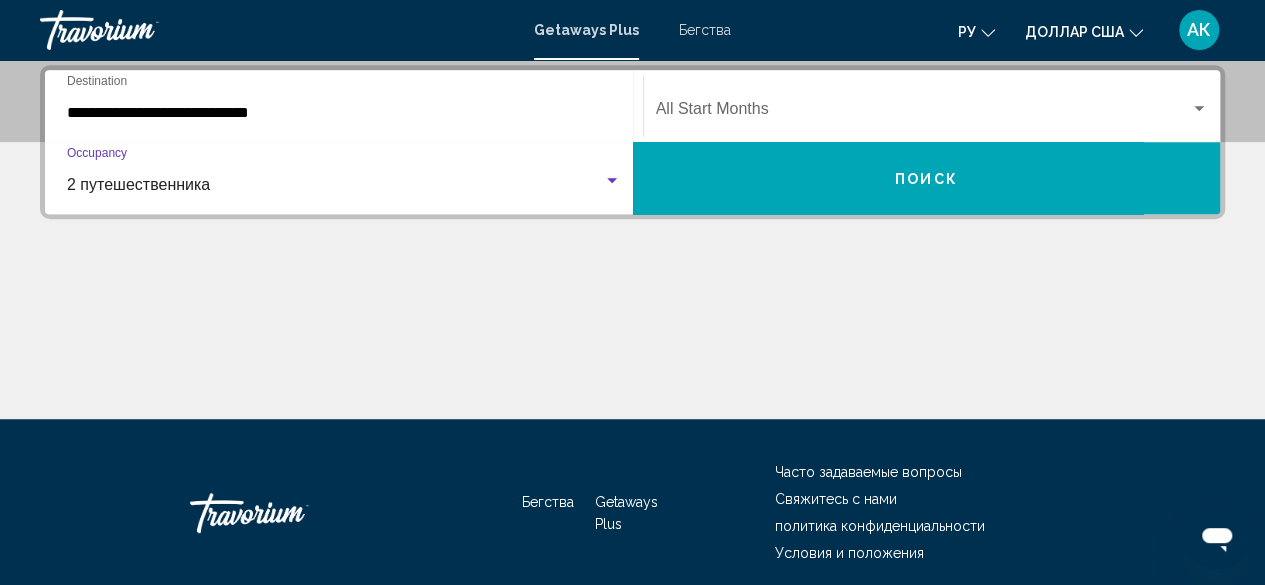 click at bounding box center (923, 113) 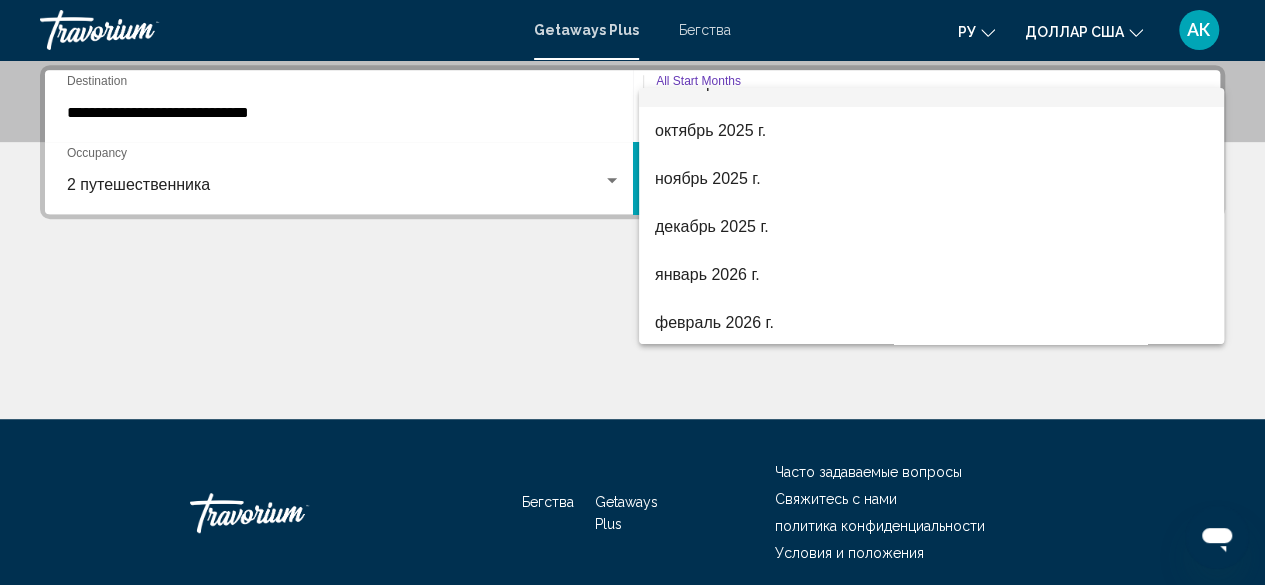 scroll, scrollTop: 122, scrollLeft: 0, axis: vertical 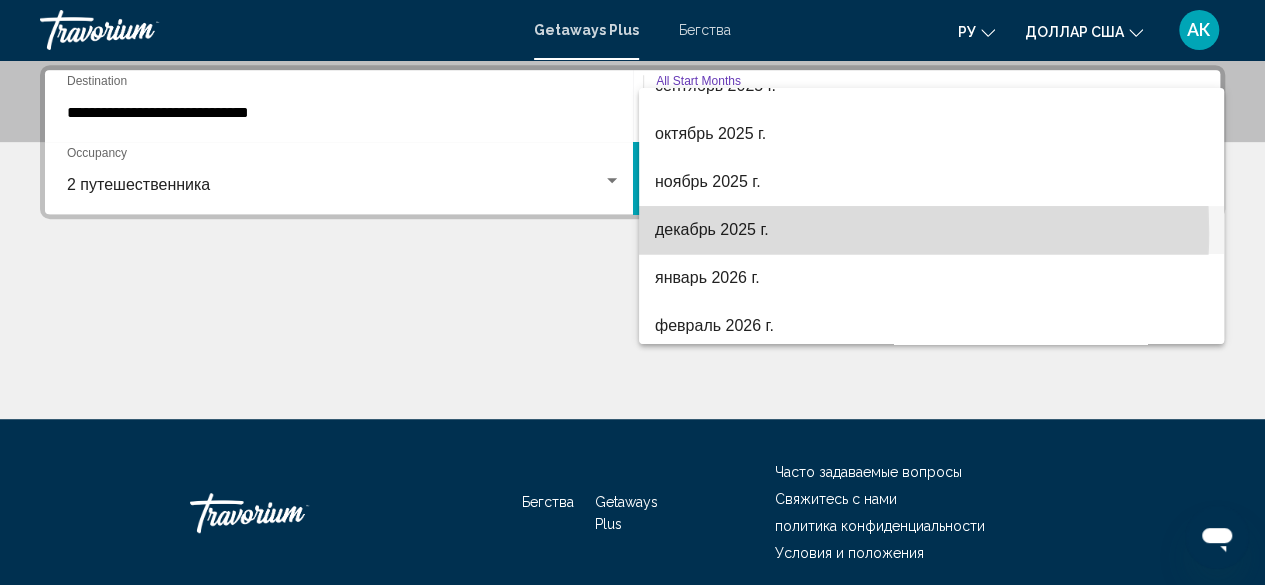 click on "декабрь 2025 г." at bounding box center (712, 229) 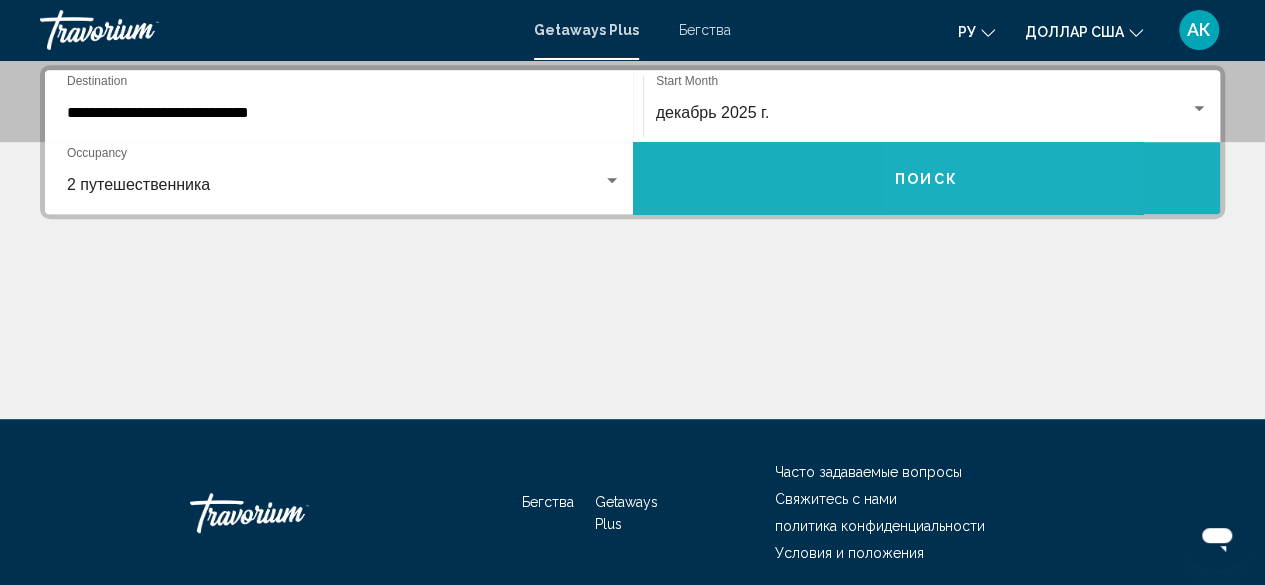 click on "Поиск" at bounding box center (927, 178) 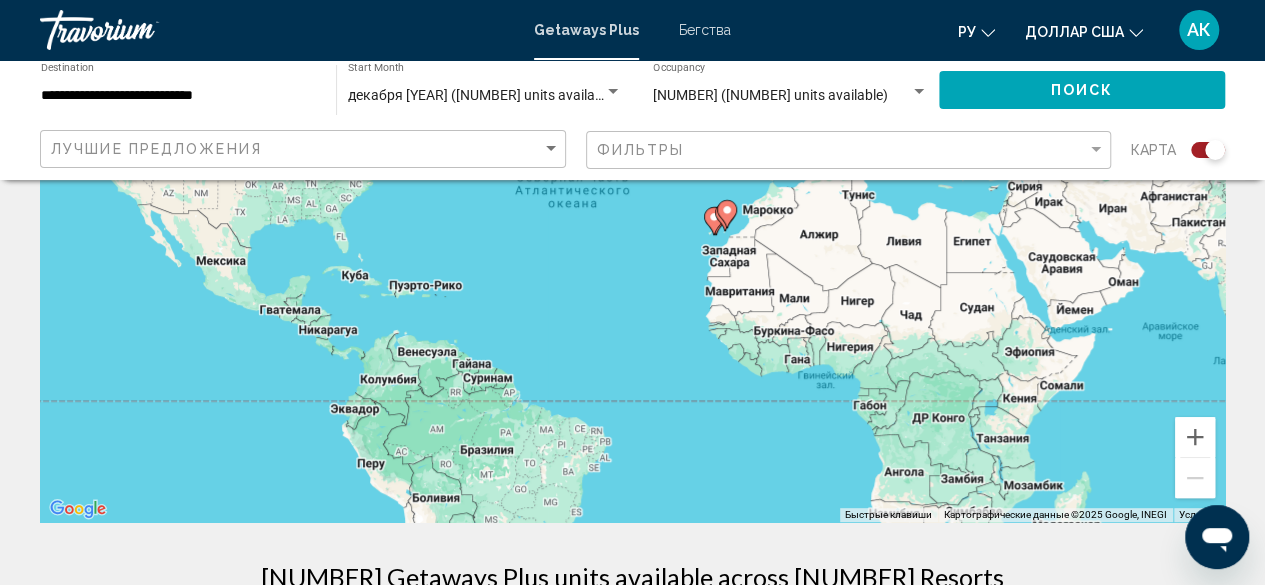 scroll, scrollTop: 281, scrollLeft: 0, axis: vertical 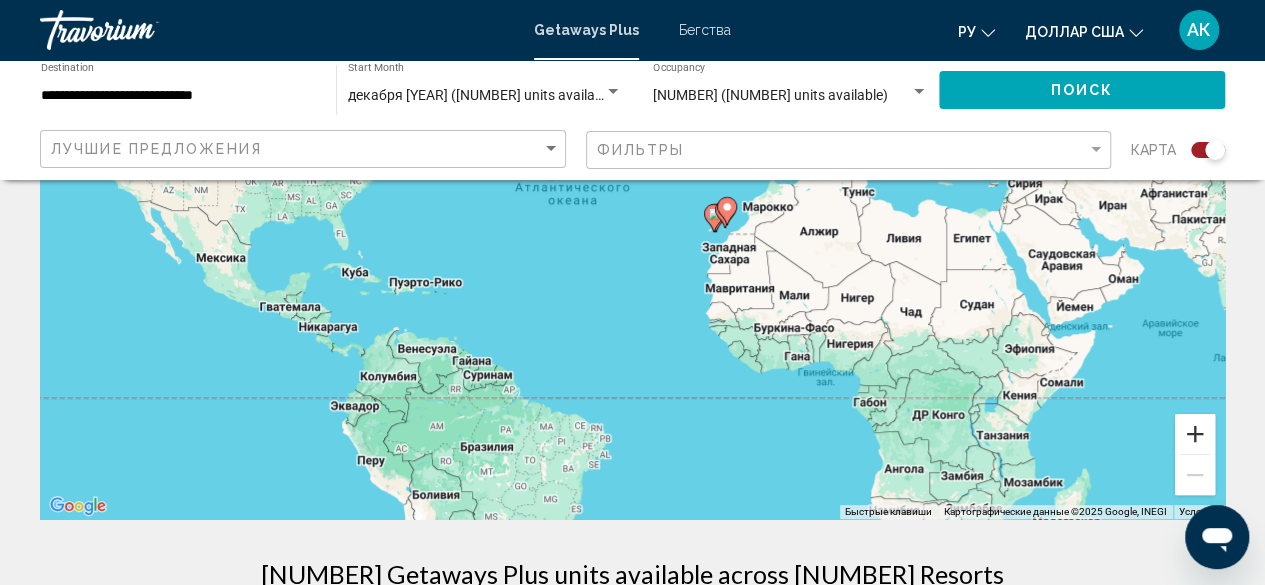 click at bounding box center [1195, 434] 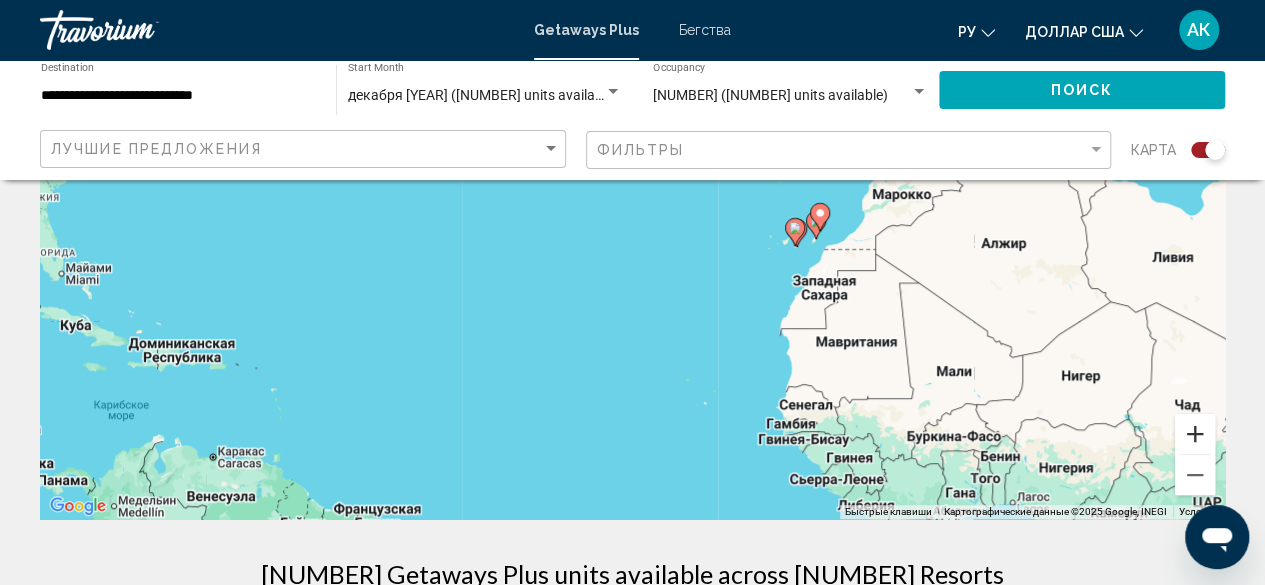click at bounding box center (1195, 434) 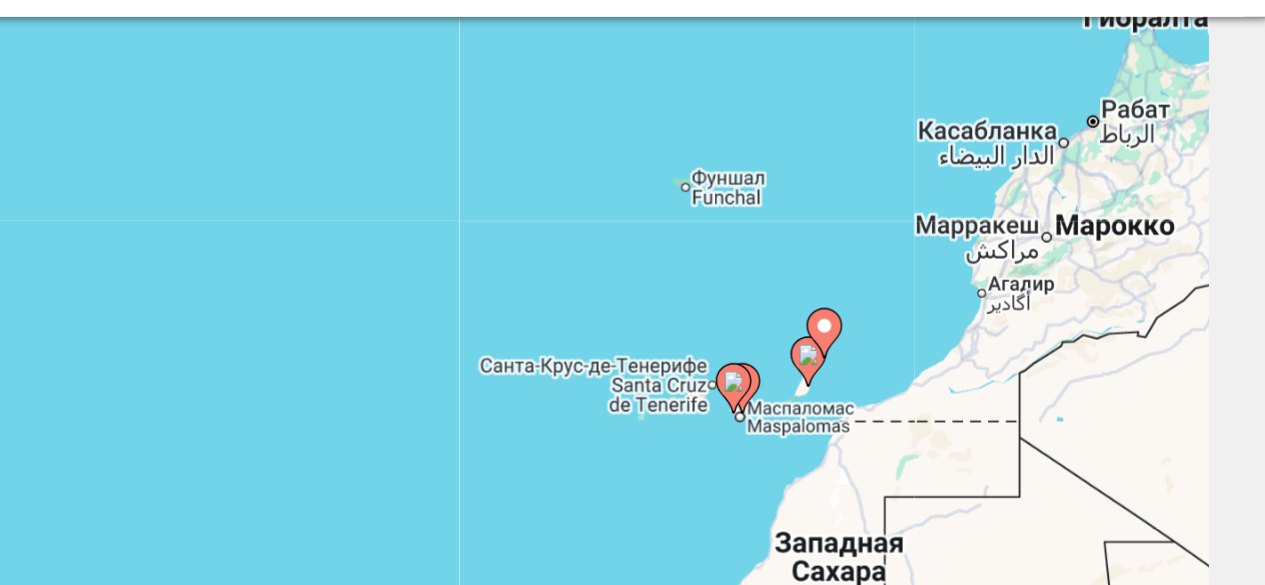 scroll, scrollTop: 154, scrollLeft: 0, axis: vertical 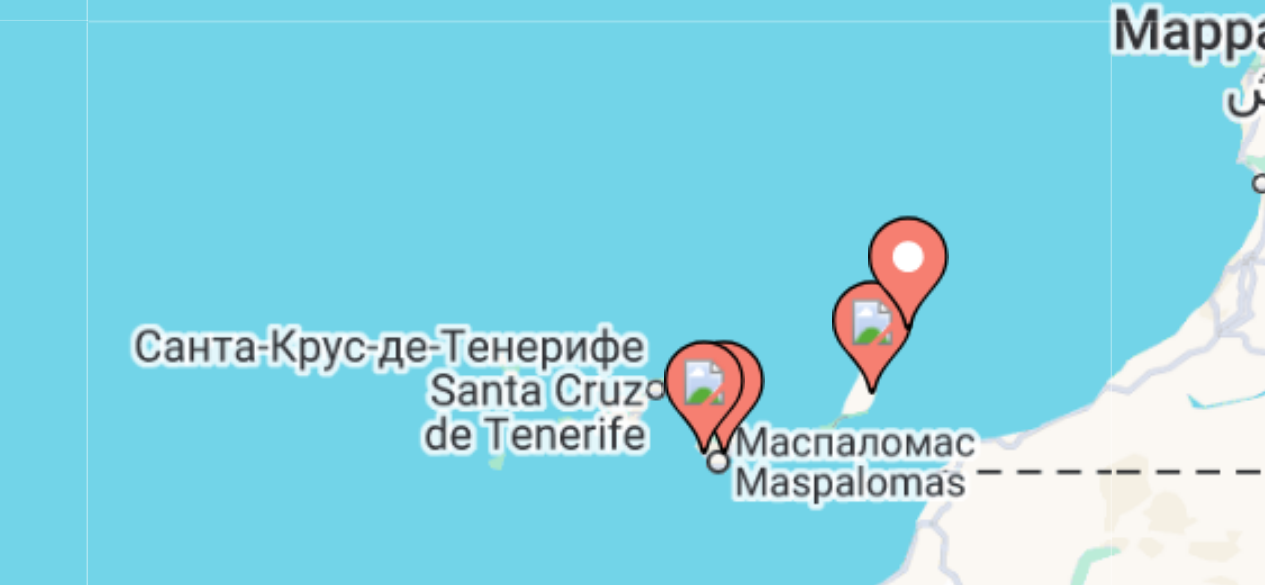click at bounding box center (958, 388) 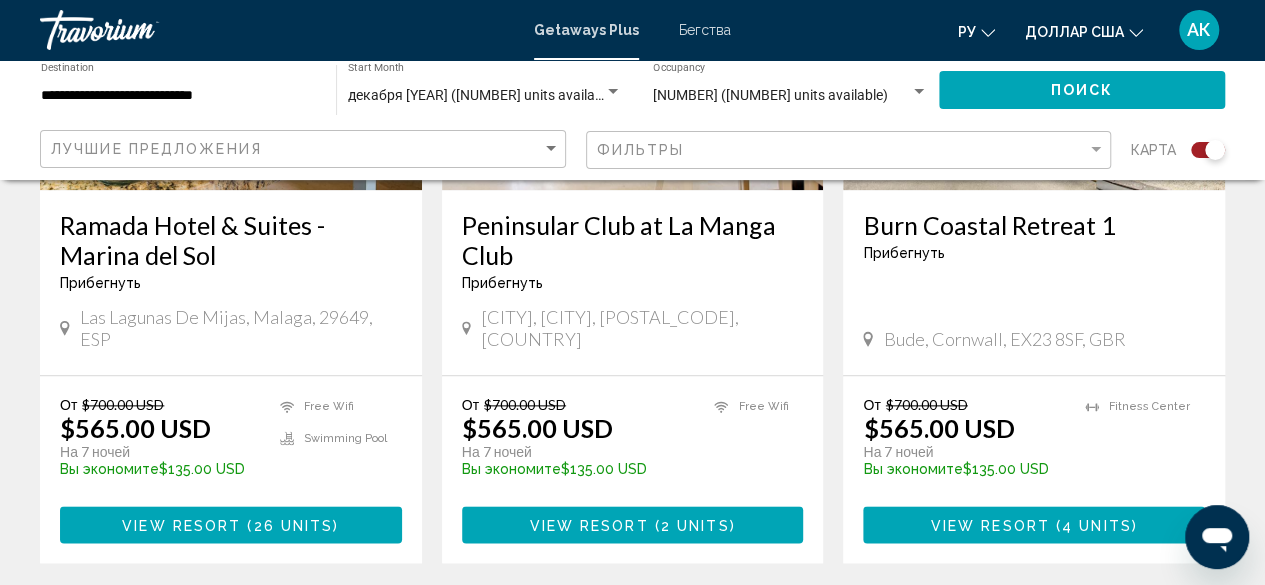 scroll, scrollTop: 1020, scrollLeft: 0, axis: vertical 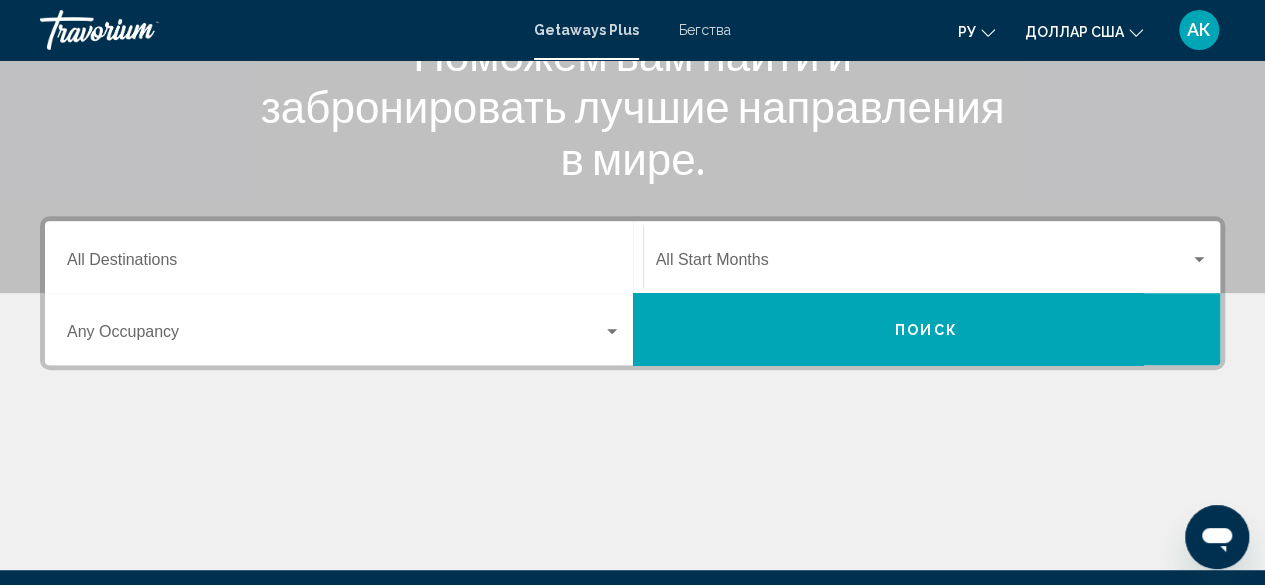 click on "Destination All Destinations" at bounding box center (344, 257) 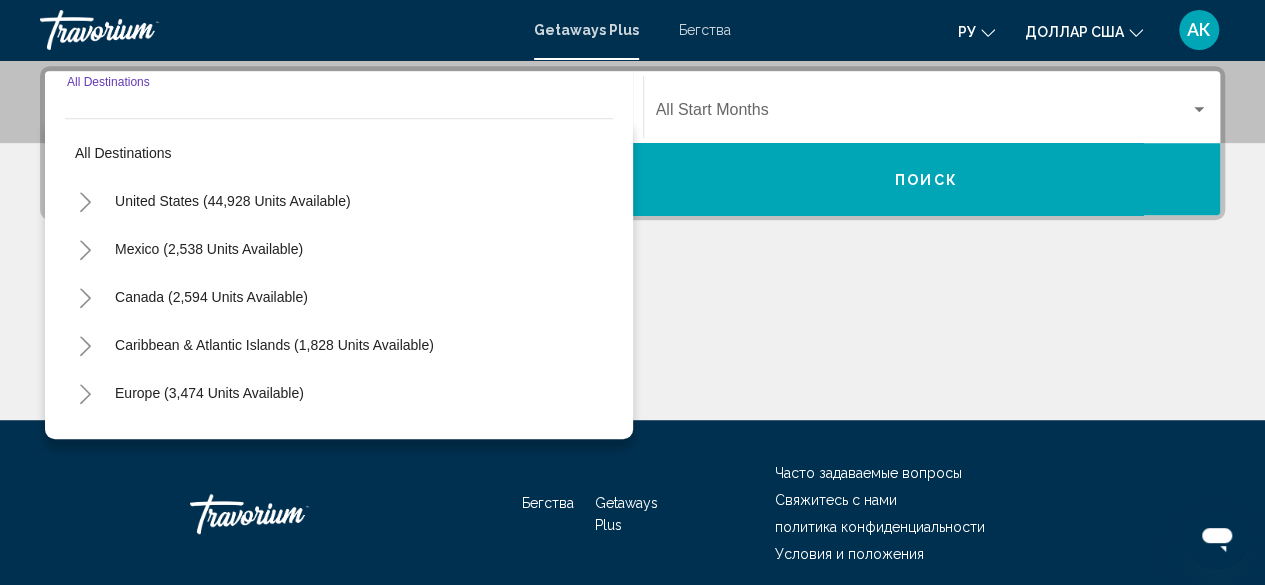 scroll, scrollTop: 458, scrollLeft: 0, axis: vertical 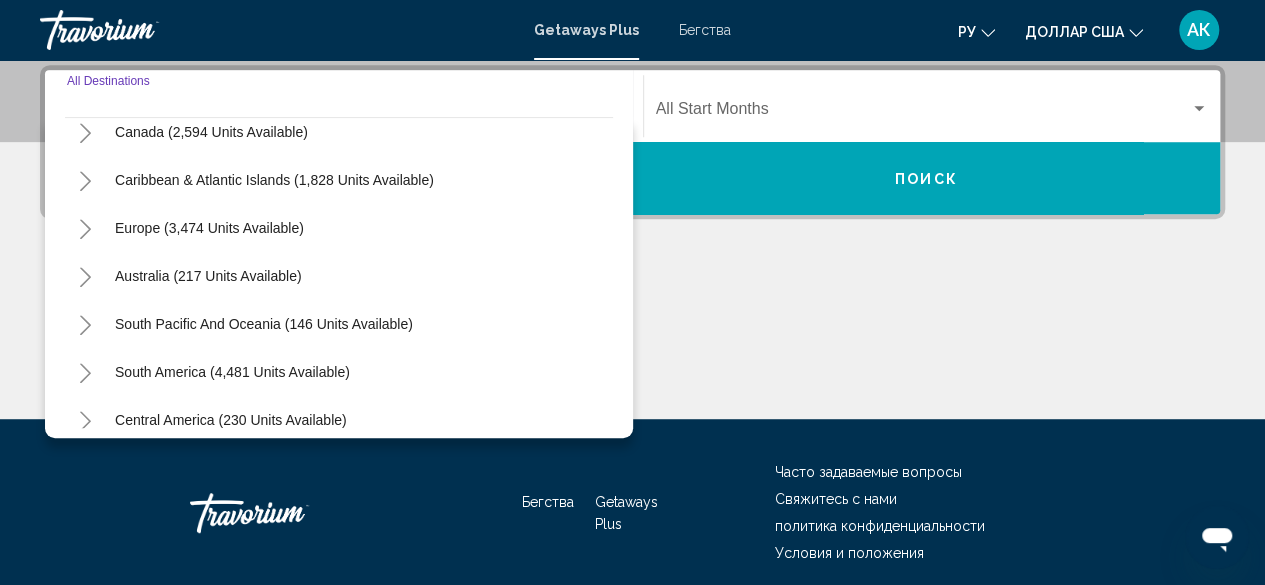click 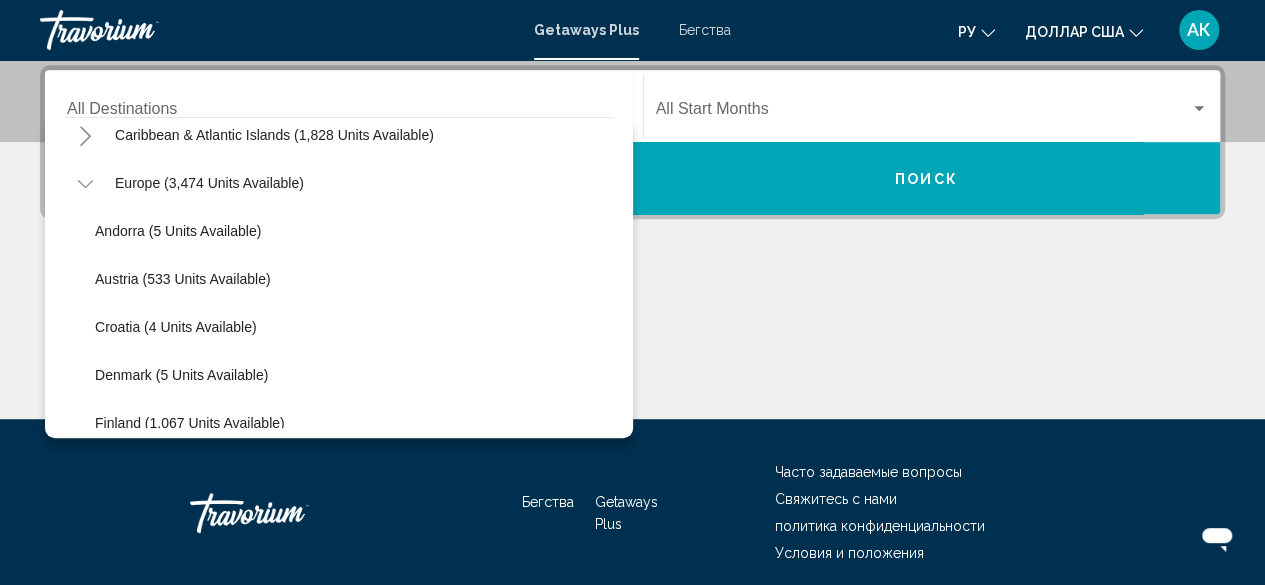 scroll, scrollTop: 228, scrollLeft: 0, axis: vertical 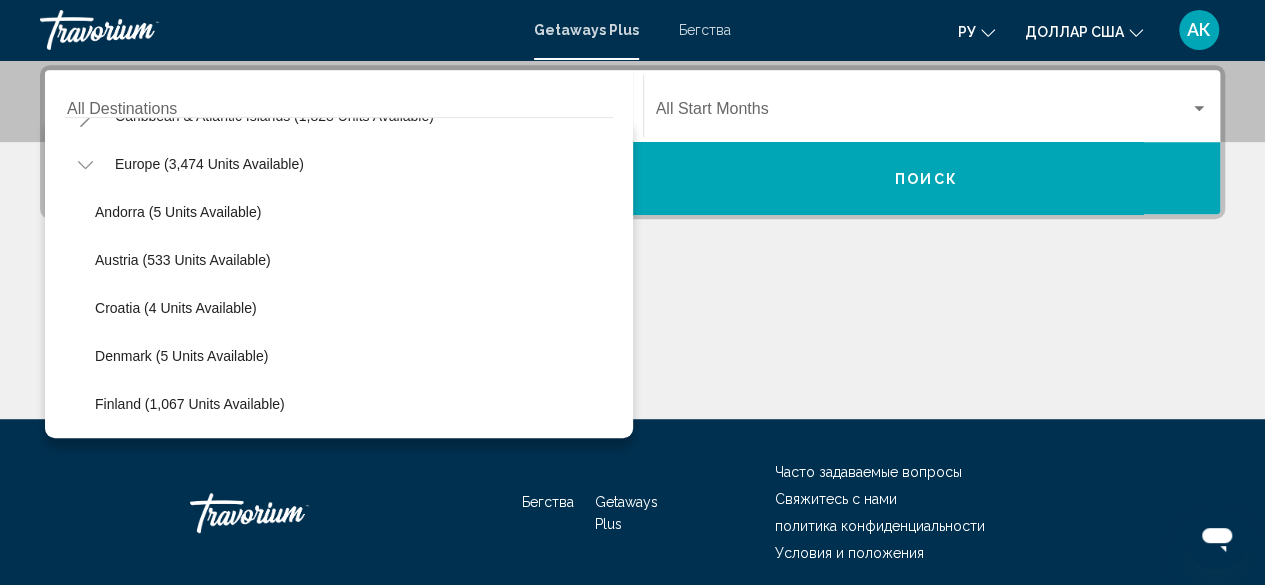 click 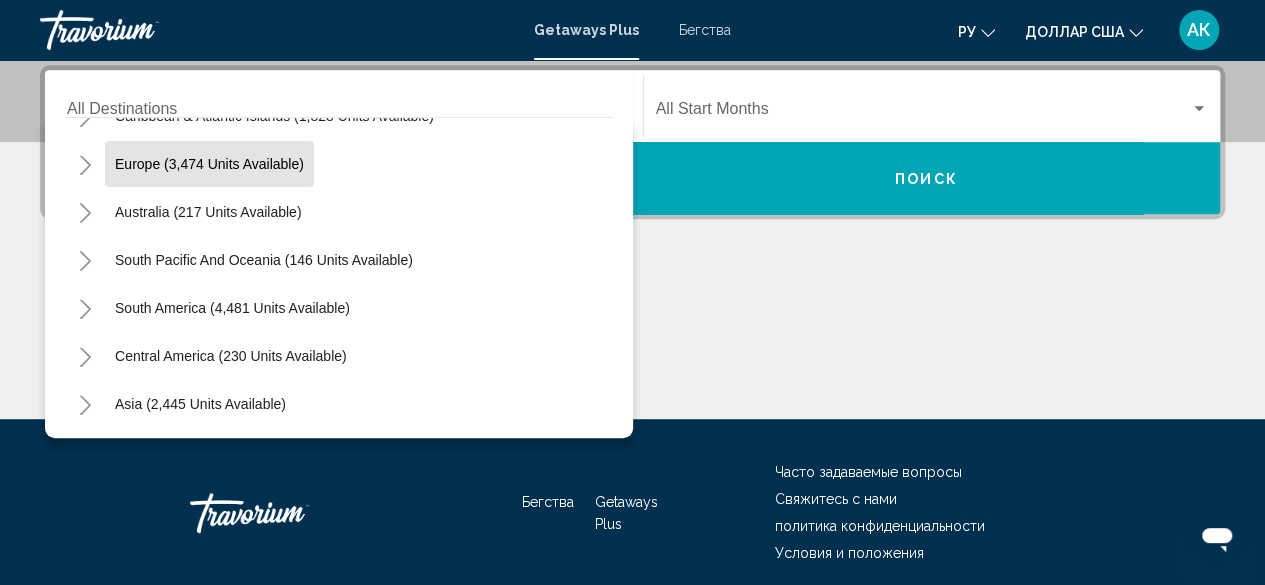 click on "Europe (3,474 units available)" at bounding box center (208, 212) 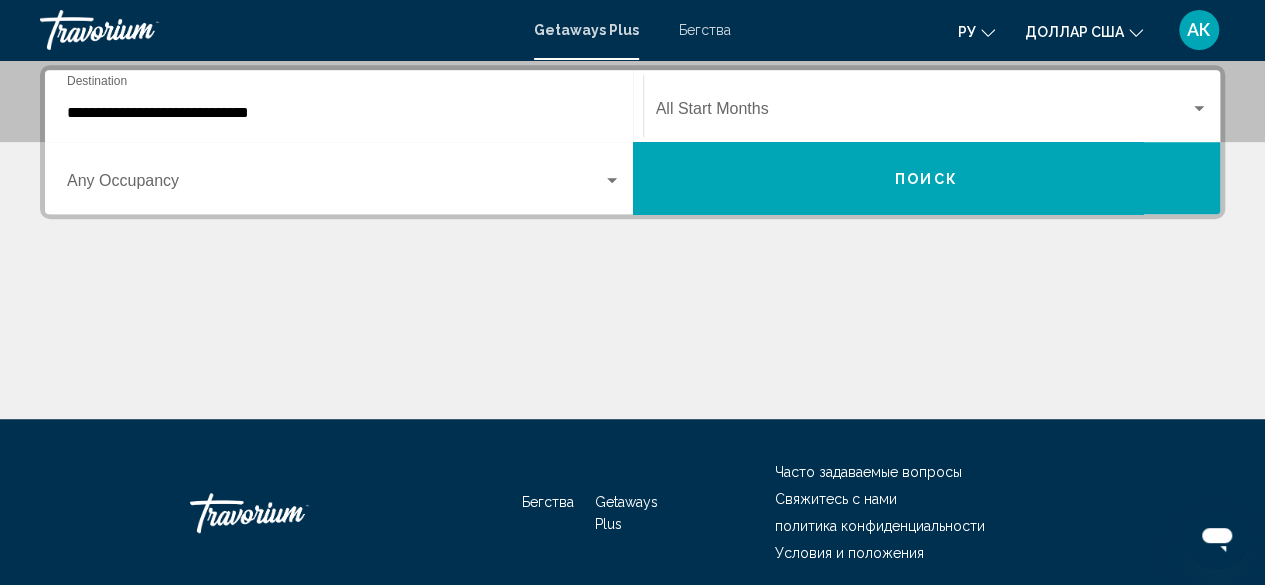 click on "Occupancy Any Occupancy" at bounding box center [344, 178] 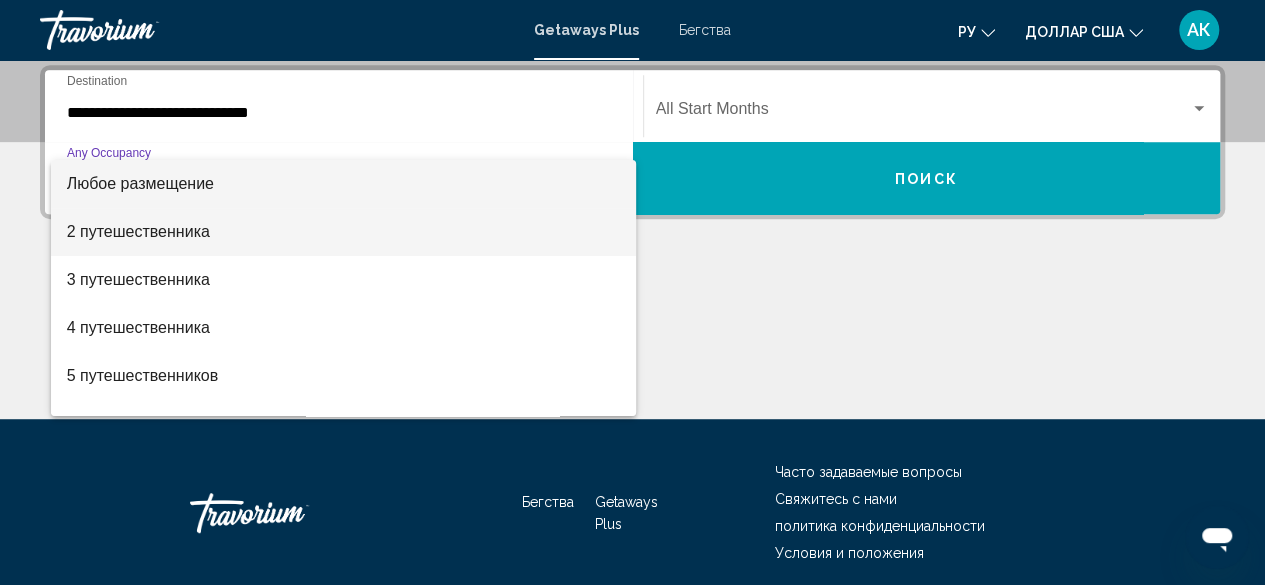 click on "2 путешественника" at bounding box center (344, 232) 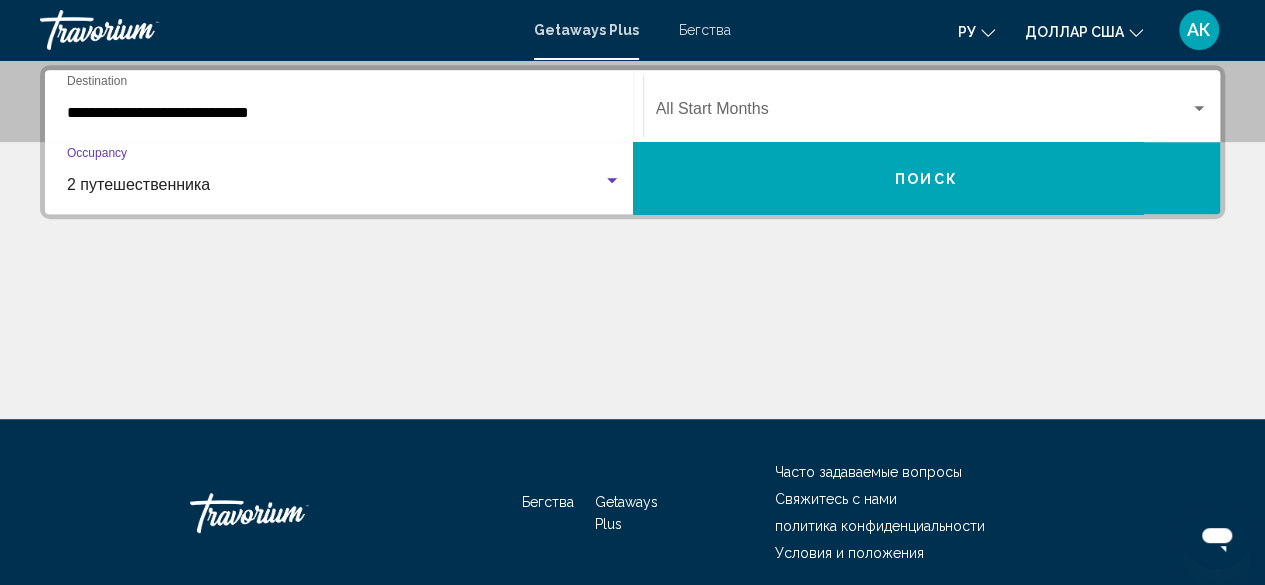 click at bounding box center [923, 113] 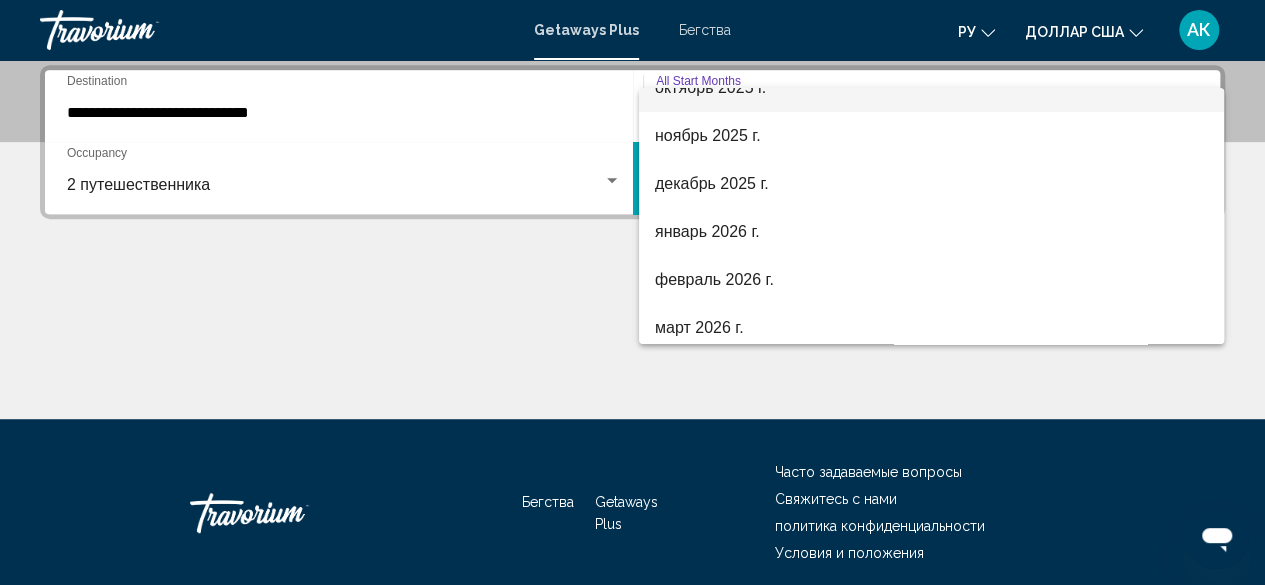scroll, scrollTop: 168, scrollLeft: 0, axis: vertical 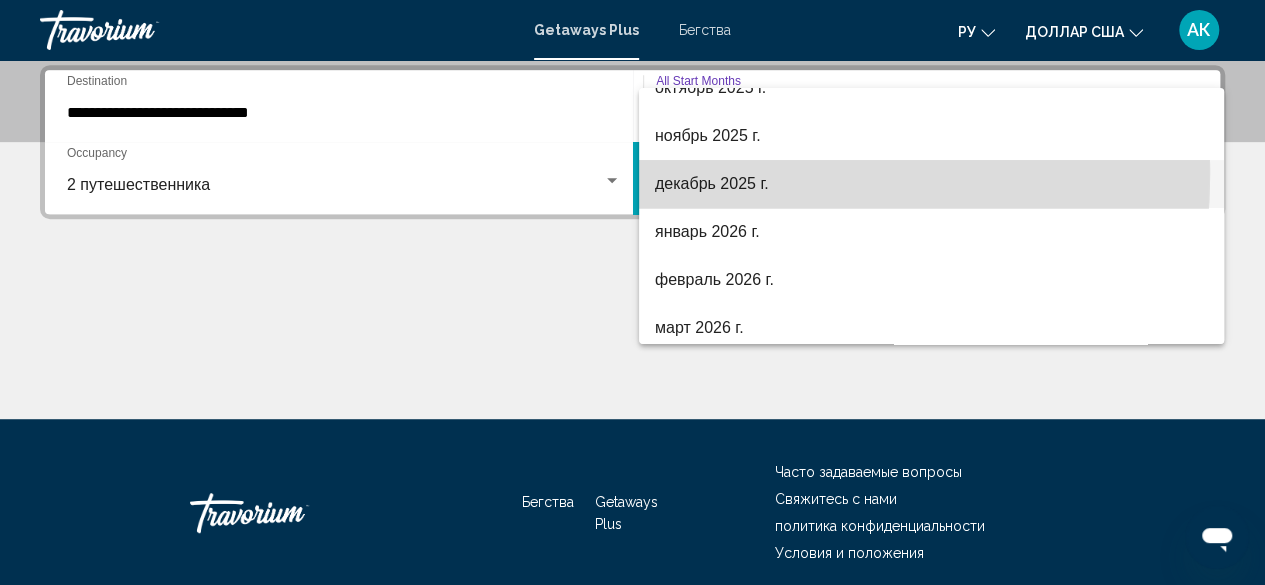 click on "декабрь 2025 г." at bounding box center [931, 184] 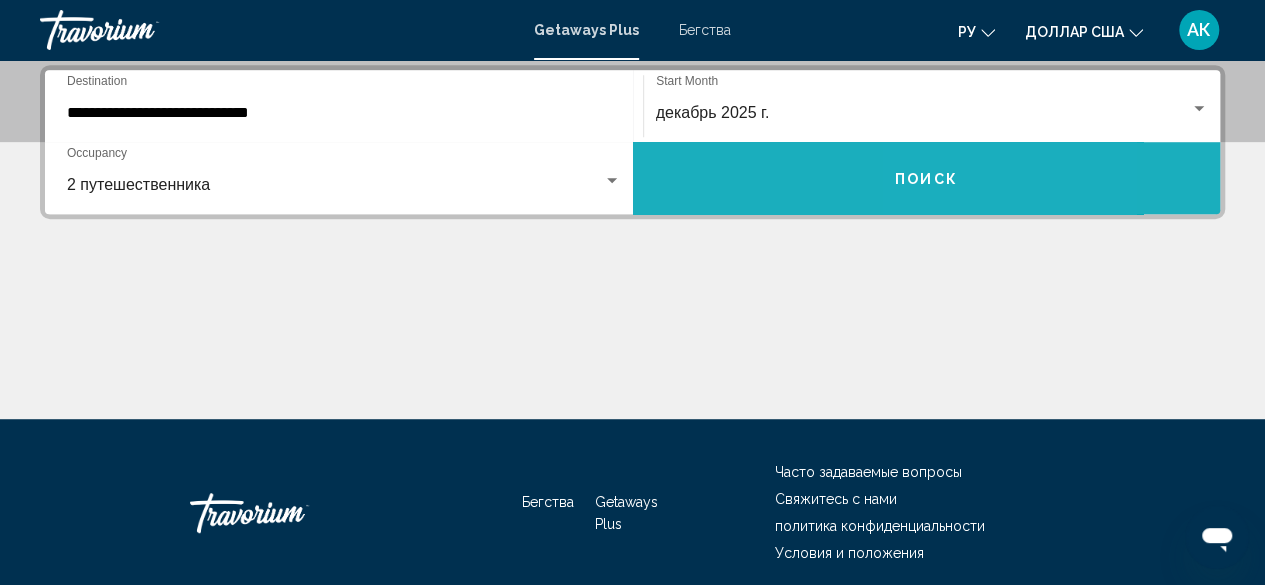 click on "Поиск" at bounding box center (927, 178) 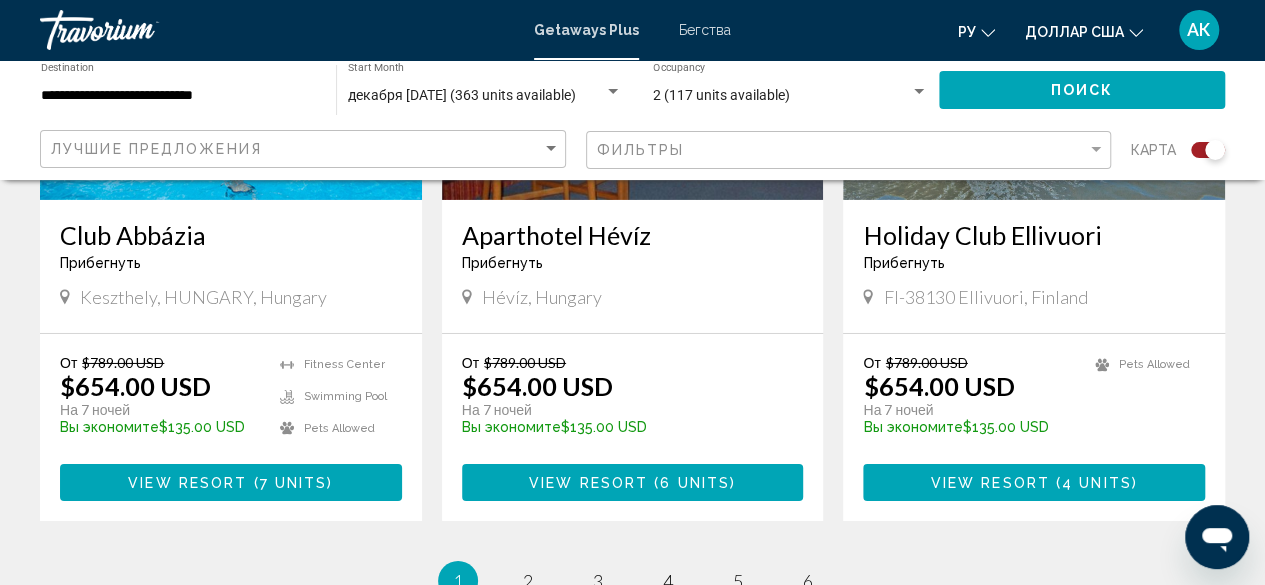 scroll, scrollTop: 3250, scrollLeft: 0, axis: vertical 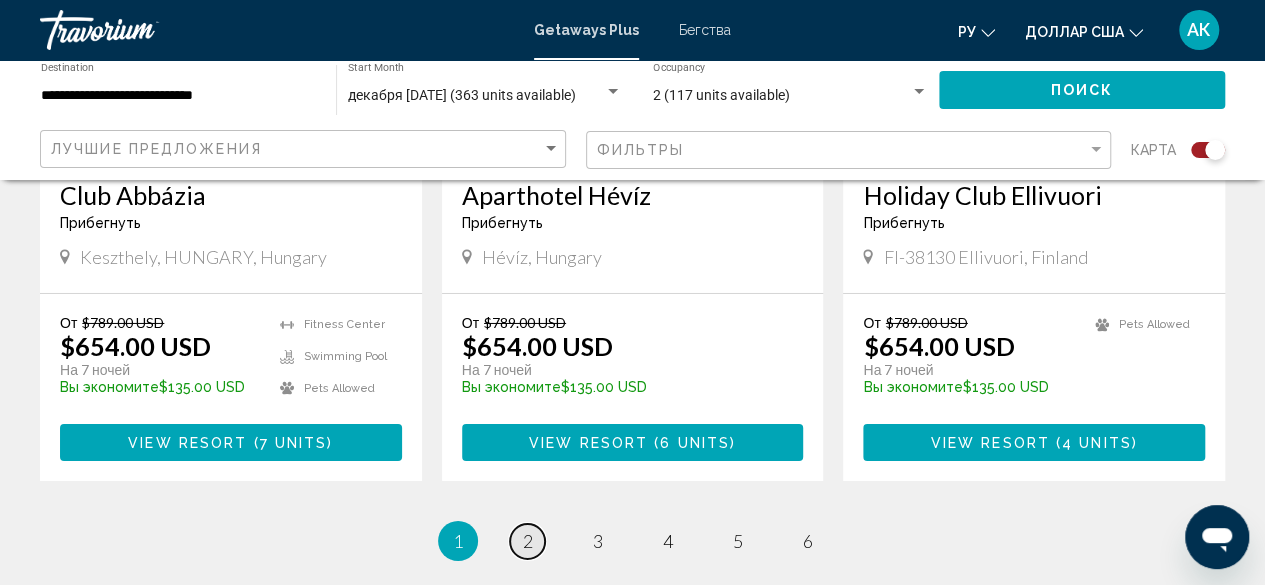 click on "2" at bounding box center (528, 541) 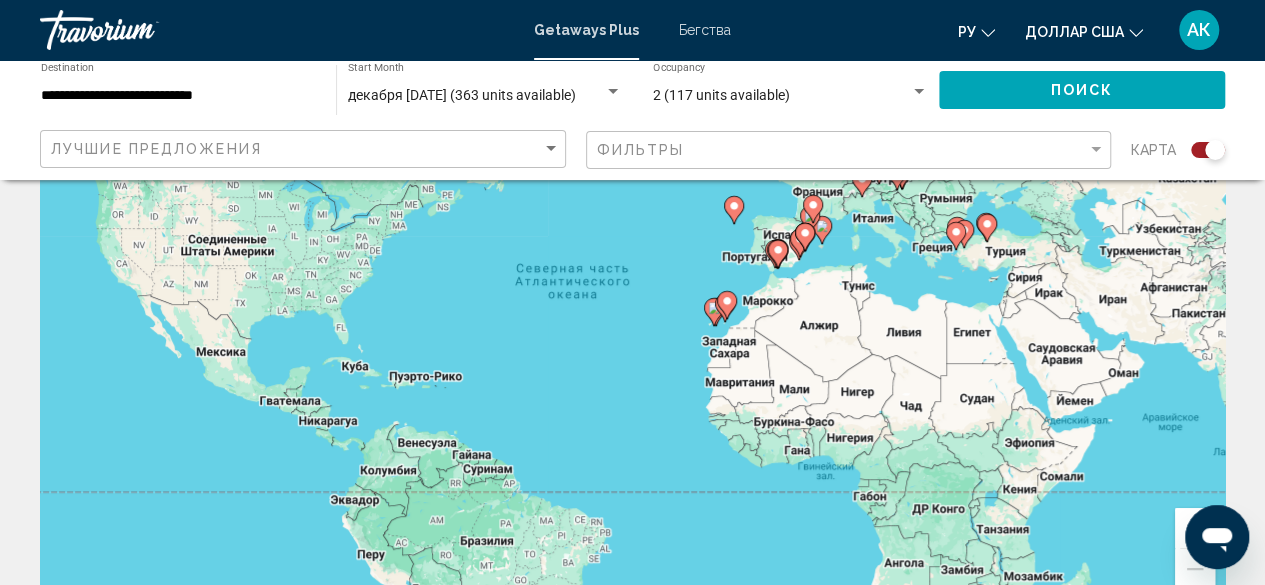 scroll, scrollTop: 188, scrollLeft: 0, axis: vertical 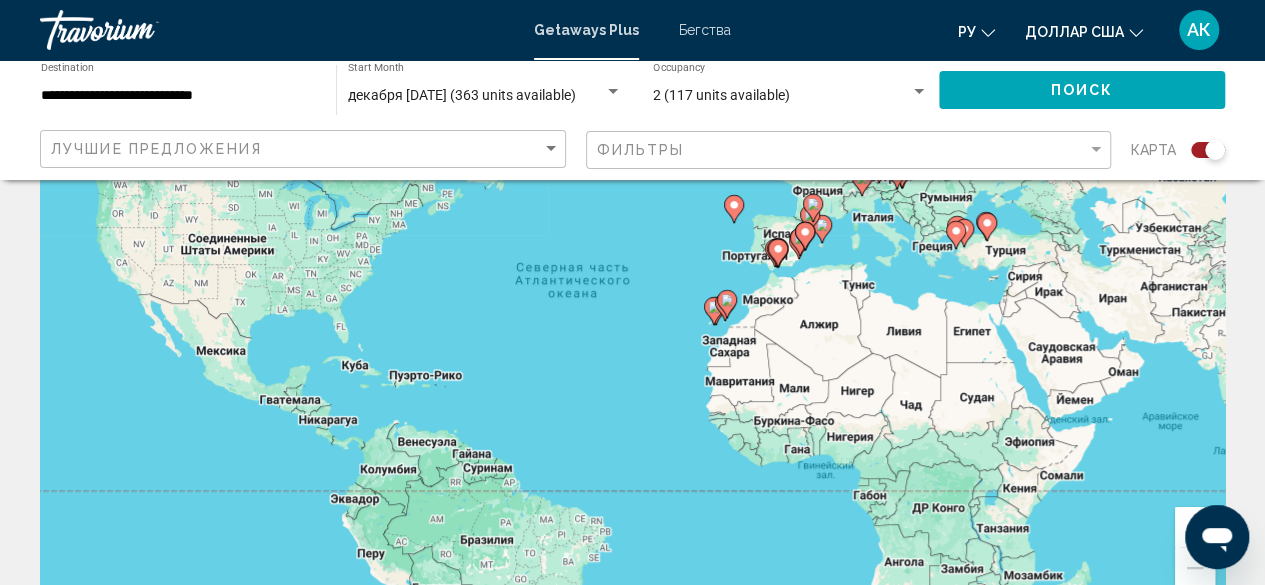 click 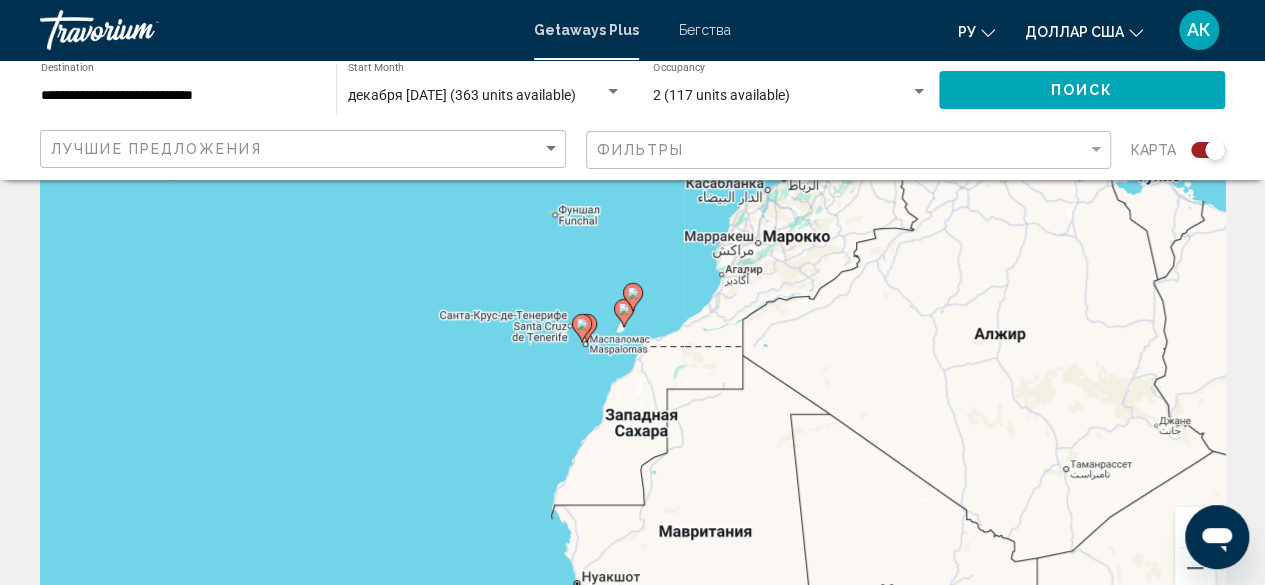 click 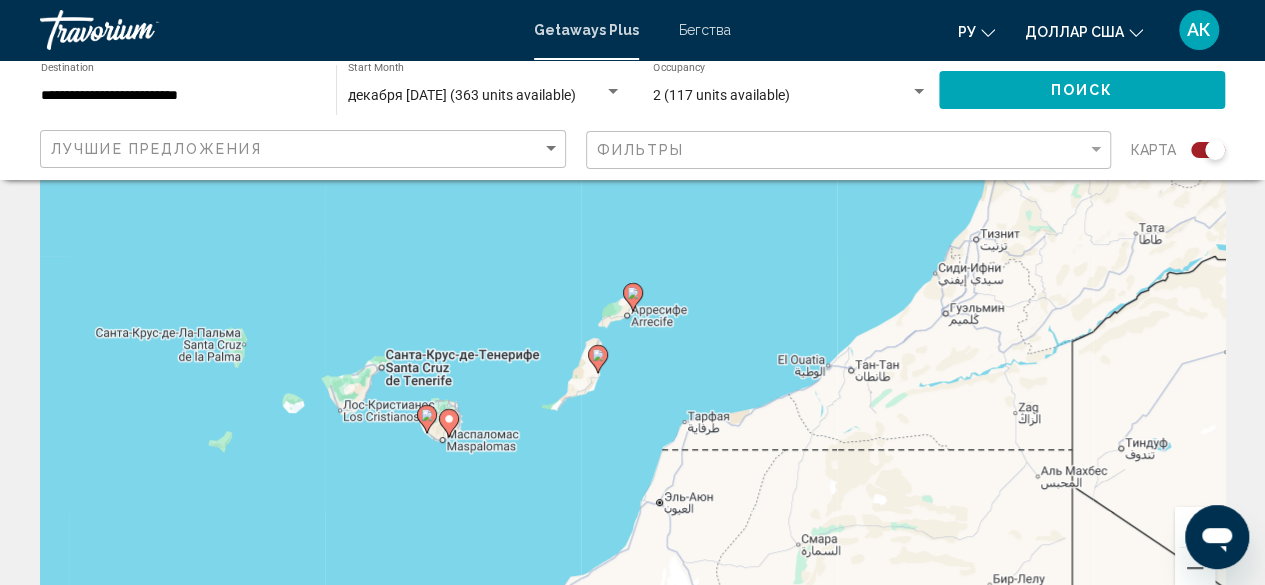click 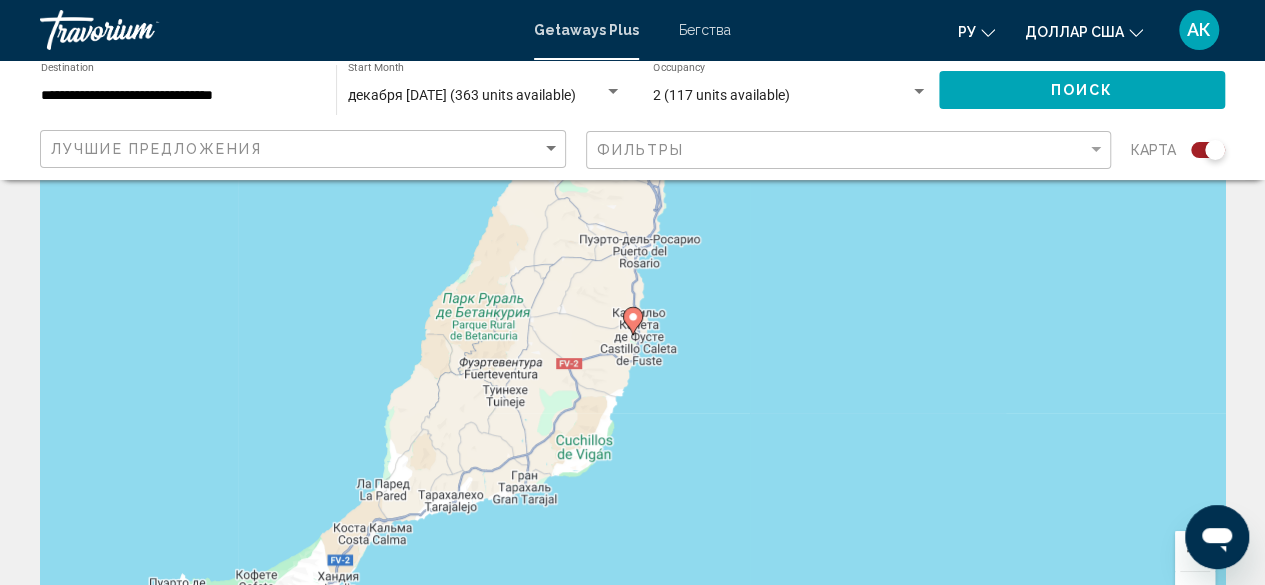 scroll, scrollTop: 164, scrollLeft: 0, axis: vertical 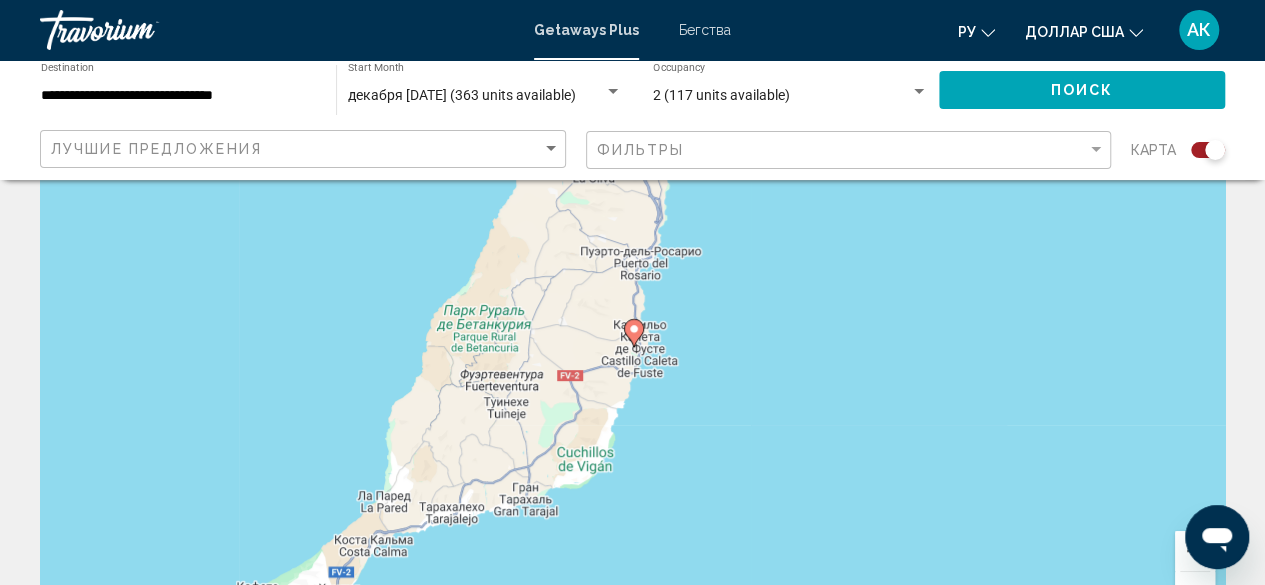 drag, startPoint x: 709, startPoint y: 324, endPoint x: 712, endPoint y: 355, distance: 31.144823 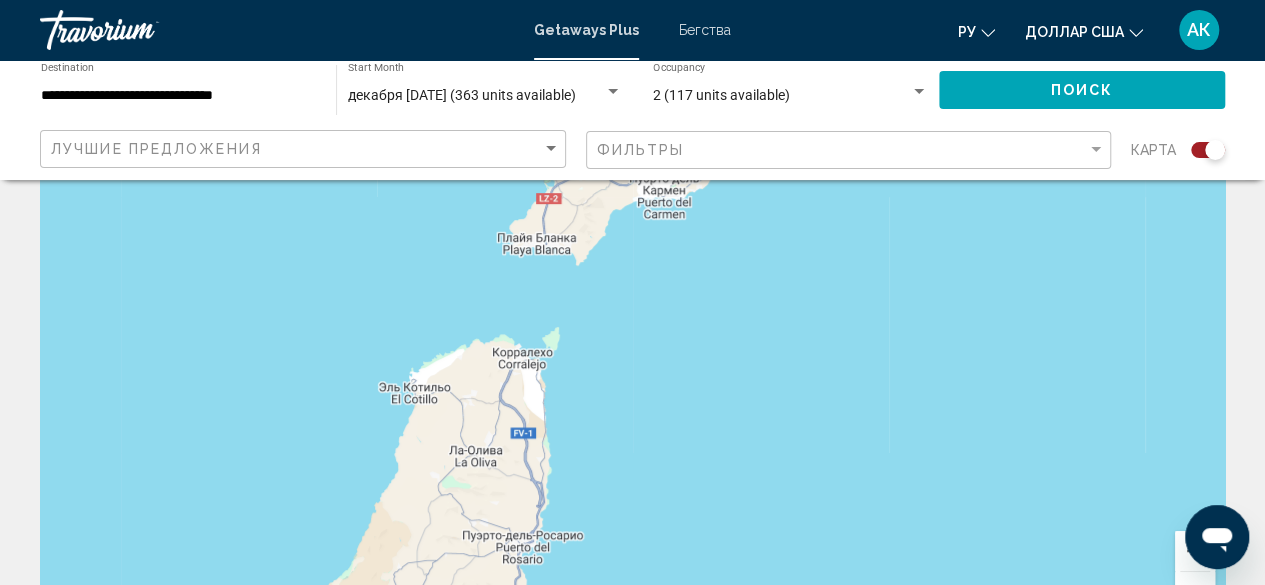 drag, startPoint x: 628, startPoint y: 350, endPoint x: 502, endPoint y: 632, distance: 308.8689 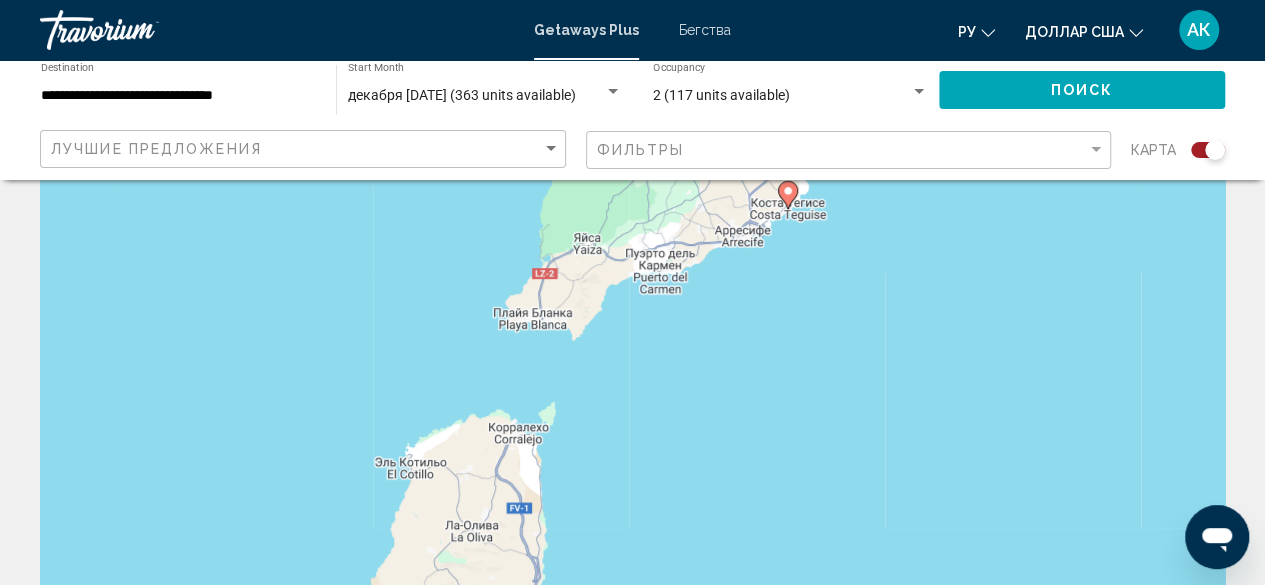 scroll, scrollTop: 178, scrollLeft: 0, axis: vertical 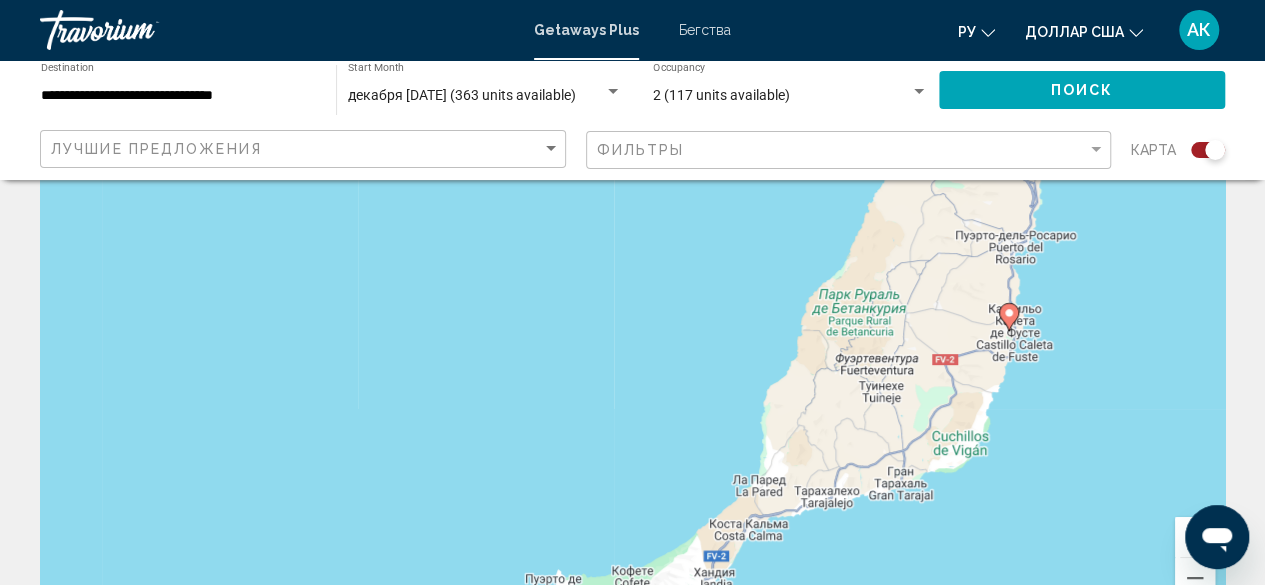 drag, startPoint x: 363, startPoint y: 341, endPoint x: 867, endPoint y: 55, distance: 579.49286 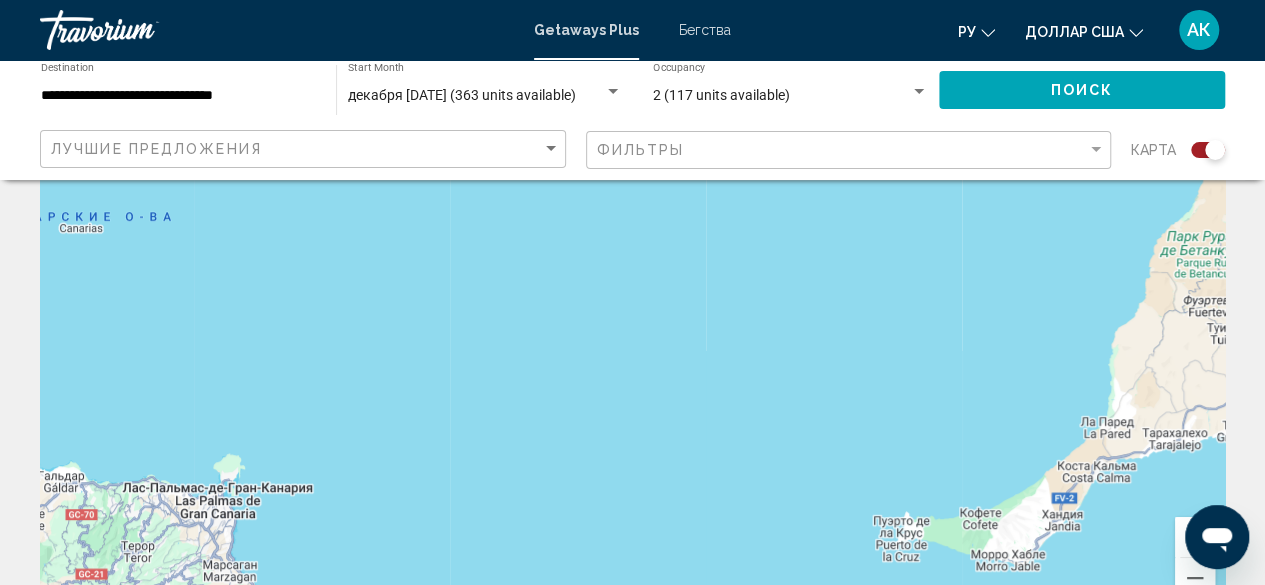 drag, startPoint x: 426, startPoint y: 353, endPoint x: 772, endPoint y: 295, distance: 350.8276 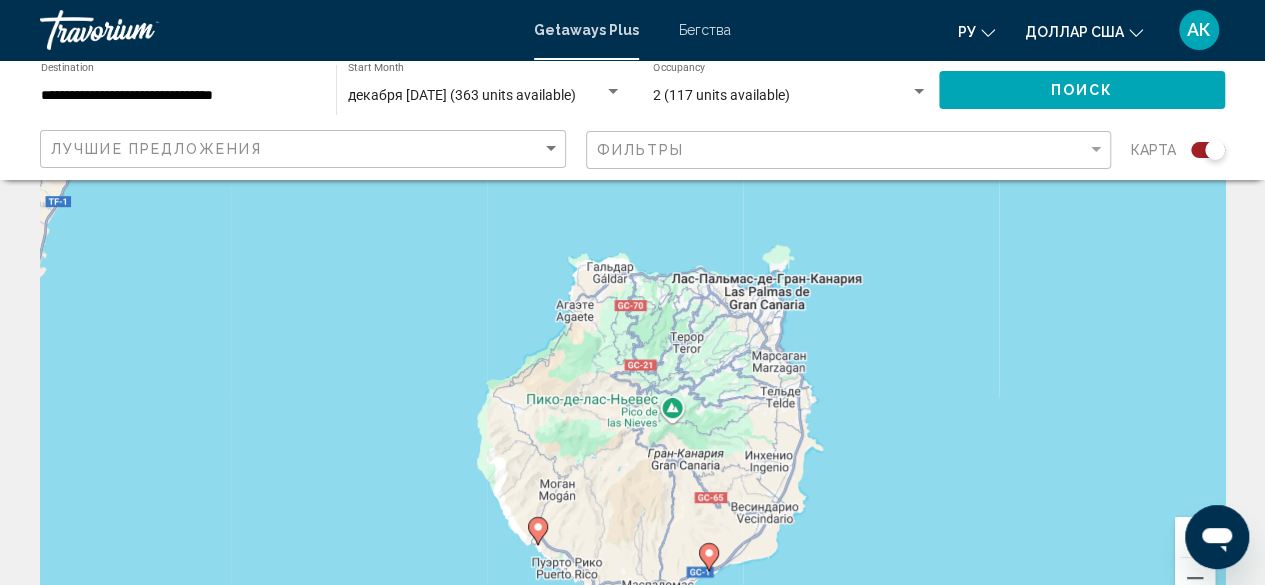 drag, startPoint x: 396, startPoint y: 351, endPoint x: 956, endPoint y: 141, distance: 598.08026 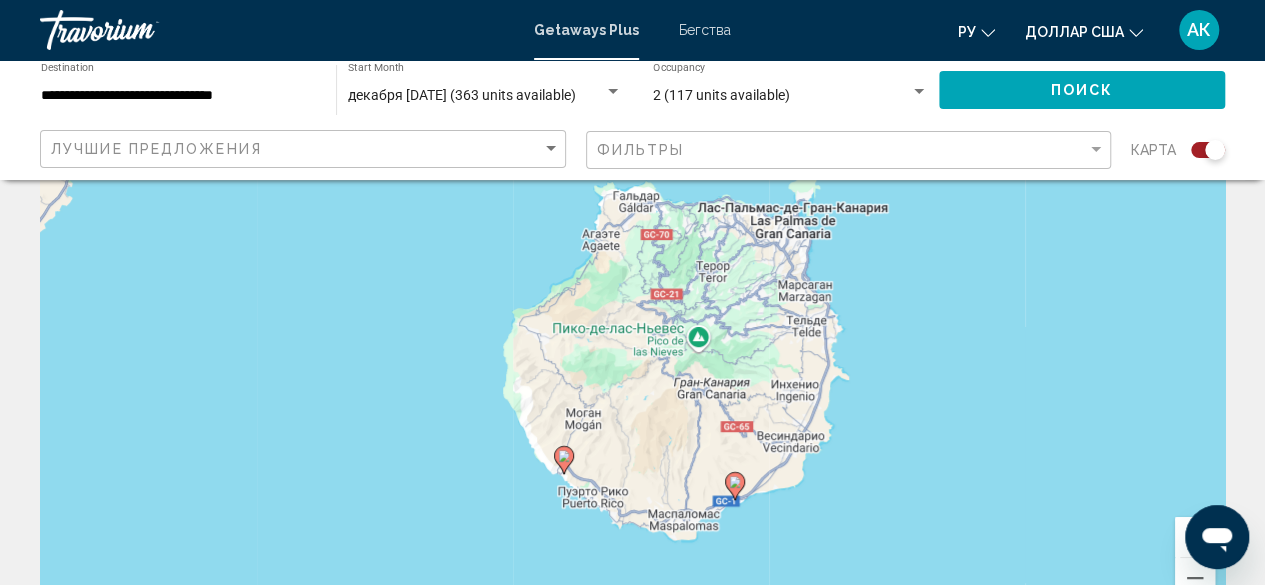 drag, startPoint x: 889, startPoint y: 311, endPoint x: 916, endPoint y: 237, distance: 78.77182 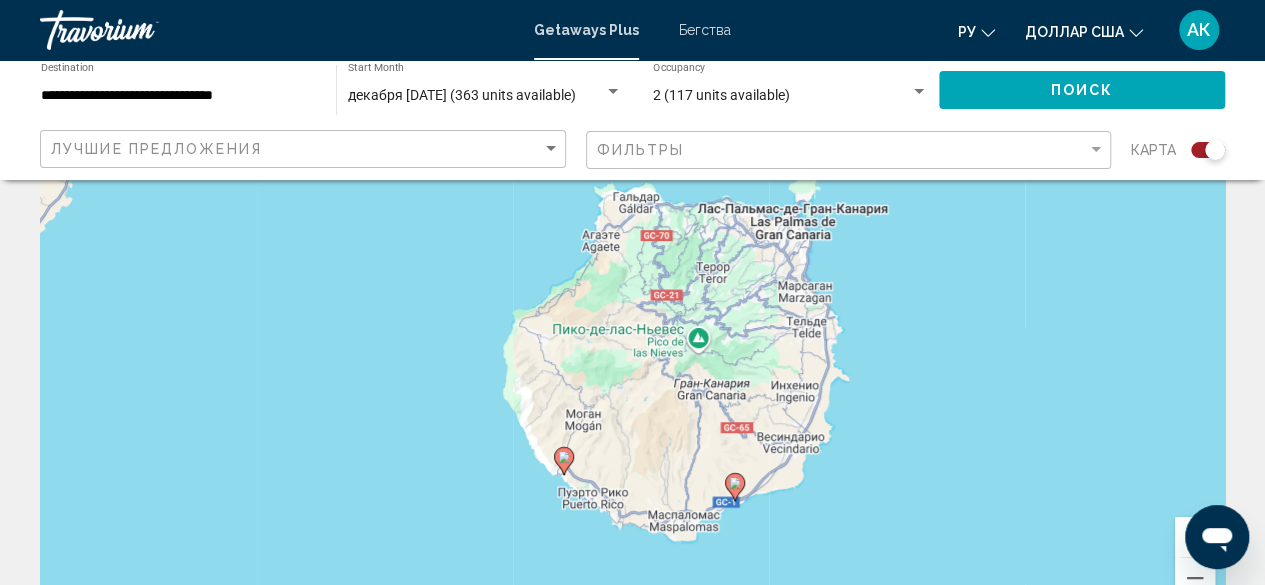 click 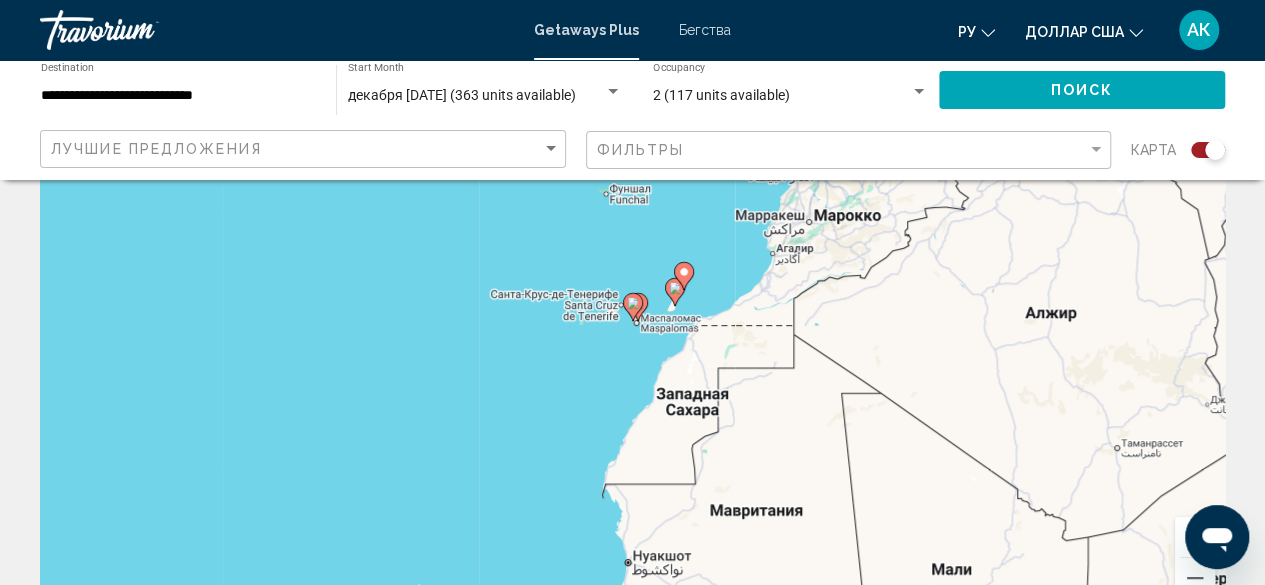 click 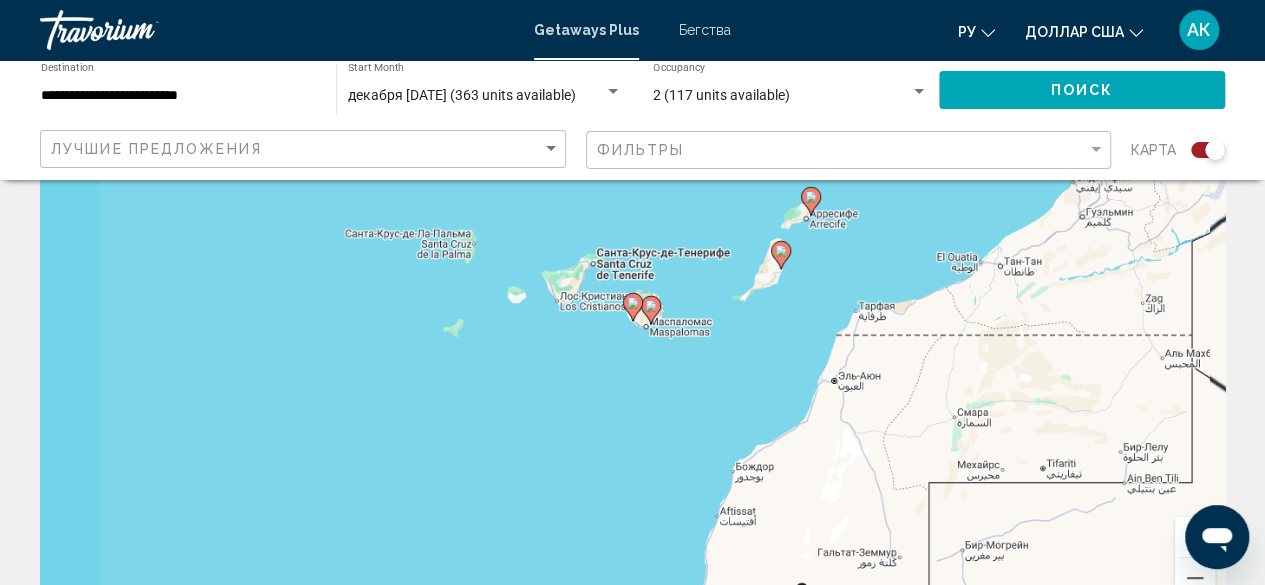 click 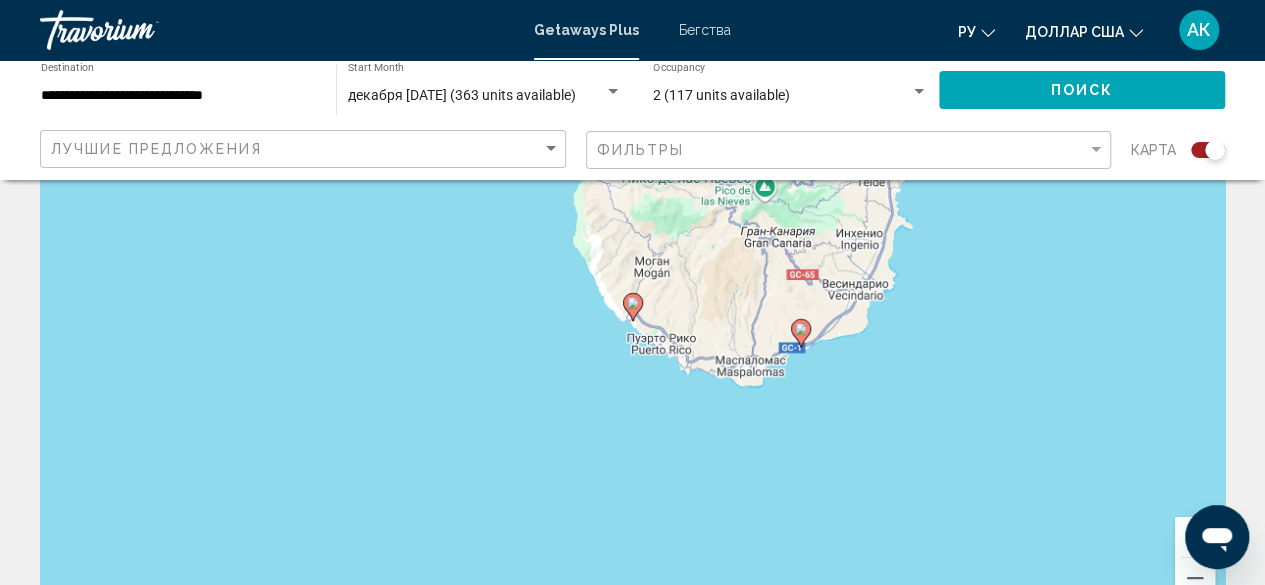 click 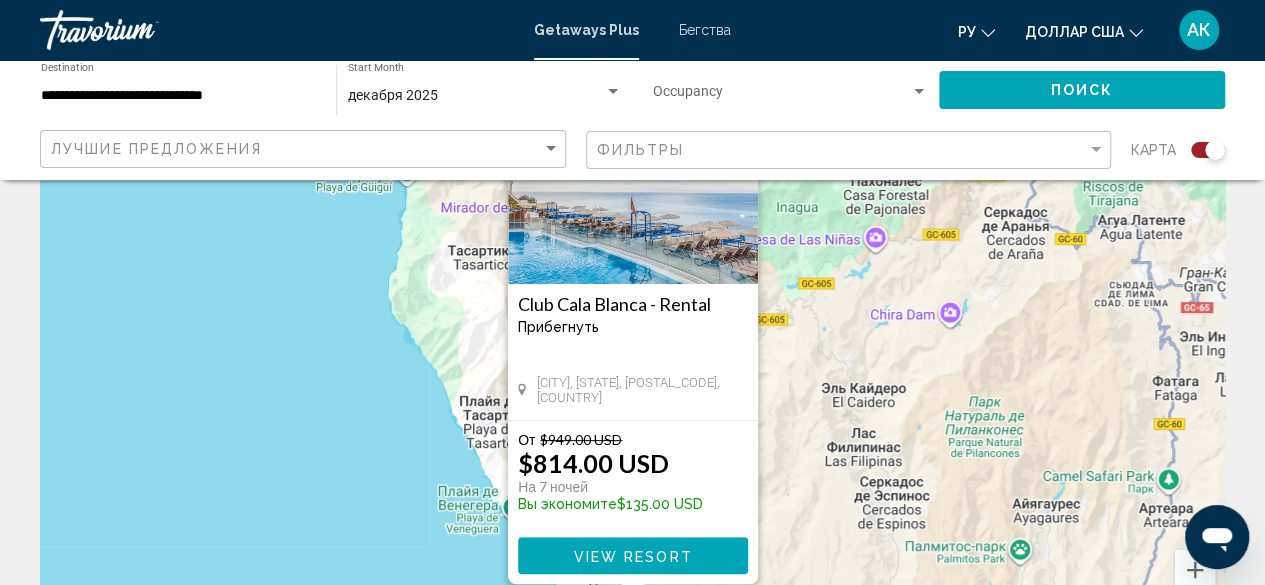 scroll, scrollTop: 172, scrollLeft: 0, axis: vertical 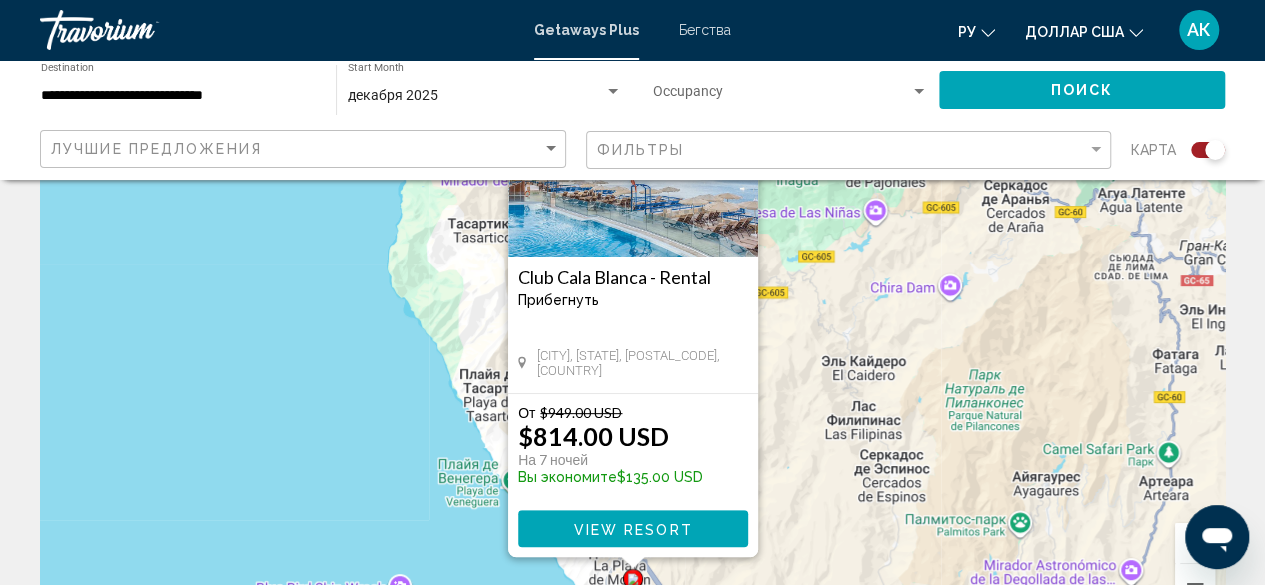 click on "$814.00 USD" at bounding box center (593, 436) 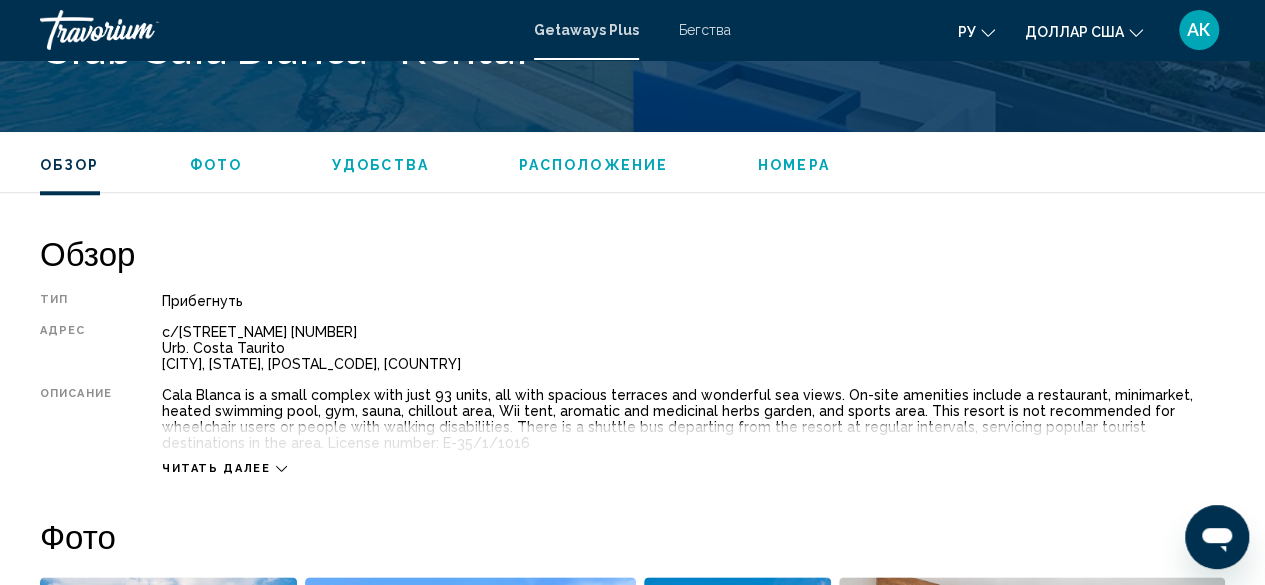 scroll, scrollTop: 988, scrollLeft: 0, axis: vertical 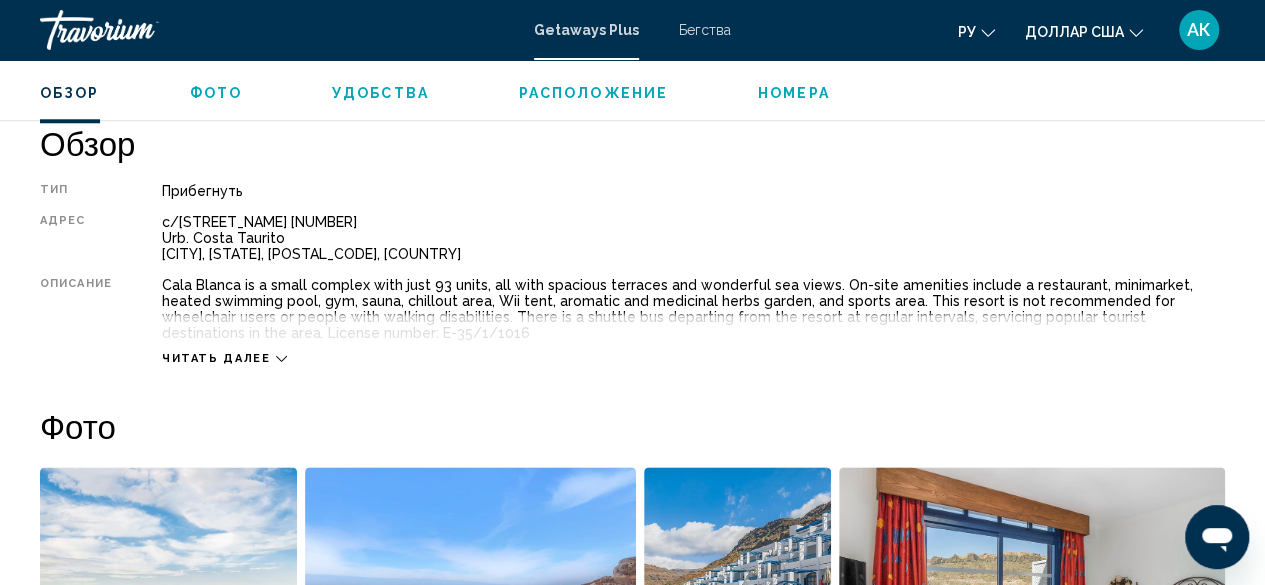 click on "Читать далее" at bounding box center [216, 358] 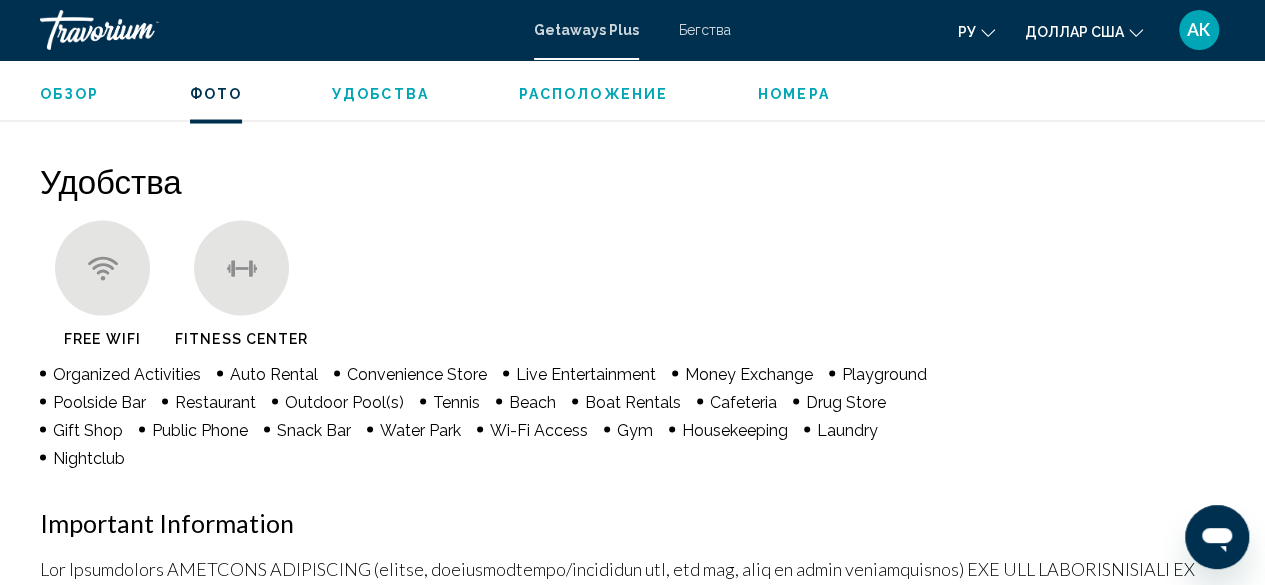 scroll, scrollTop: 1850, scrollLeft: 0, axis: vertical 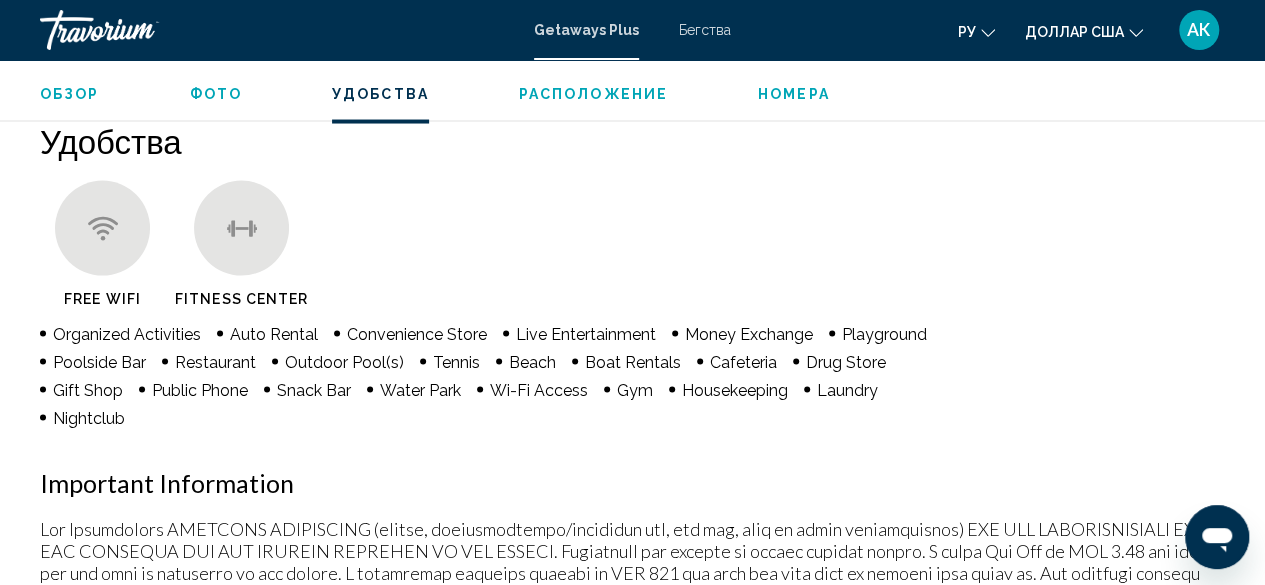 click at bounding box center [102, 227] 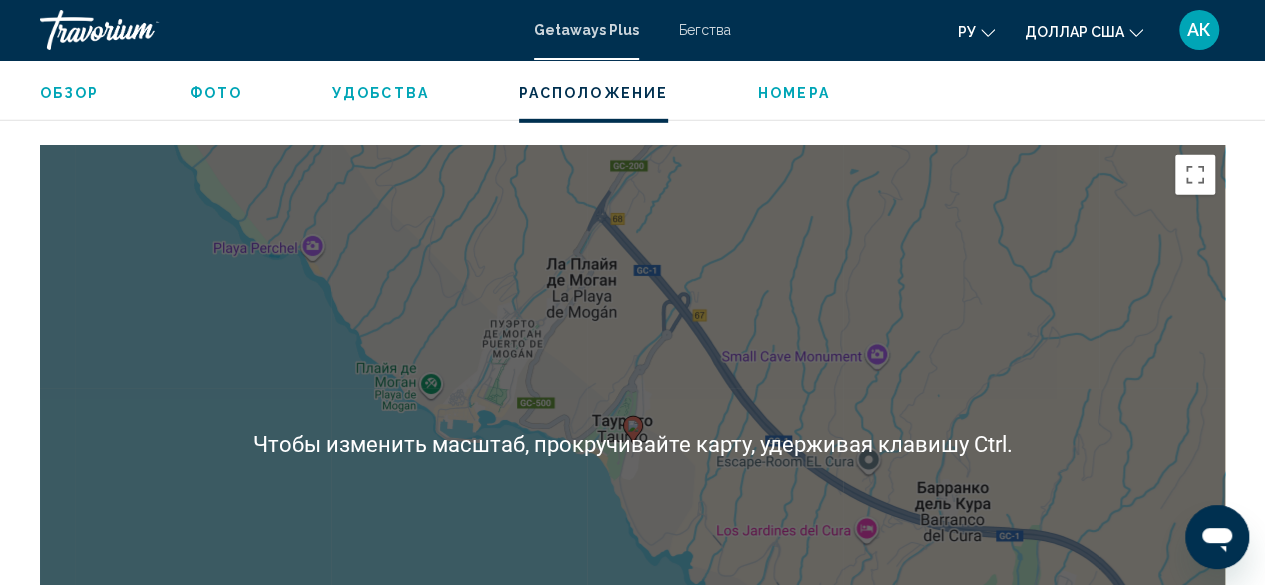 scroll, scrollTop: 2998, scrollLeft: 0, axis: vertical 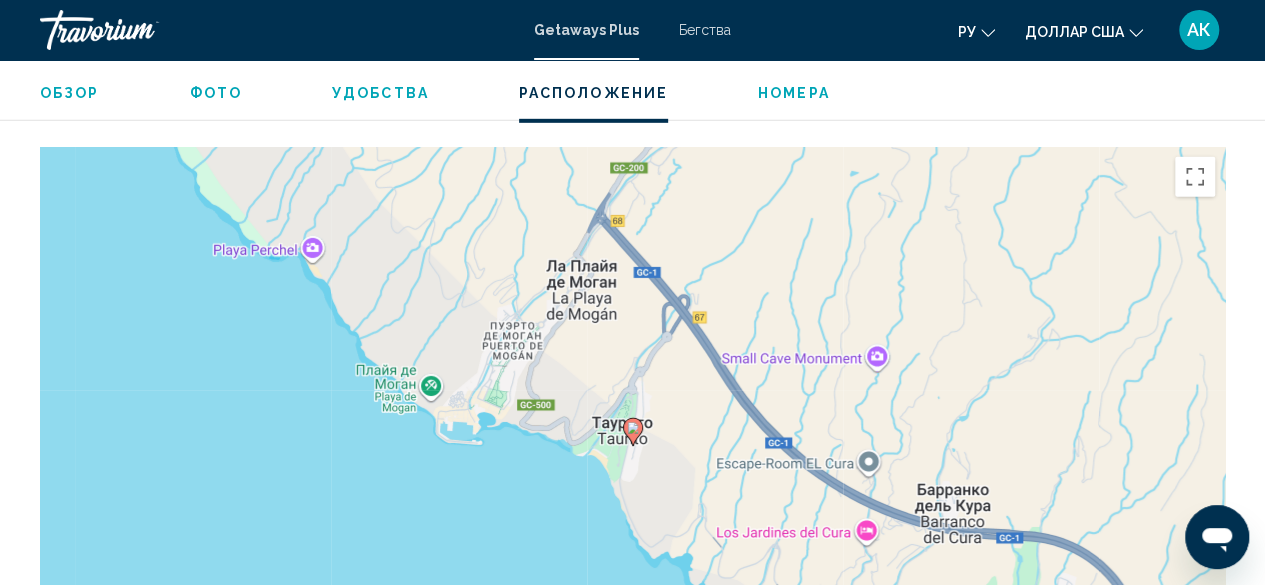 click on "Чтобы активировать перетаскивание с помощью клавиатуры, нажмите Alt + Ввод. После этого перемещайте маркер, используя клавиши со стрелками. Чтобы завершить перетаскивание, нажмите клавишу Ввод. Чтобы отменить действие, нажмите клавишу Esc." at bounding box center (632, 447) 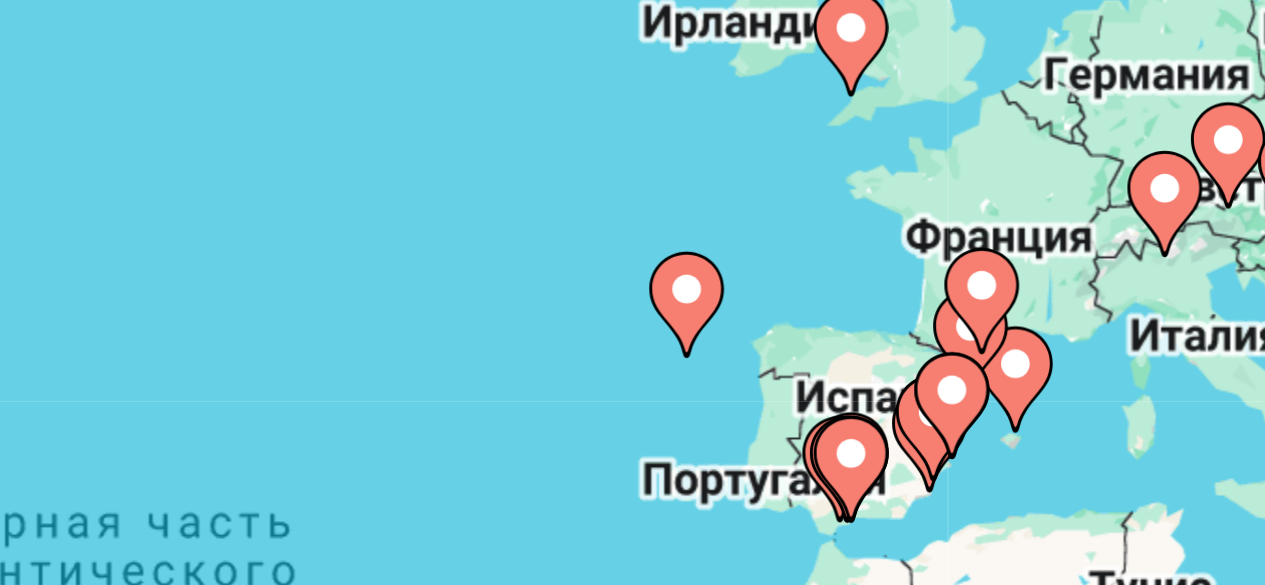 scroll, scrollTop: 52, scrollLeft: 0, axis: vertical 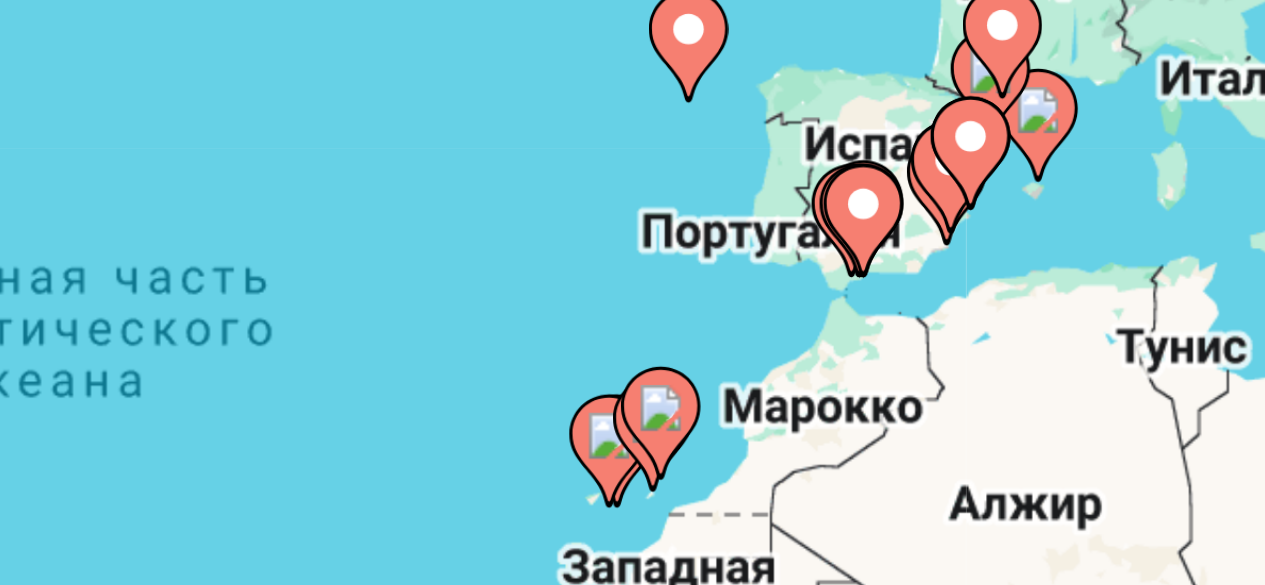 click 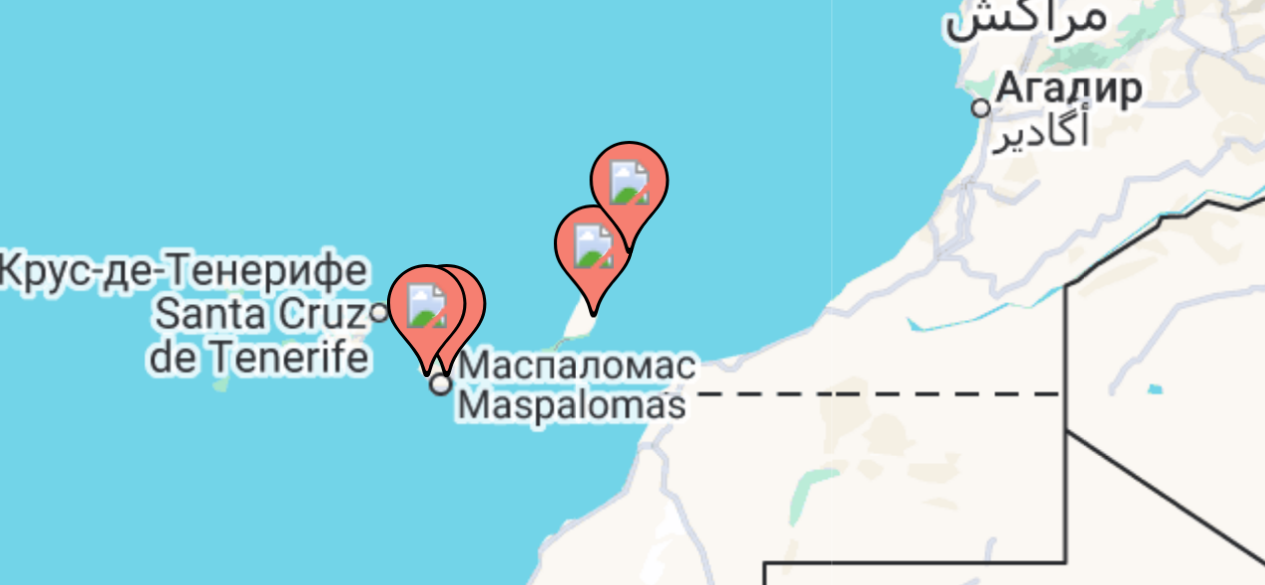 click 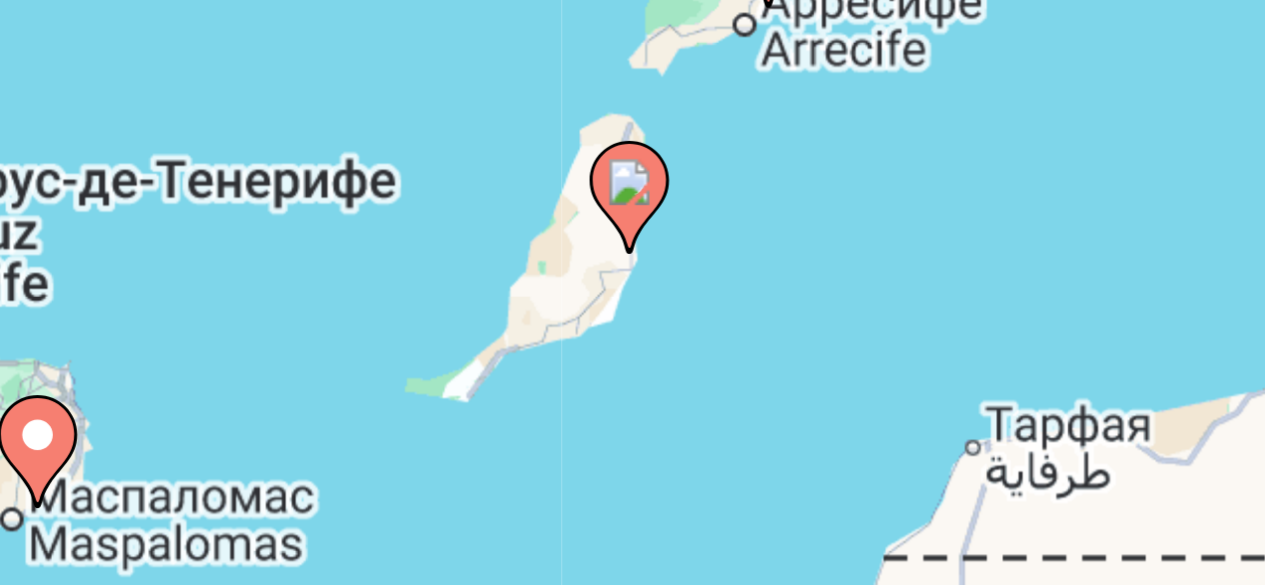 click 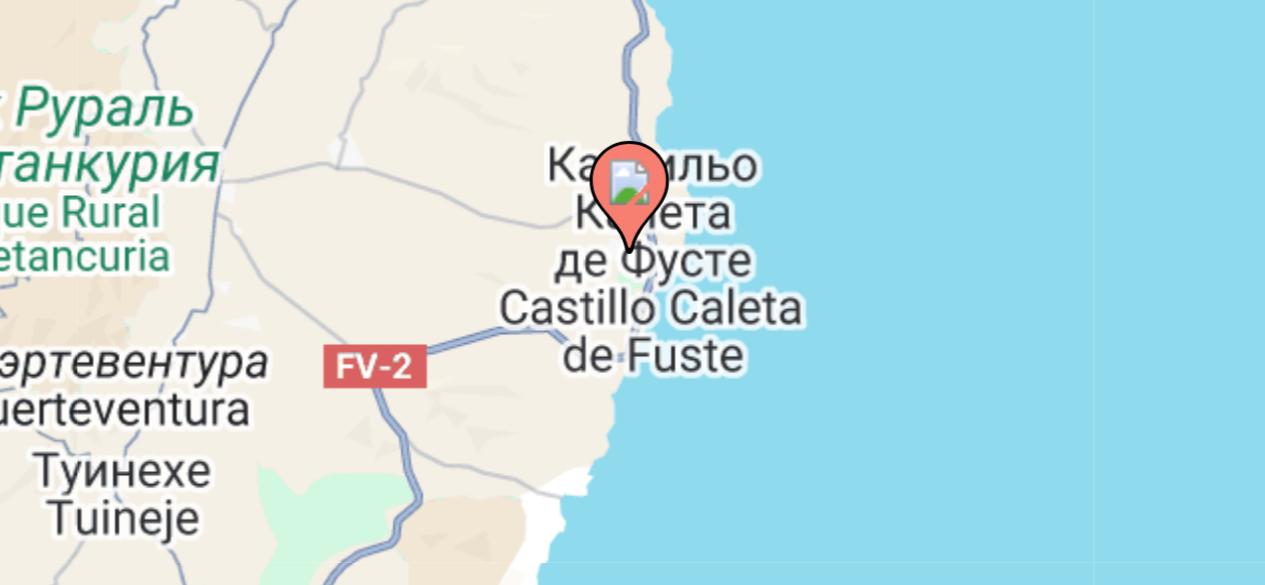 click 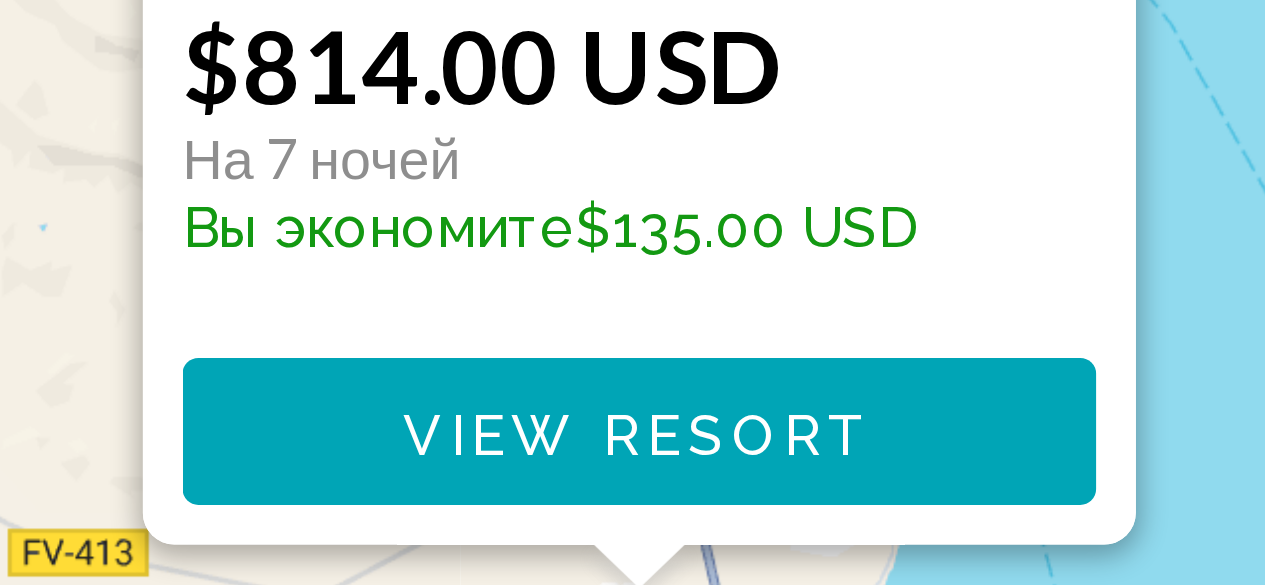 scroll, scrollTop: 156, scrollLeft: 0, axis: vertical 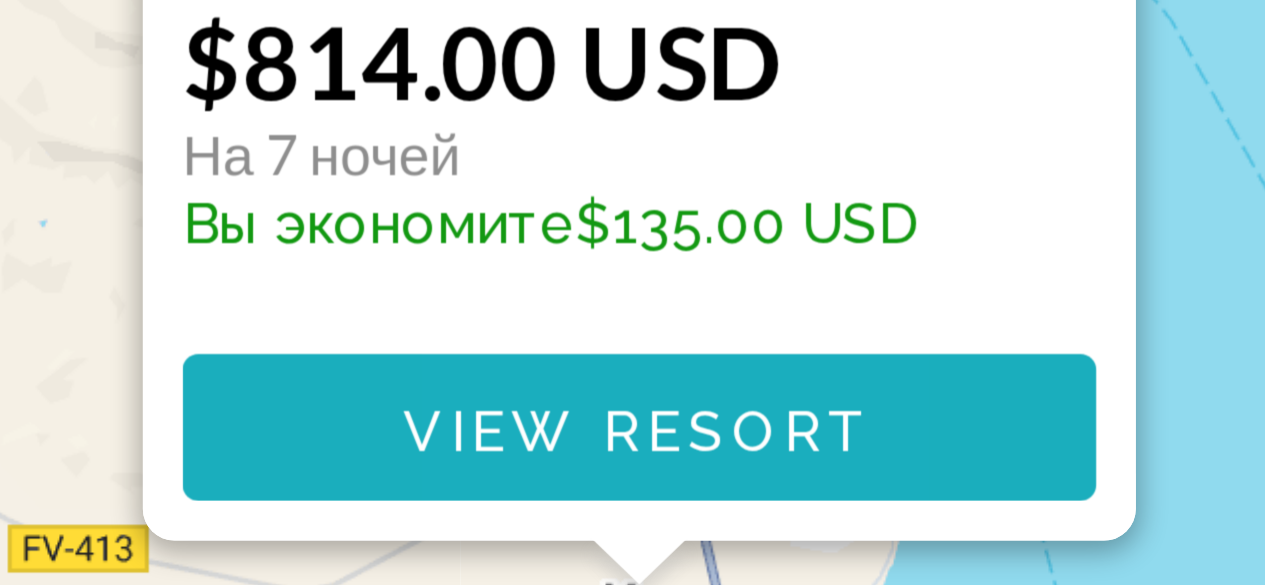 click on "View Resort" at bounding box center [632, 546] 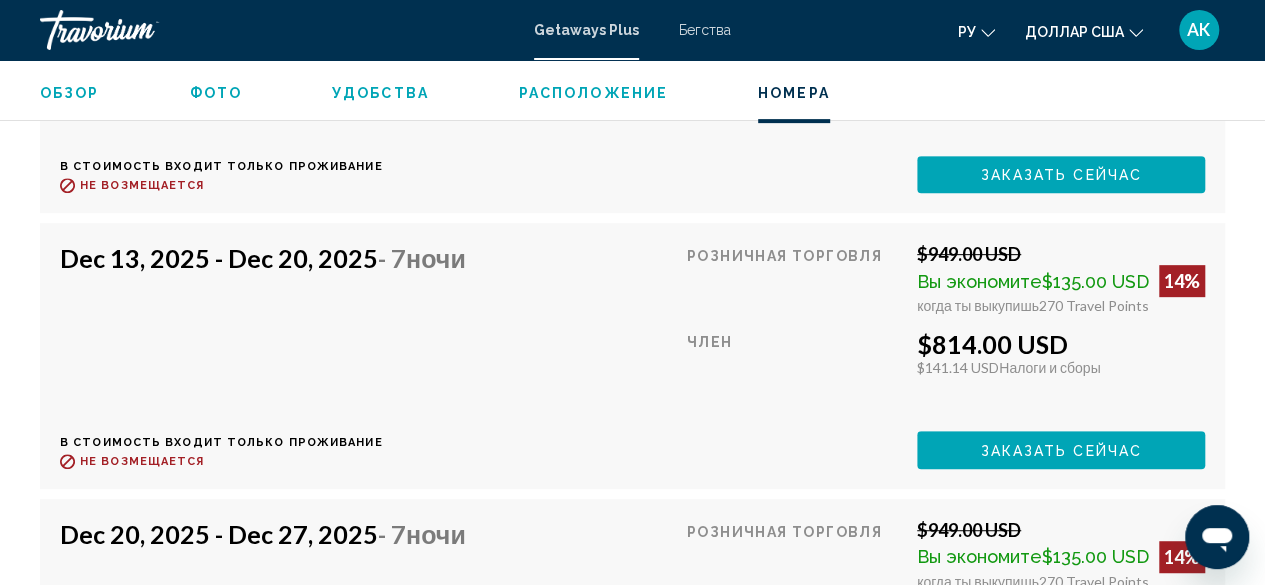 scroll, scrollTop: 4118, scrollLeft: 0, axis: vertical 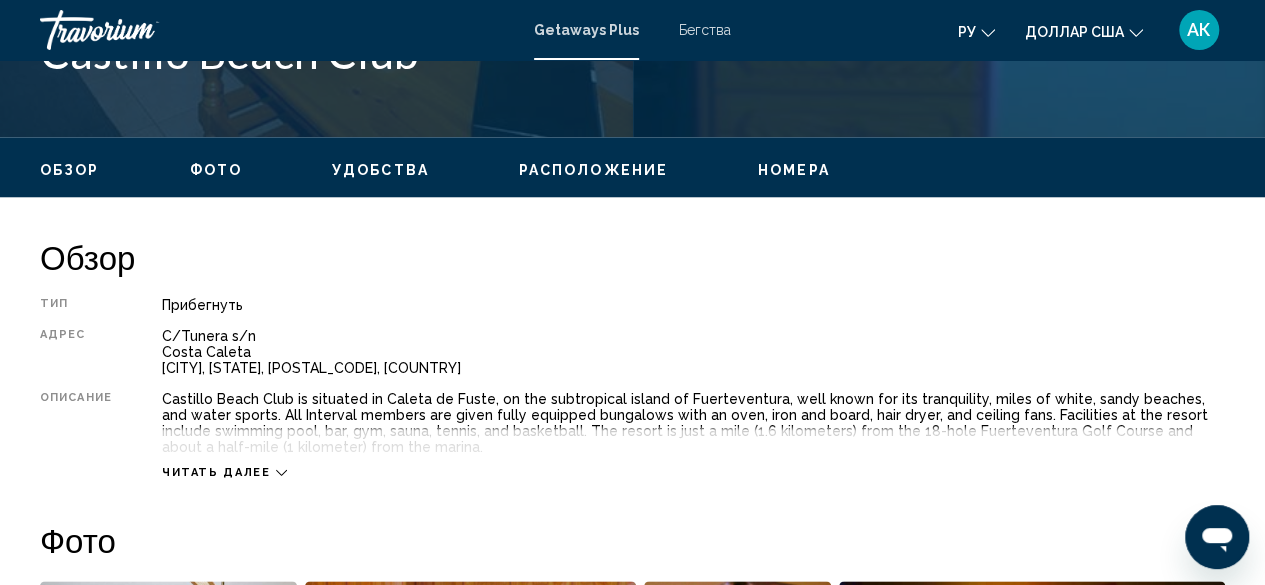 click on "Номера" at bounding box center [794, 170] 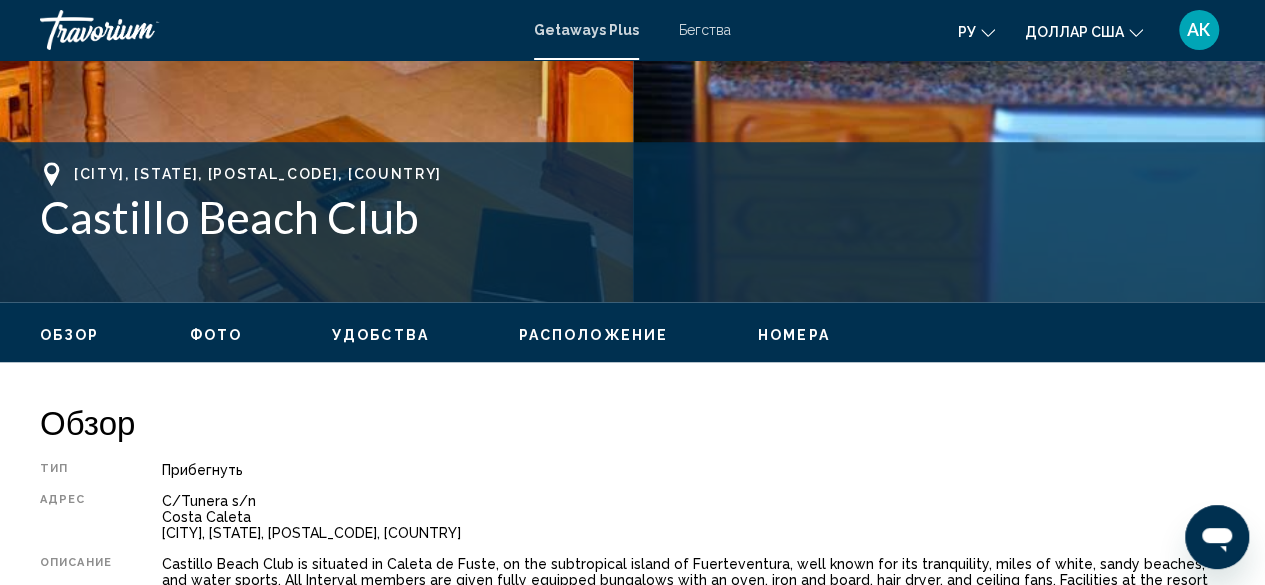 scroll, scrollTop: 708, scrollLeft: 0, axis: vertical 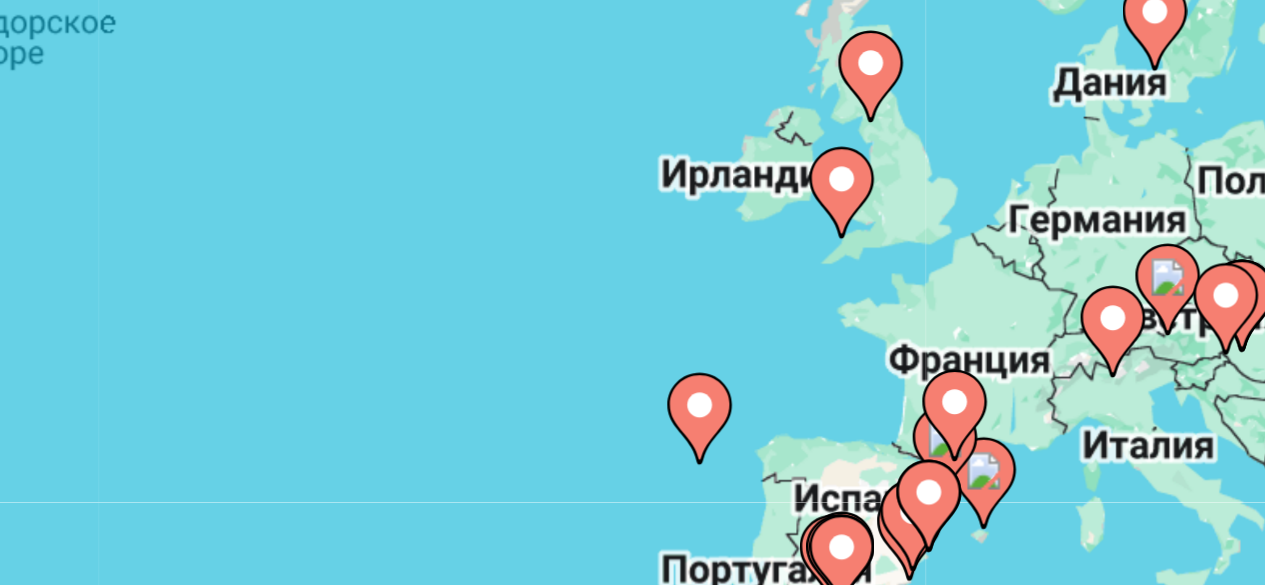click 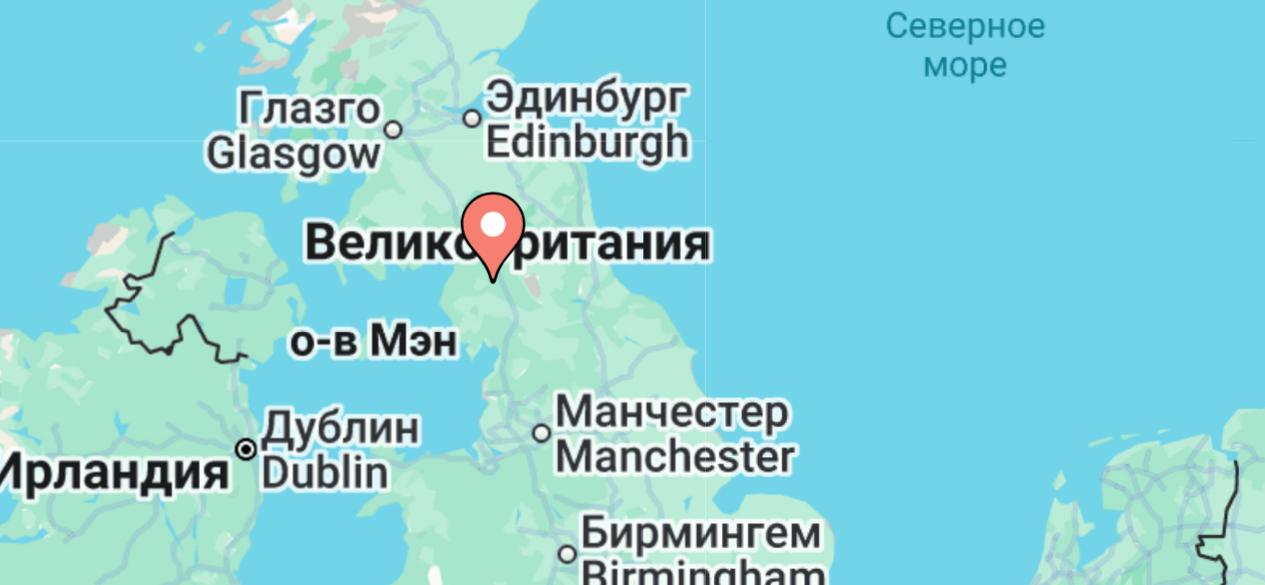 scroll, scrollTop: 52, scrollLeft: 0, axis: vertical 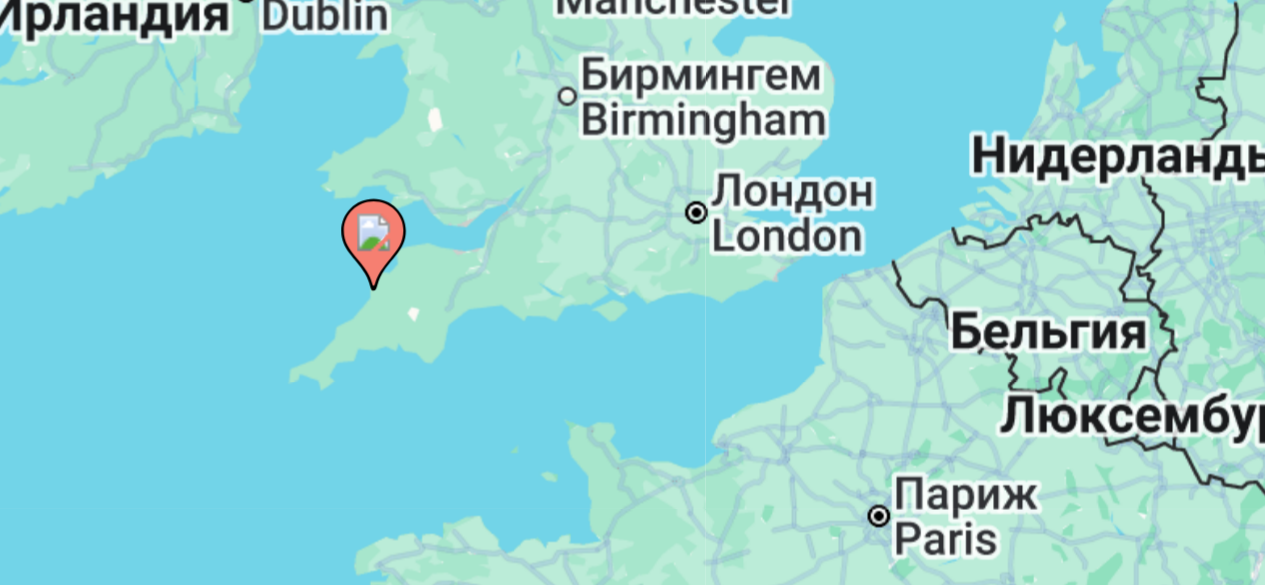 click 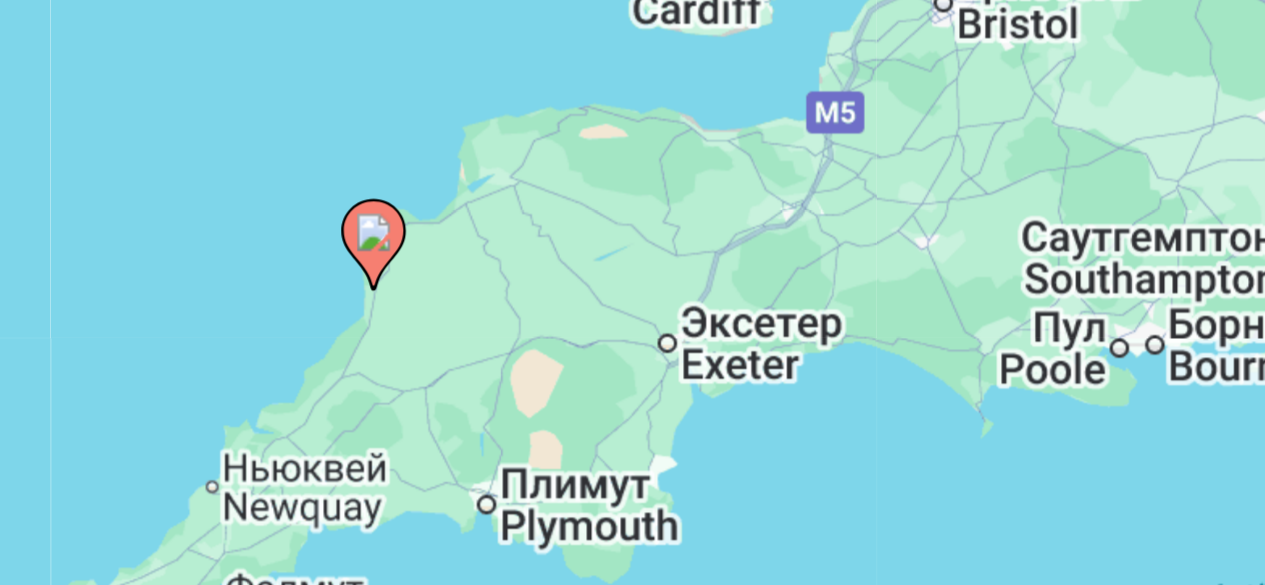click 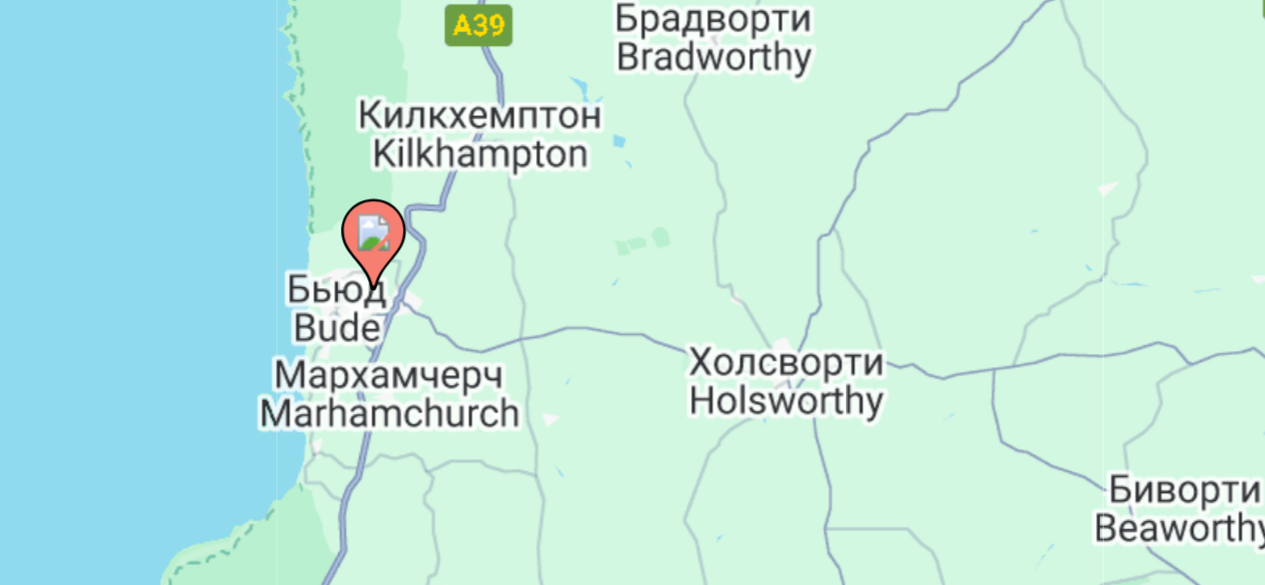 click 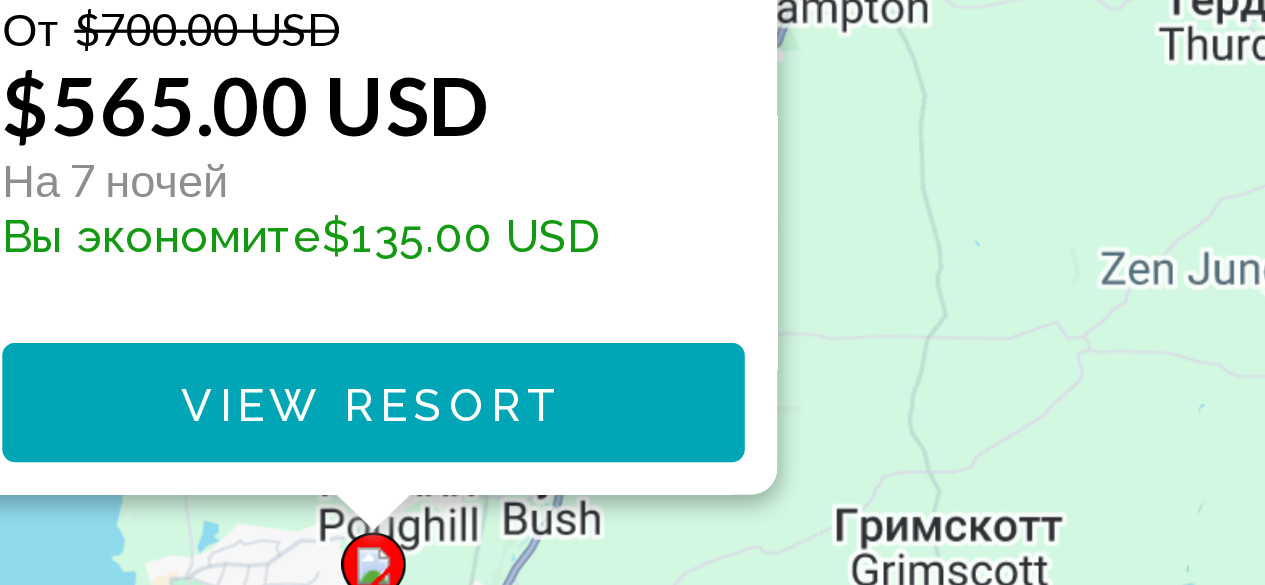 scroll, scrollTop: 176, scrollLeft: 0, axis: vertical 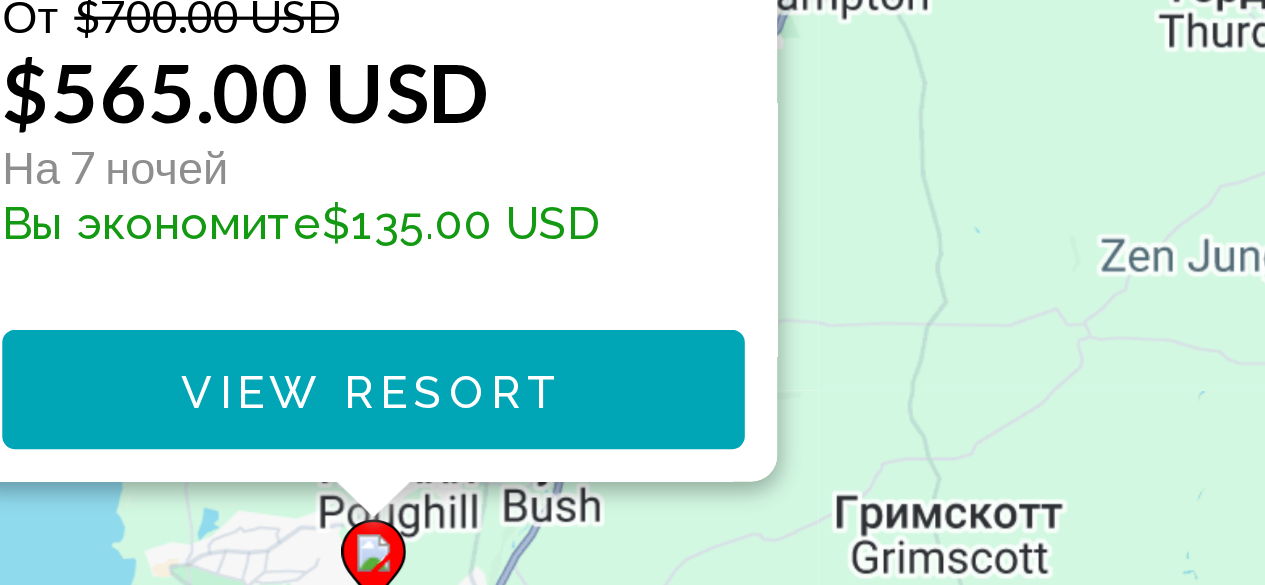 click on "View Resort" at bounding box center (632, 525) 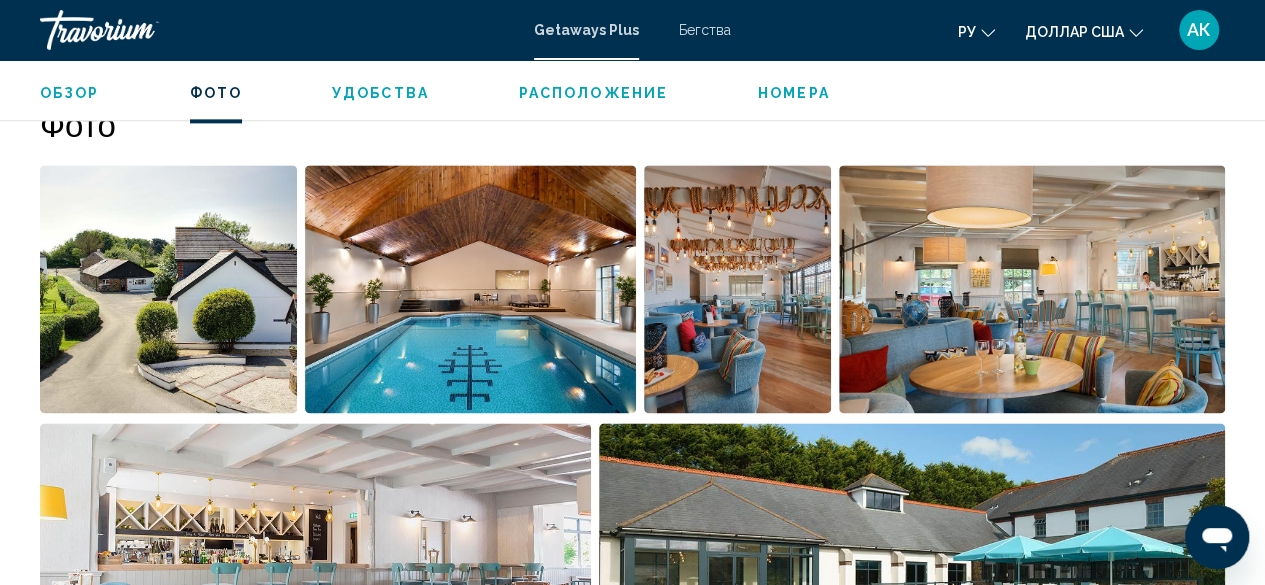 scroll, scrollTop: 1274, scrollLeft: 0, axis: vertical 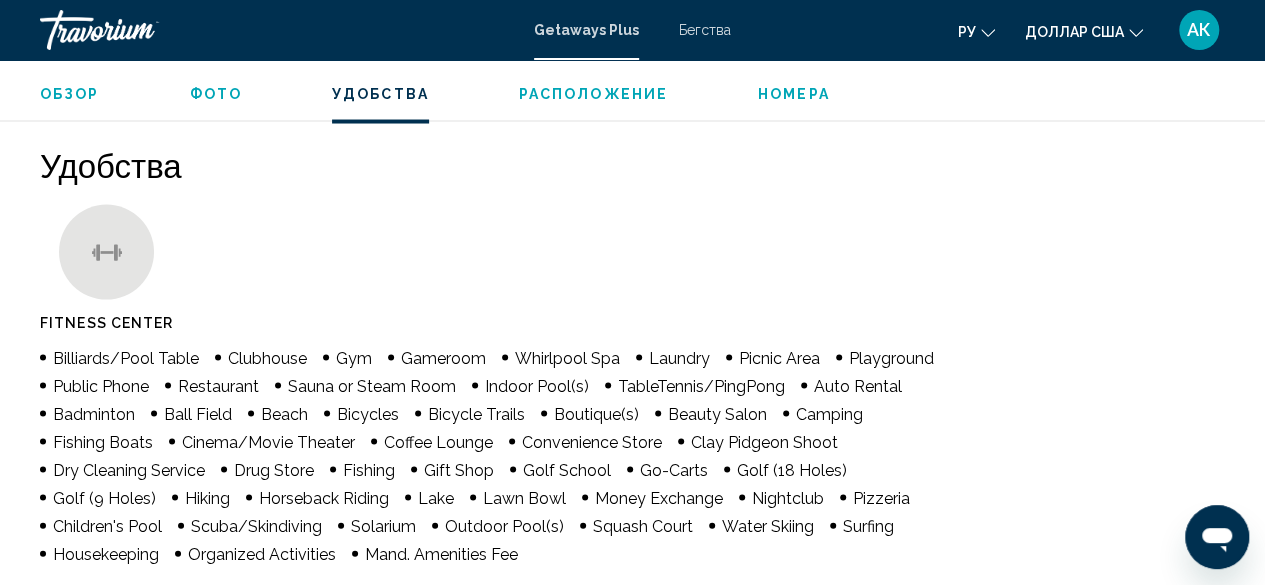 click on "Обзор" at bounding box center [70, 93] 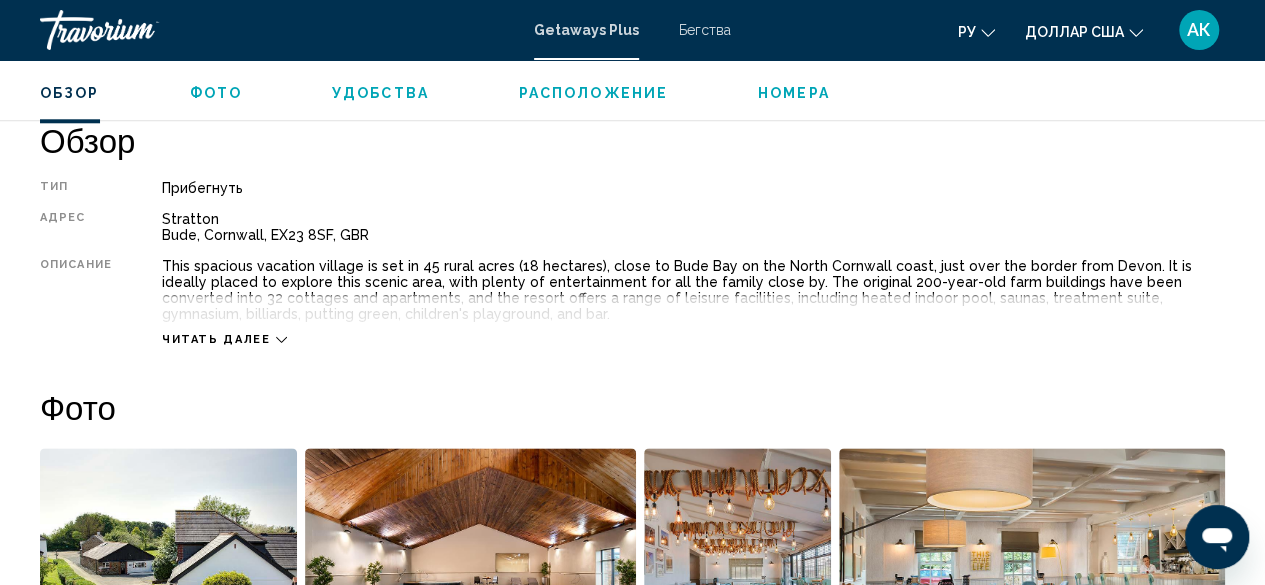 scroll, scrollTop: 990, scrollLeft: 0, axis: vertical 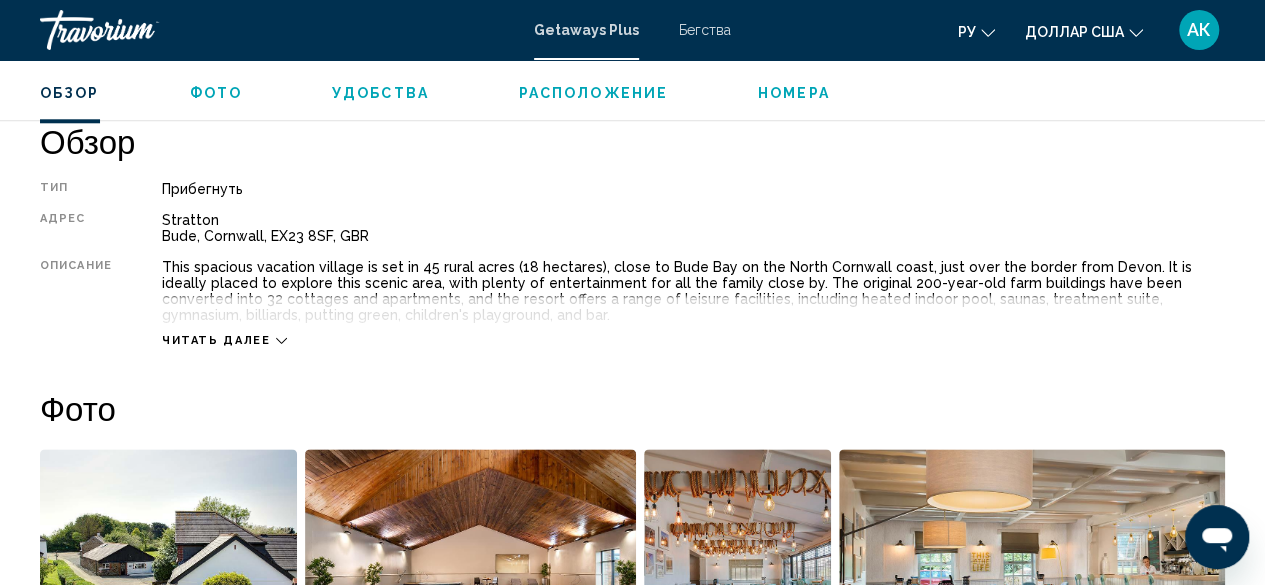 click on "Читать далее" at bounding box center [216, 340] 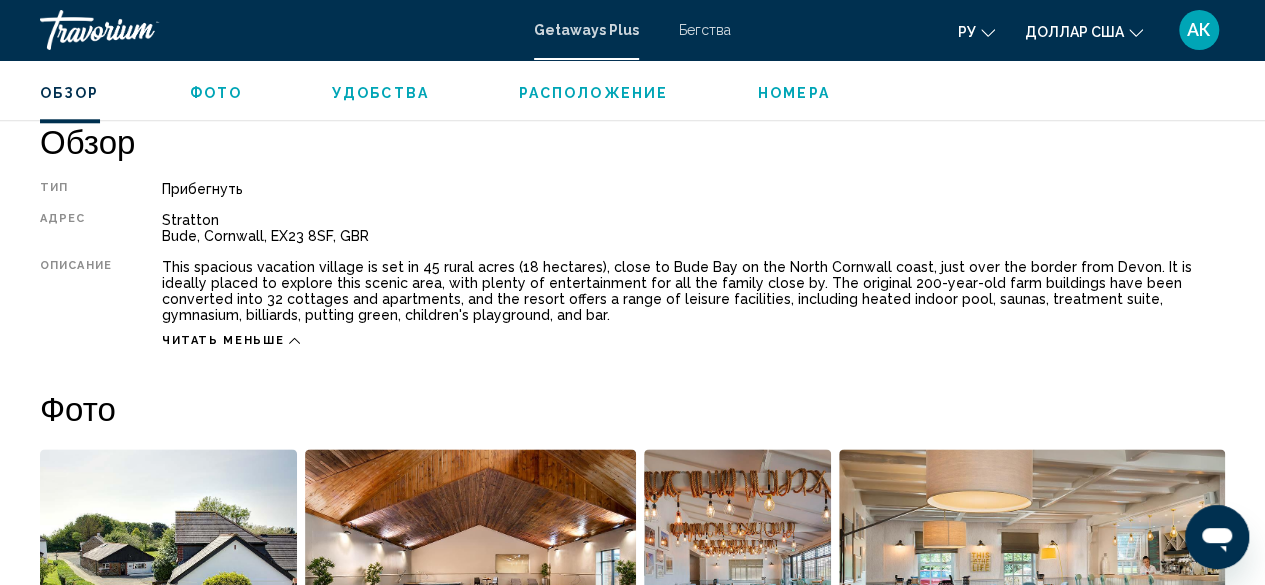 click on "Номера" at bounding box center (794, 93) 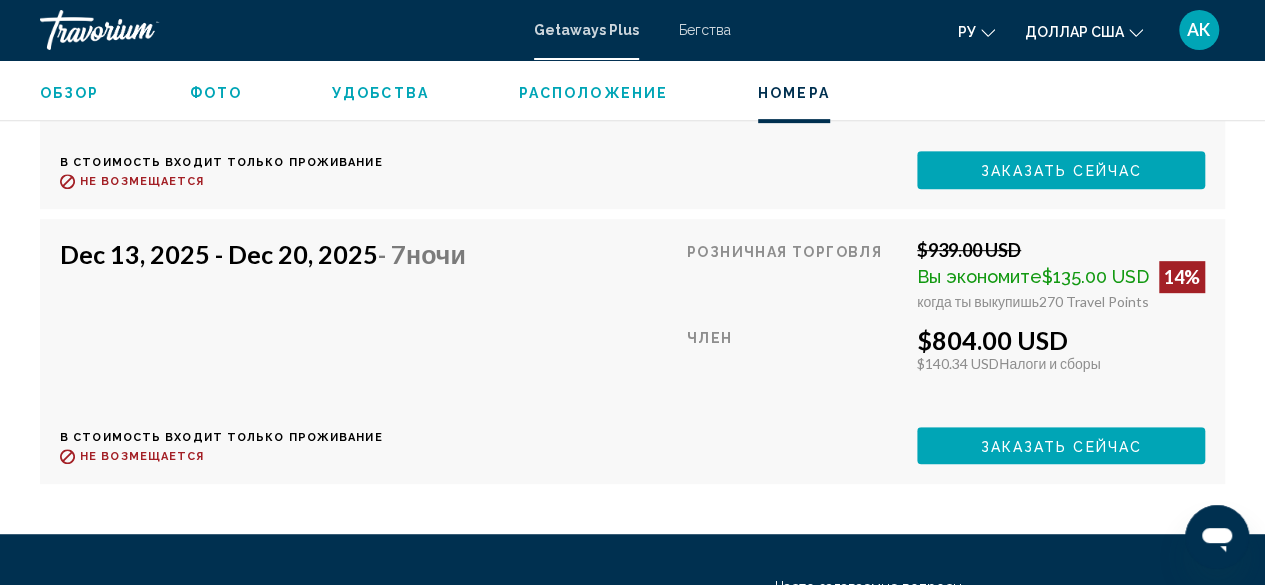 scroll, scrollTop: 4160, scrollLeft: 0, axis: vertical 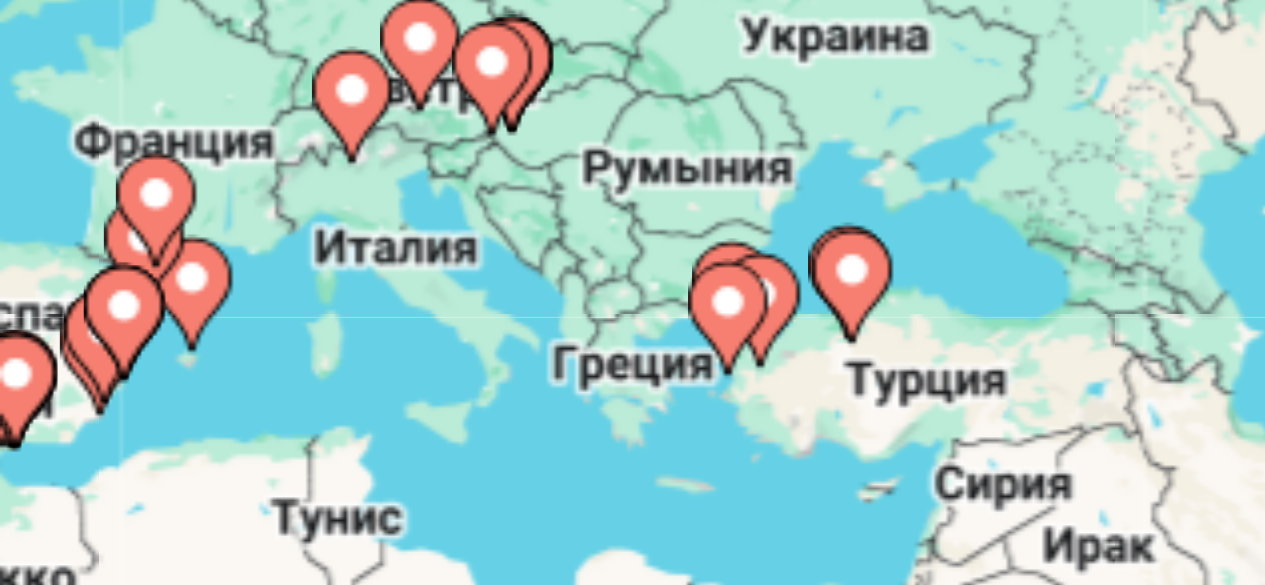 click 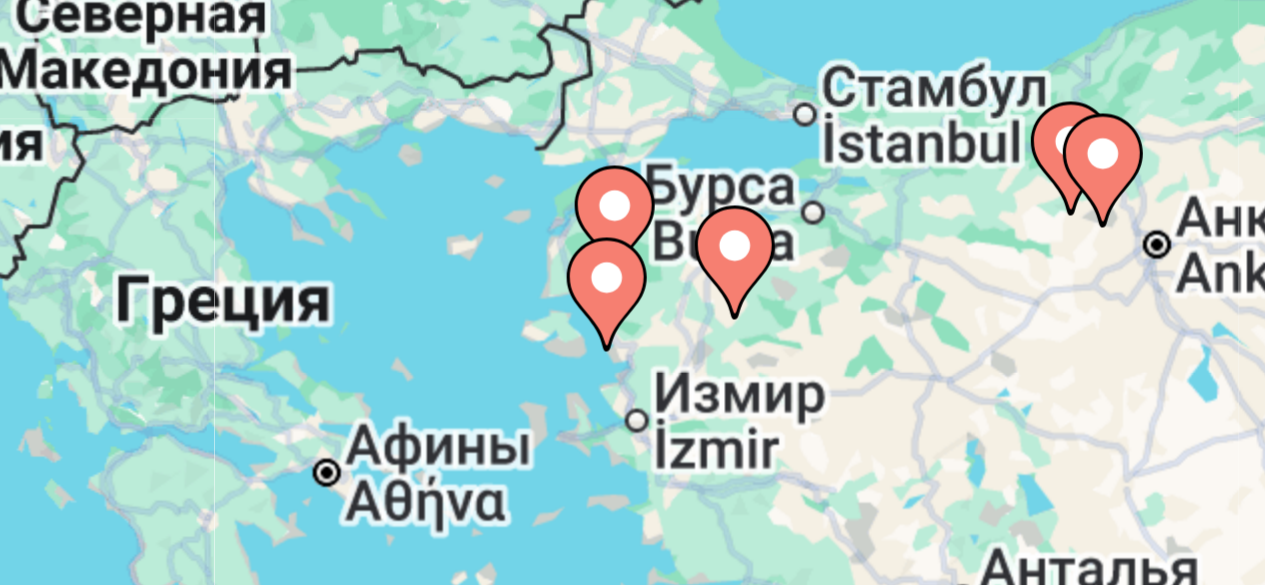 click 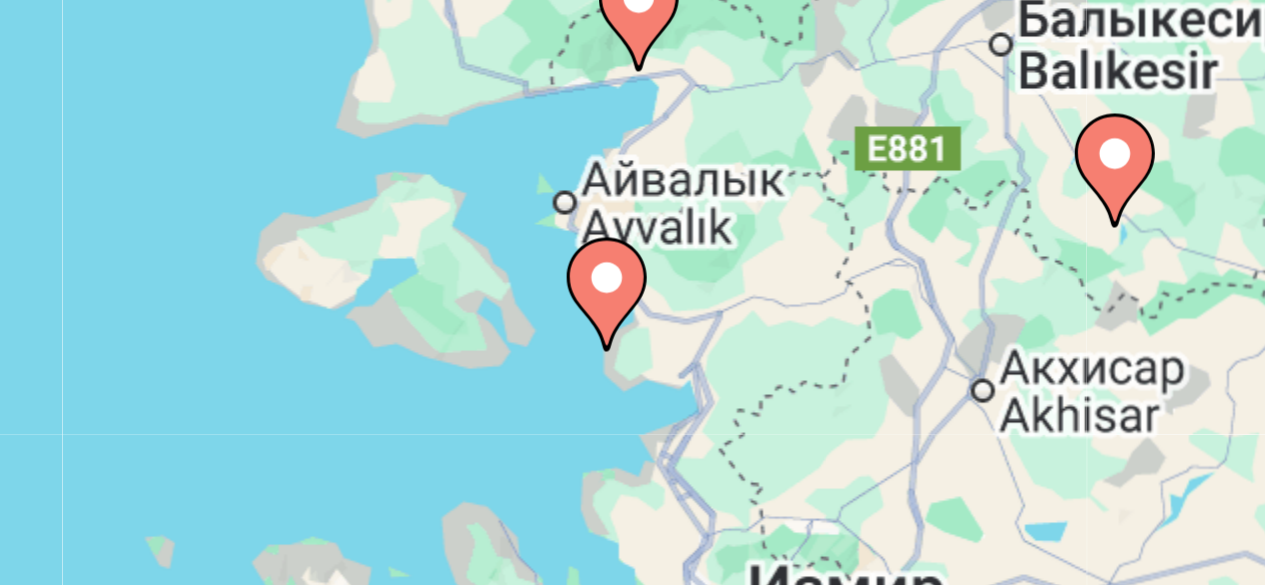click 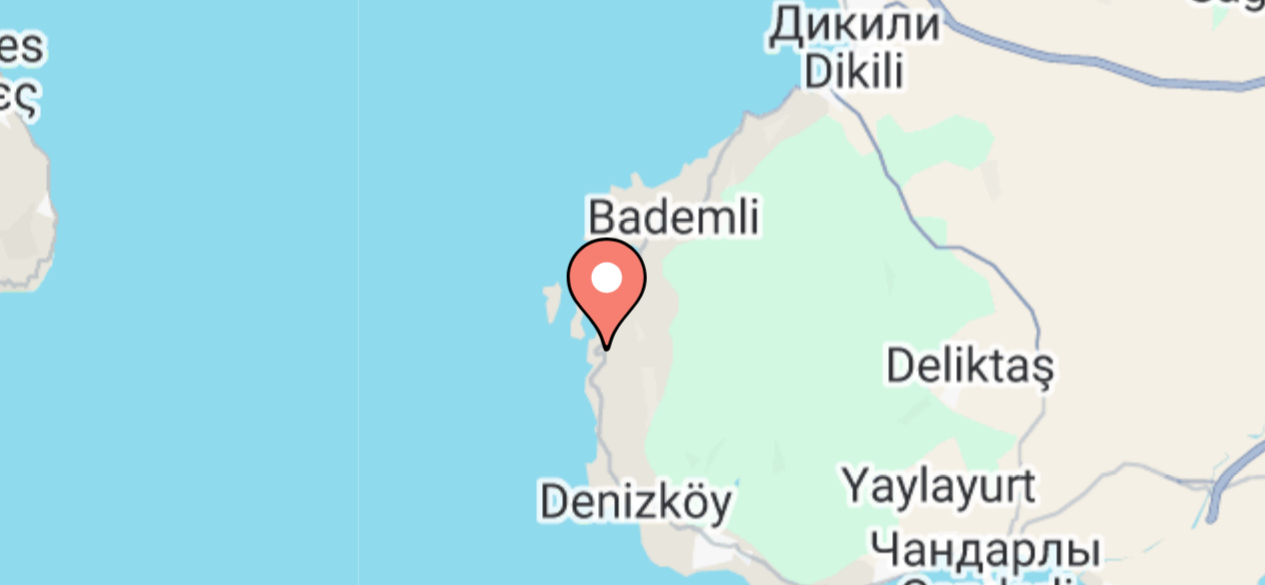 click 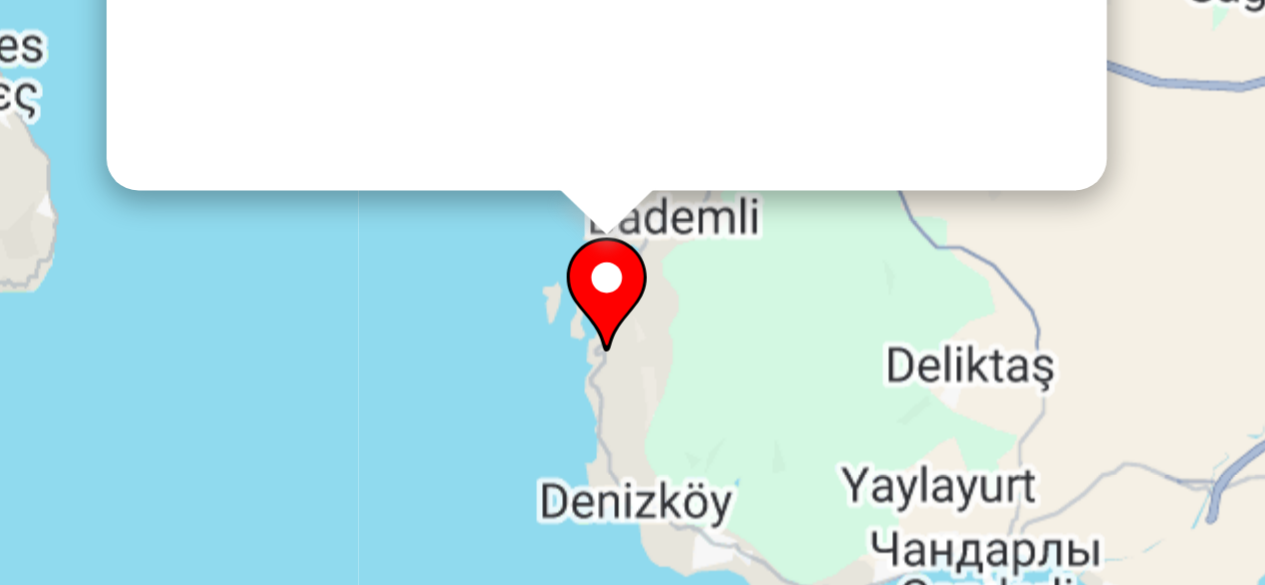 scroll, scrollTop: 0, scrollLeft: 0, axis: both 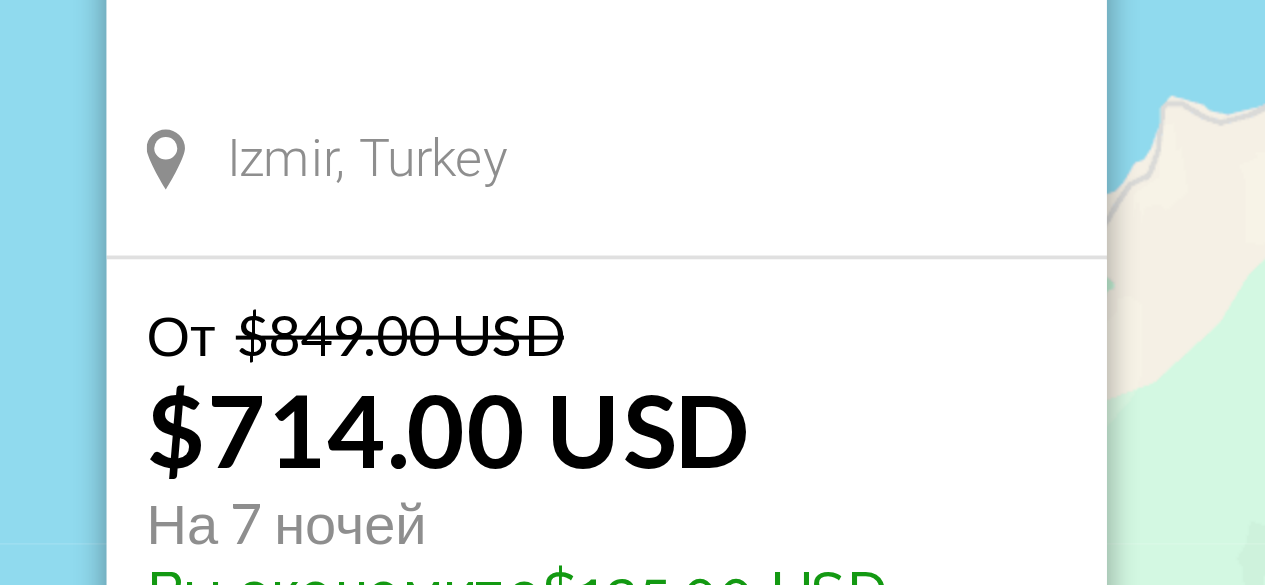 click on "Чтобы активировать перетаскивание с помощью клавиатуры, нажмите Alt + Ввод. После этого перемещайте маркер, используя клавиши со стрелками. Чтобы завершить перетаскивание, нажмите клавишу Ввод. Чтобы отменить действие, нажмите клавишу Esc.  Hayitli Merada Termal  Прибегнуть  -  Это курорт только для взрослых
Izmir, Turkey От $849.00 USD $714.00 USD На 7 ночей Вы экономите  $135.00 USD  View Resort" at bounding box center [632, 438] 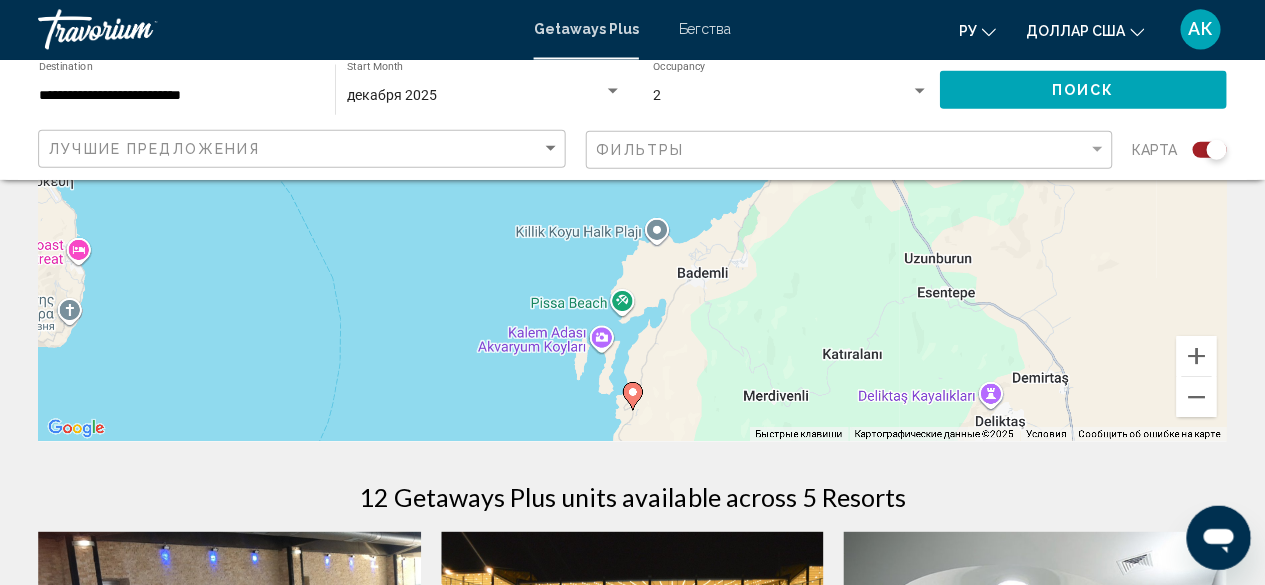 scroll, scrollTop: 359, scrollLeft: 0, axis: vertical 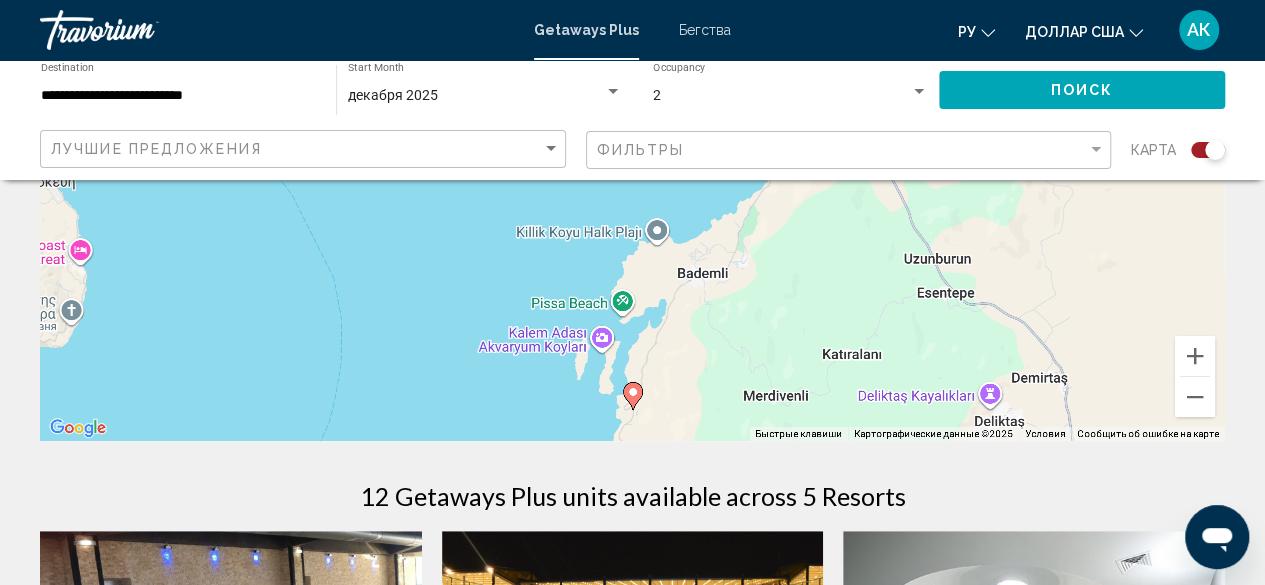 click on "Чтобы активировать перетаскивание с помощью клавиатуры, нажмите Alt + Ввод. После этого перемещайте маркер, используя клавиши со стрелками. Чтобы завершить перетаскивание, нажмите клавишу Ввод. Чтобы отменить действие, нажмите клавишу Esc." at bounding box center (632, 141) 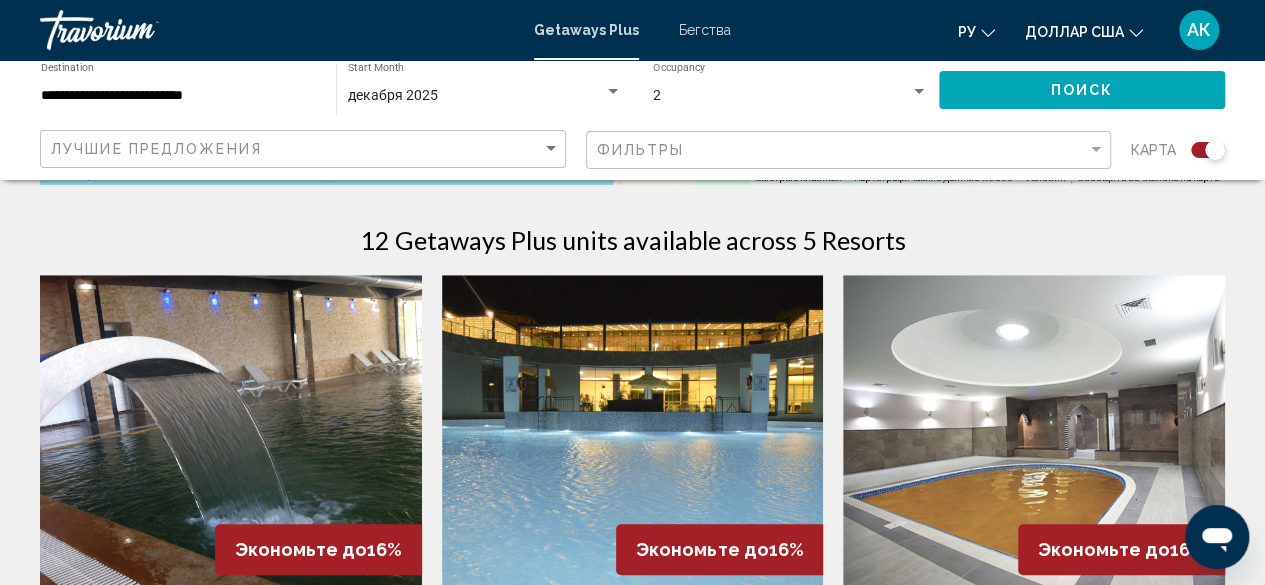 scroll, scrollTop: 594, scrollLeft: 0, axis: vertical 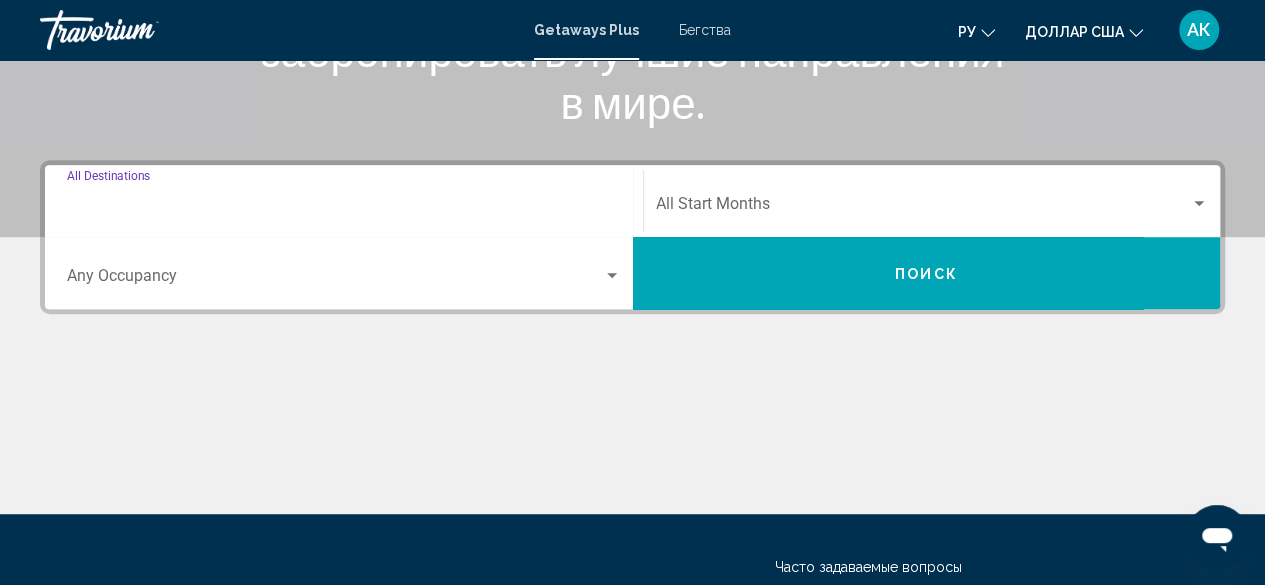 click on "Destination All Destinations" at bounding box center (344, 208) 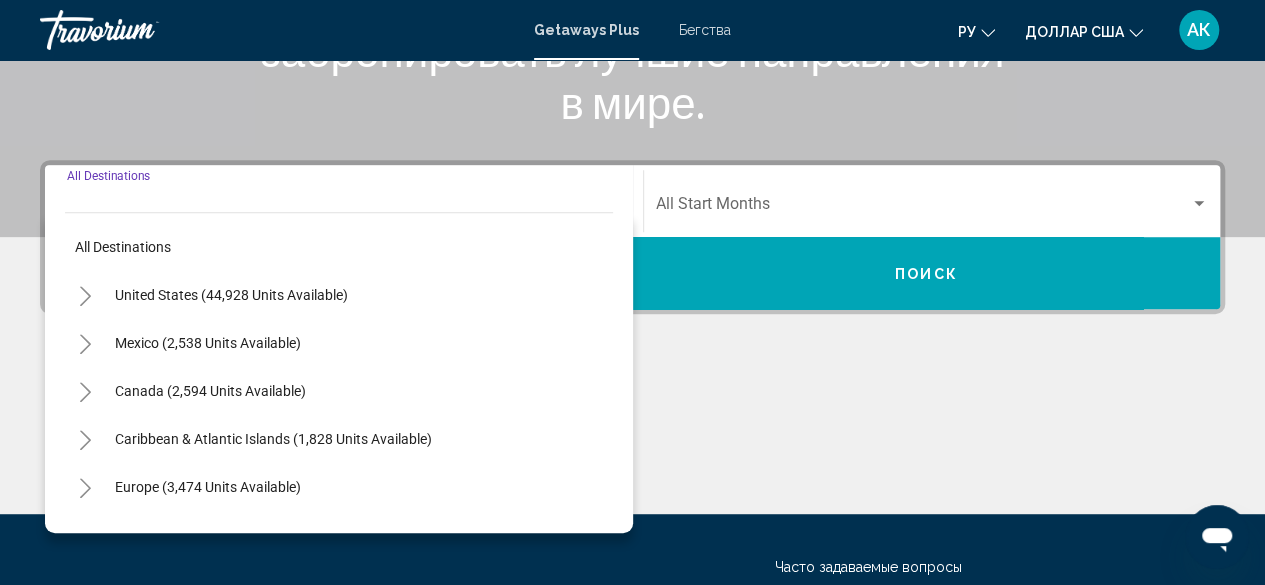scroll, scrollTop: 458, scrollLeft: 0, axis: vertical 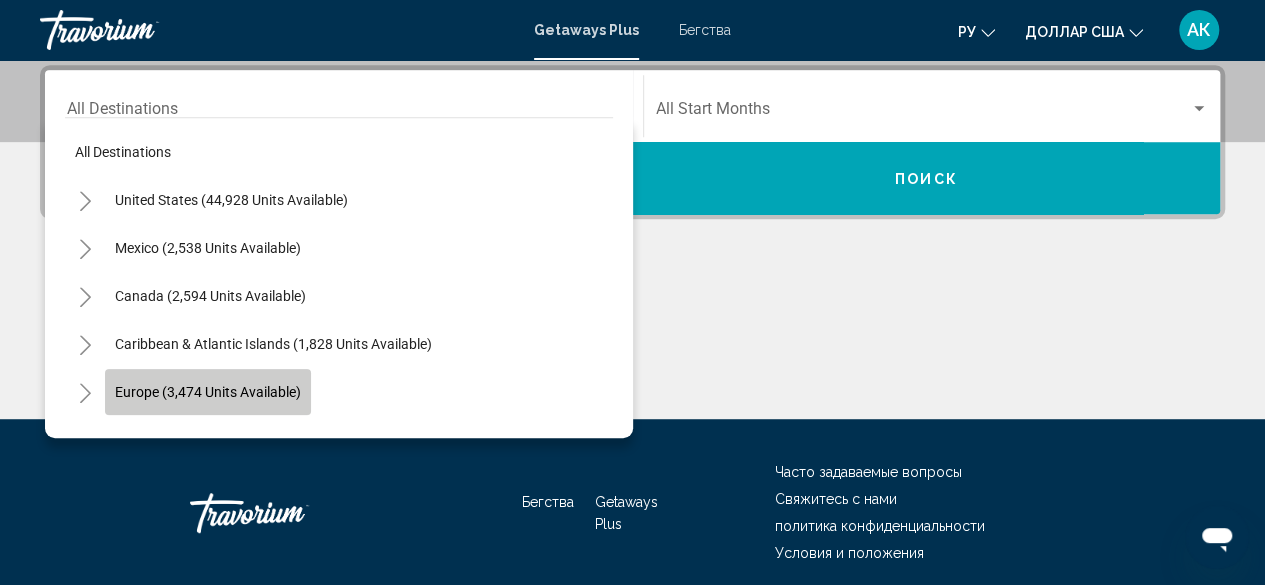 click on "Europe (3,474 units available)" 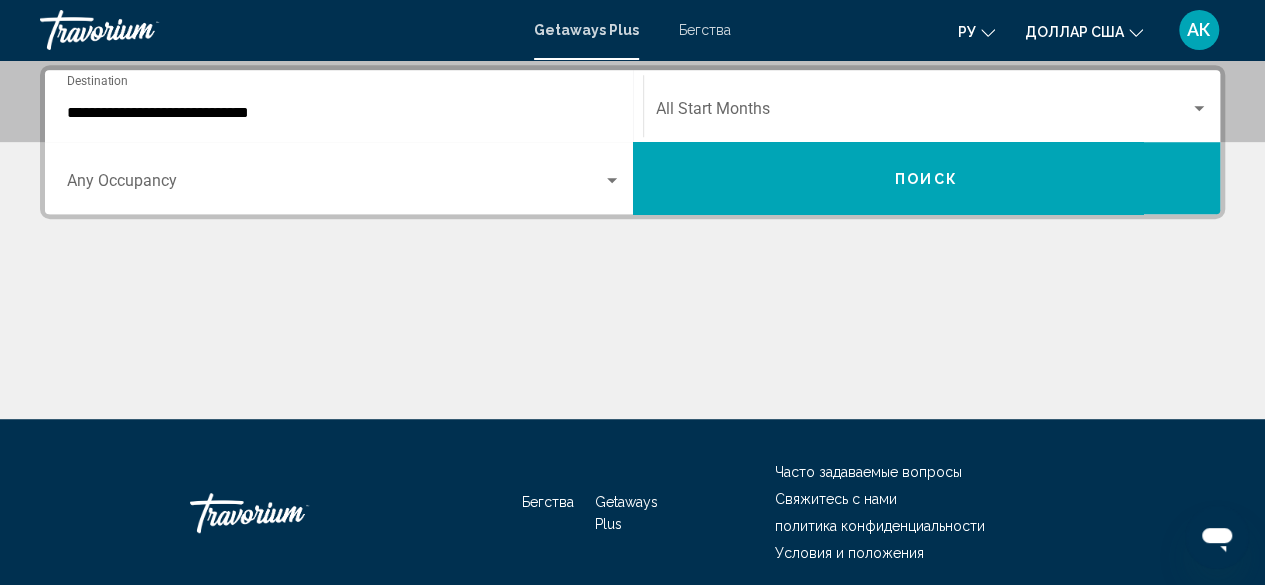 click on "Occupancy Any Occupancy" at bounding box center (344, 178) 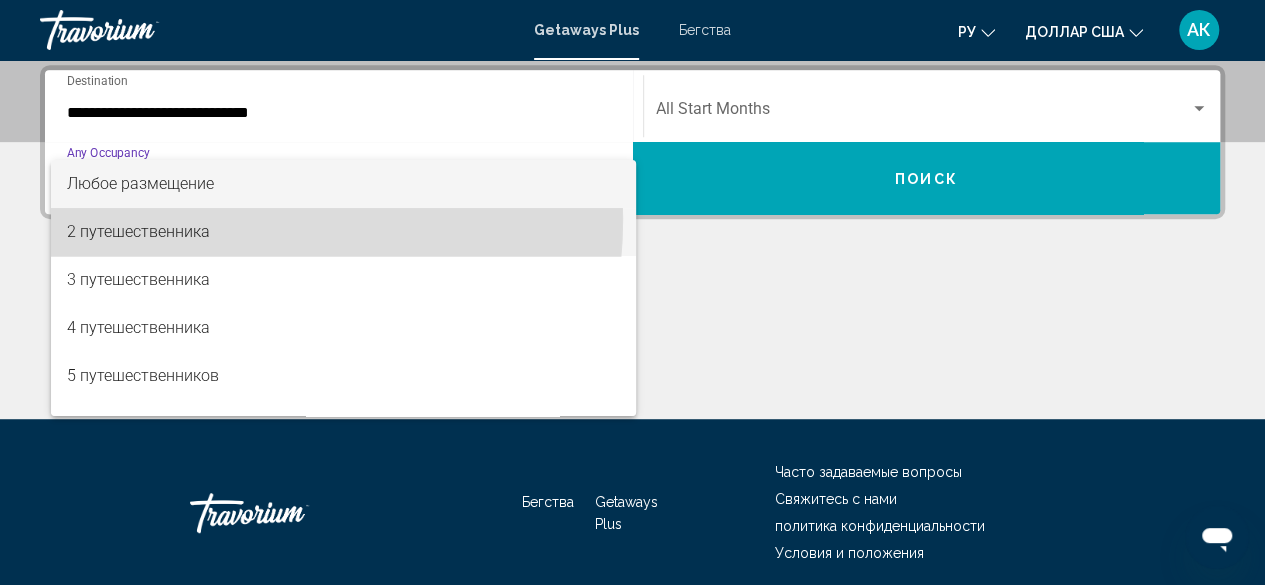 click on "2 путешественника" at bounding box center (344, 232) 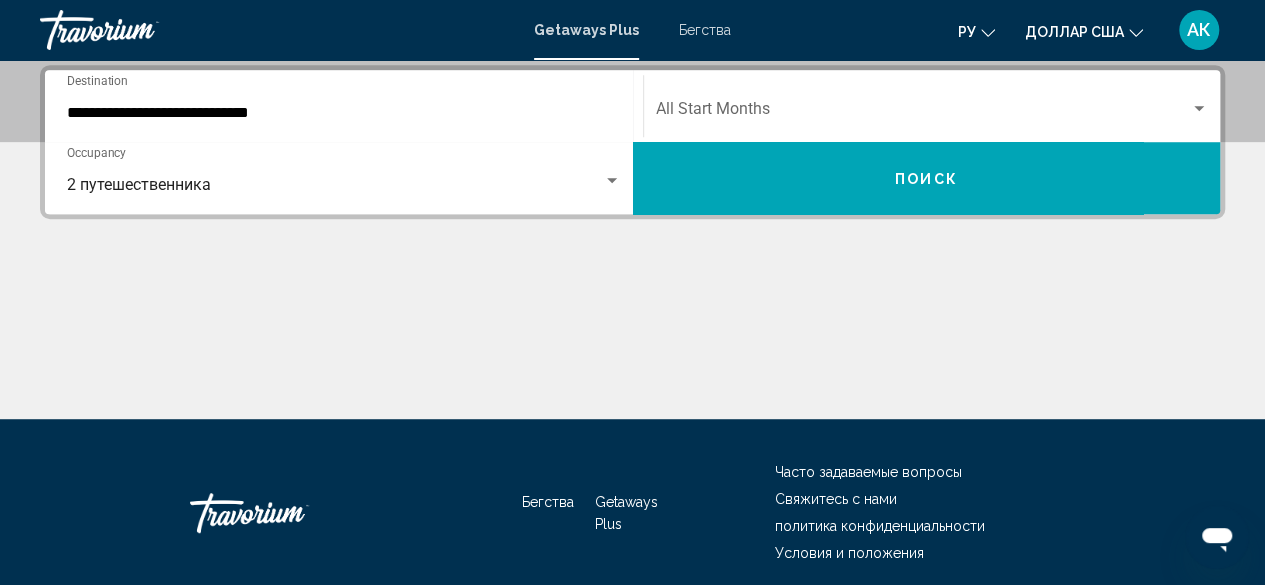 click on "Start Month All Start Months" 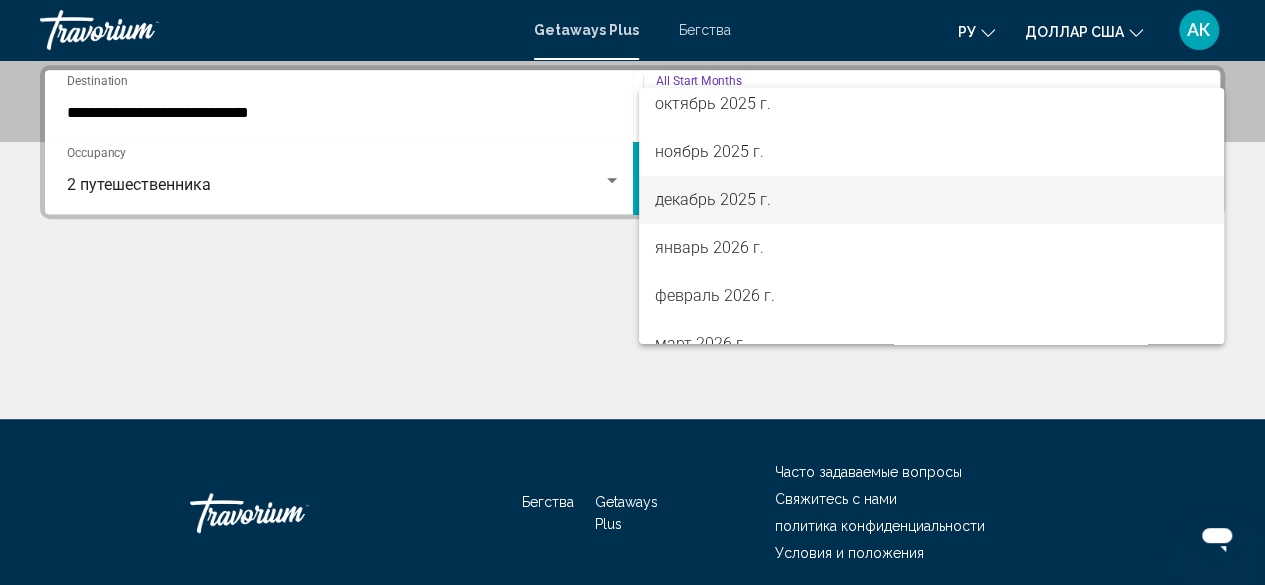 scroll, scrollTop: 155, scrollLeft: 0, axis: vertical 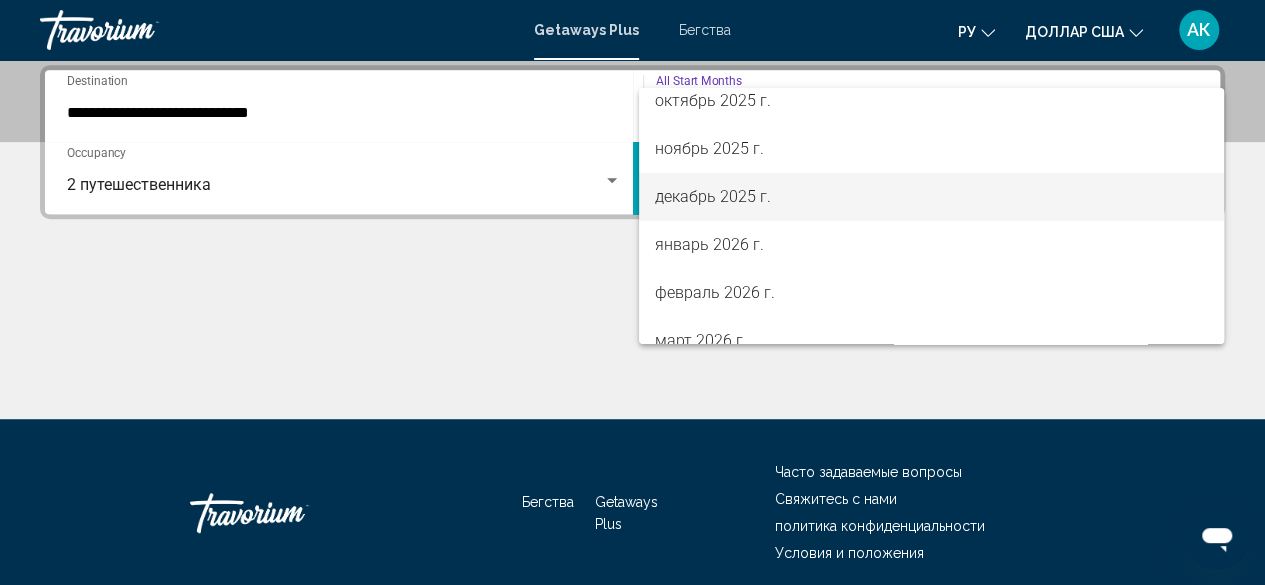 click on "декабрь 2025 г." at bounding box center [713, 196] 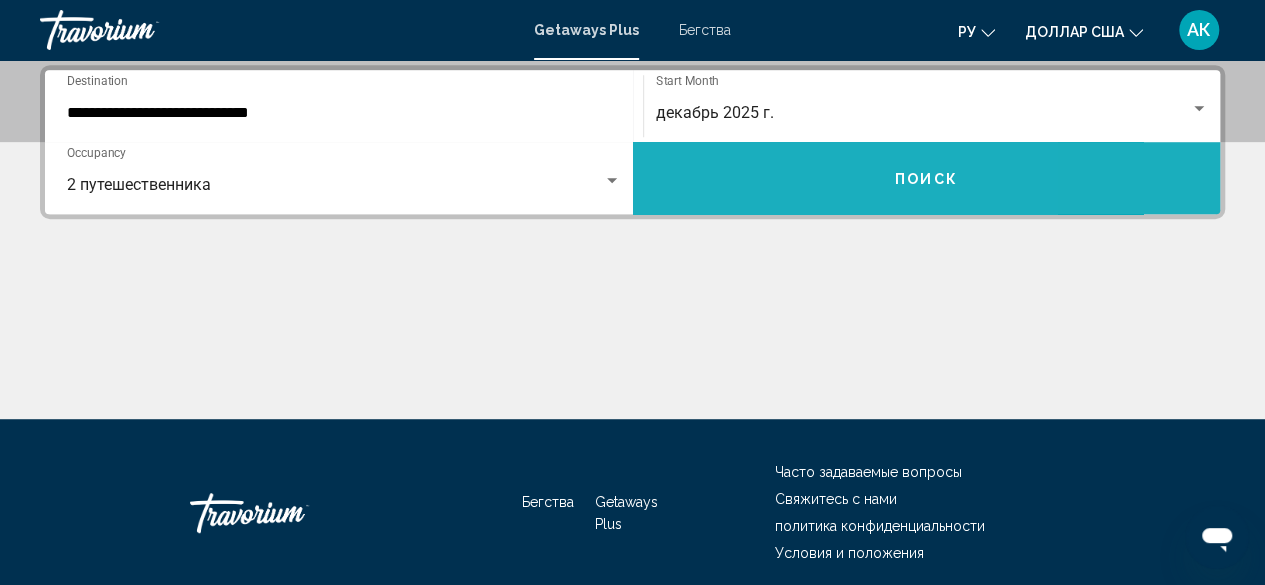 click on "Поиск" at bounding box center [927, 178] 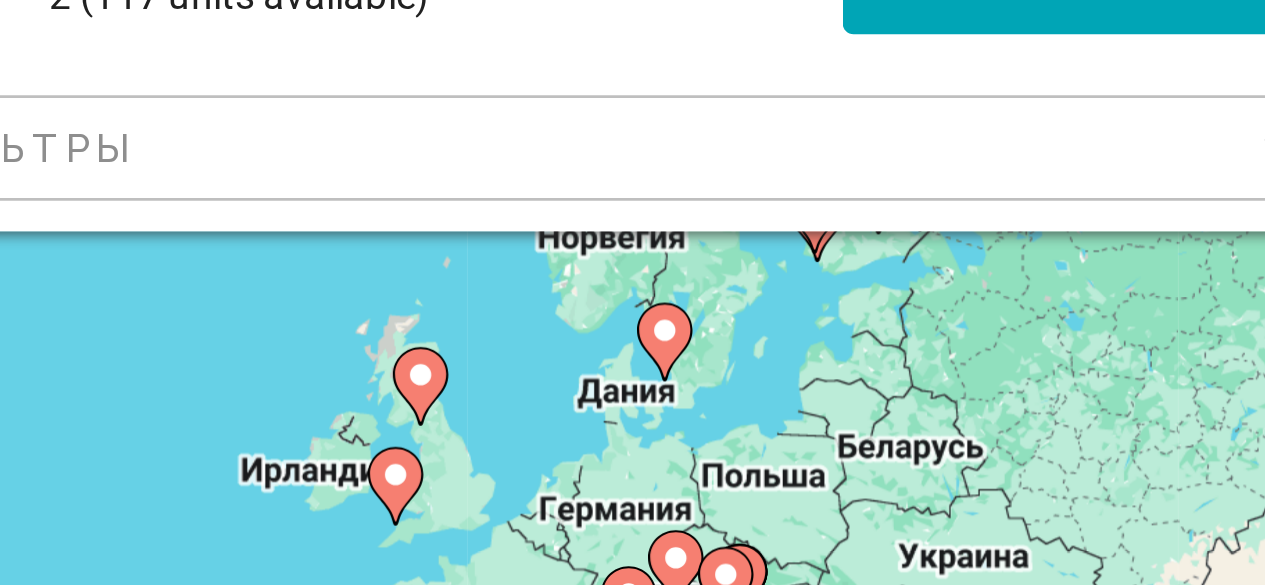 scroll, scrollTop: 55, scrollLeft: 0, axis: vertical 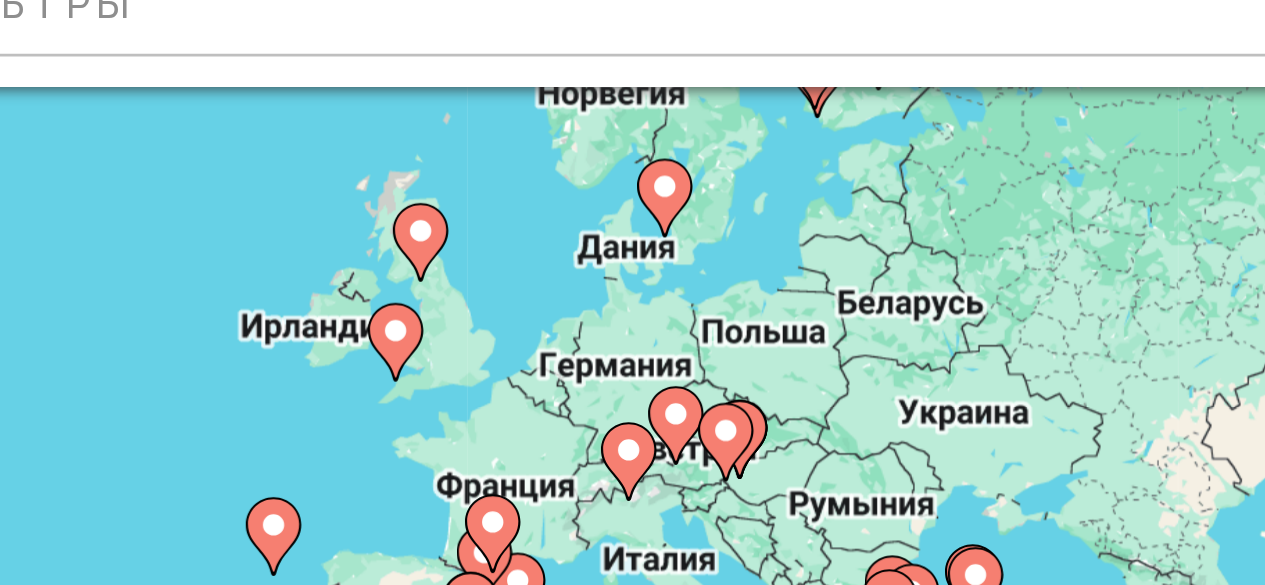 click at bounding box center [929, 174] 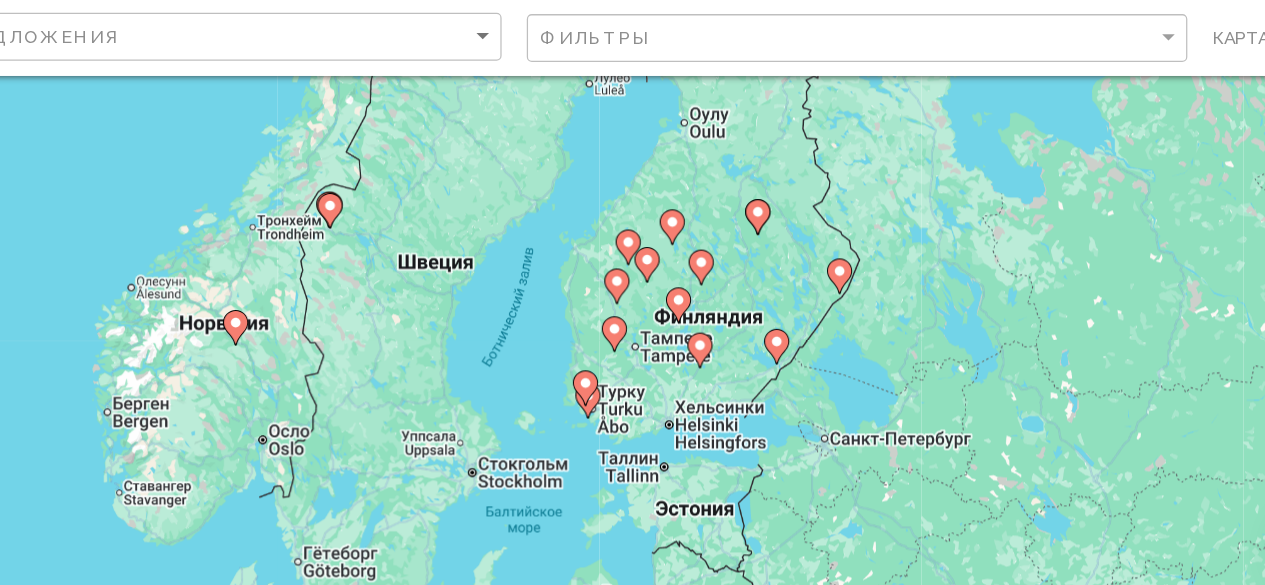 scroll, scrollTop: 58, scrollLeft: 0, axis: vertical 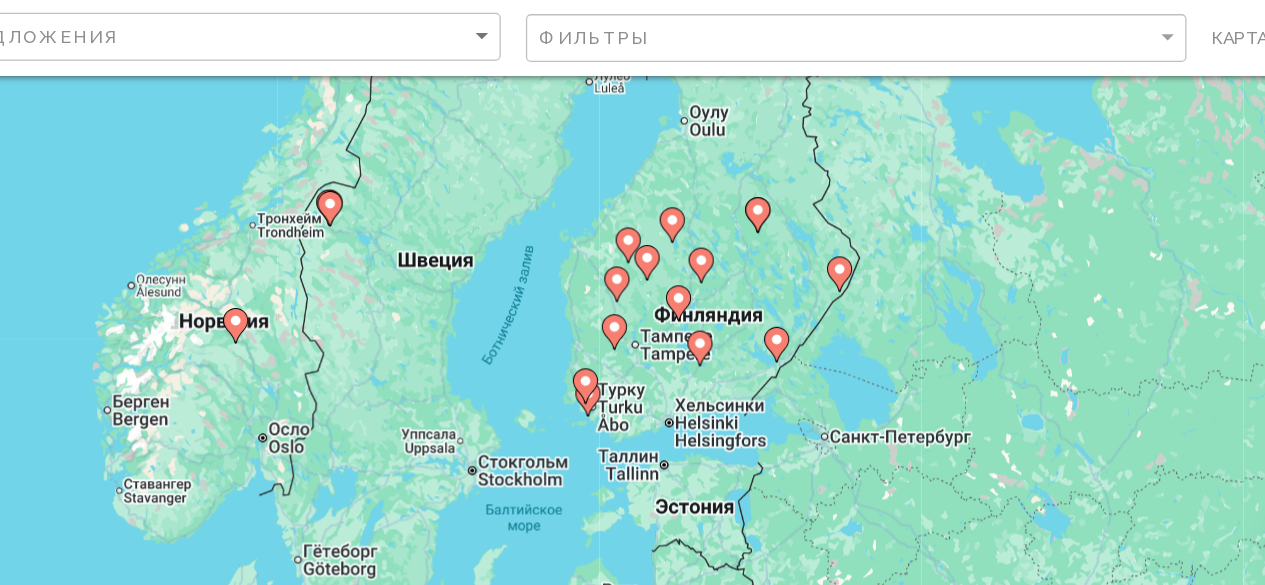click 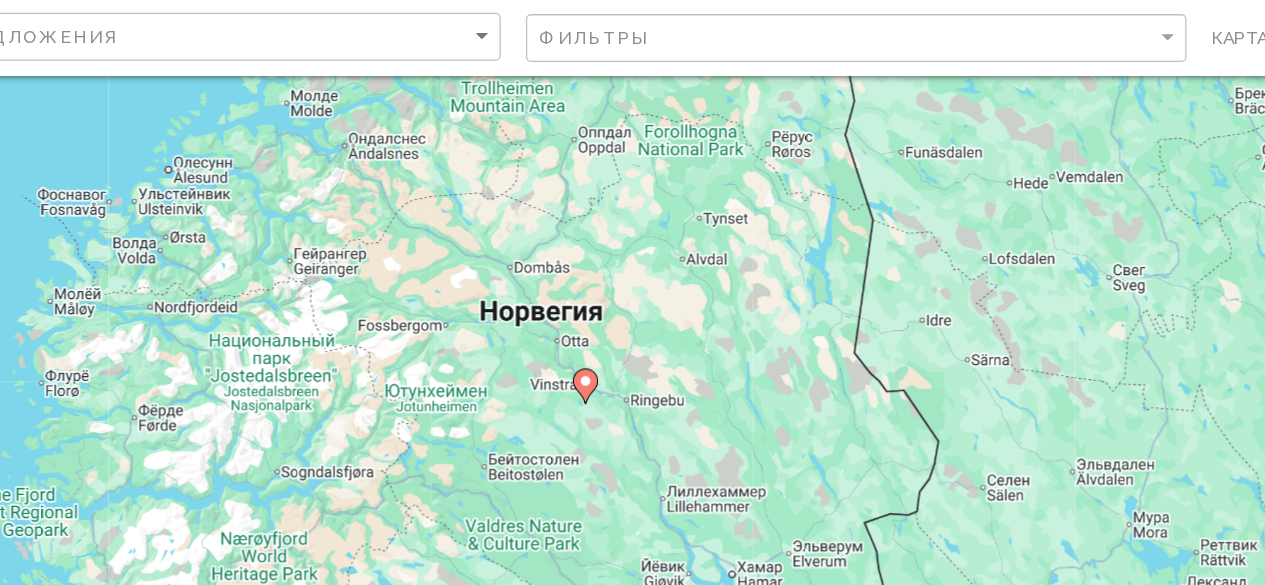 click 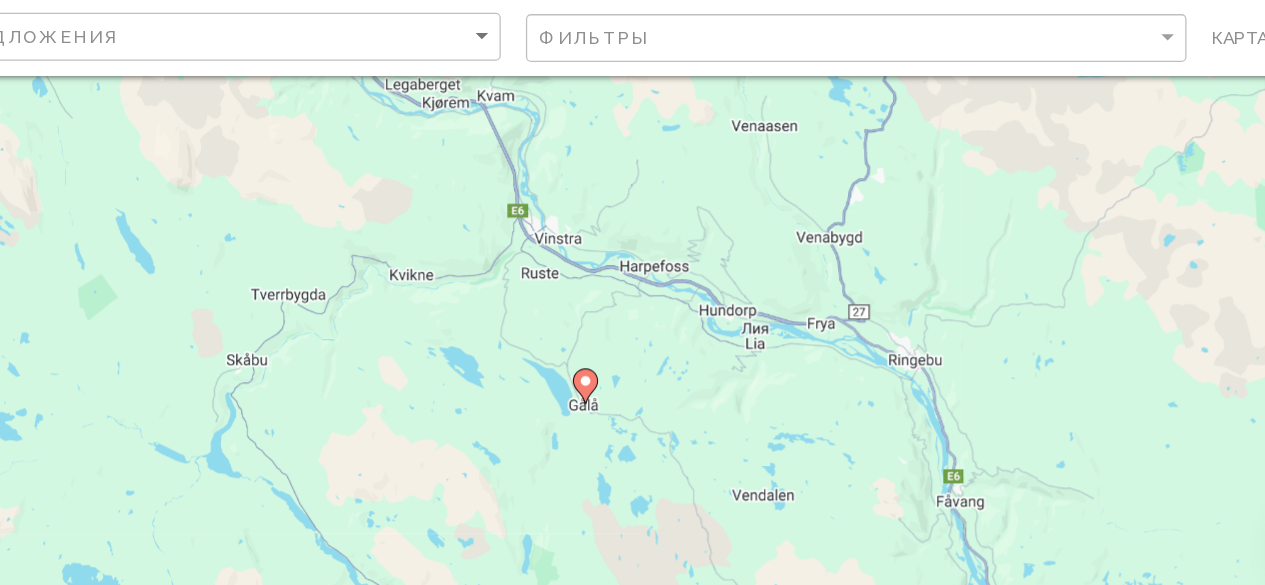 click 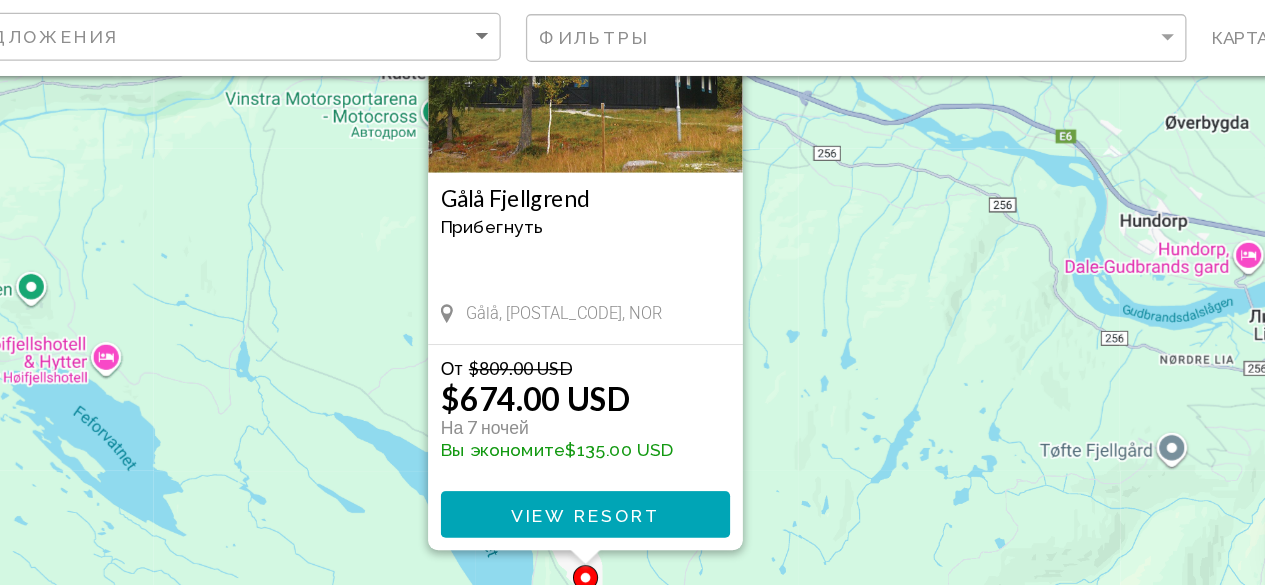 scroll, scrollTop: 173, scrollLeft: 0, axis: vertical 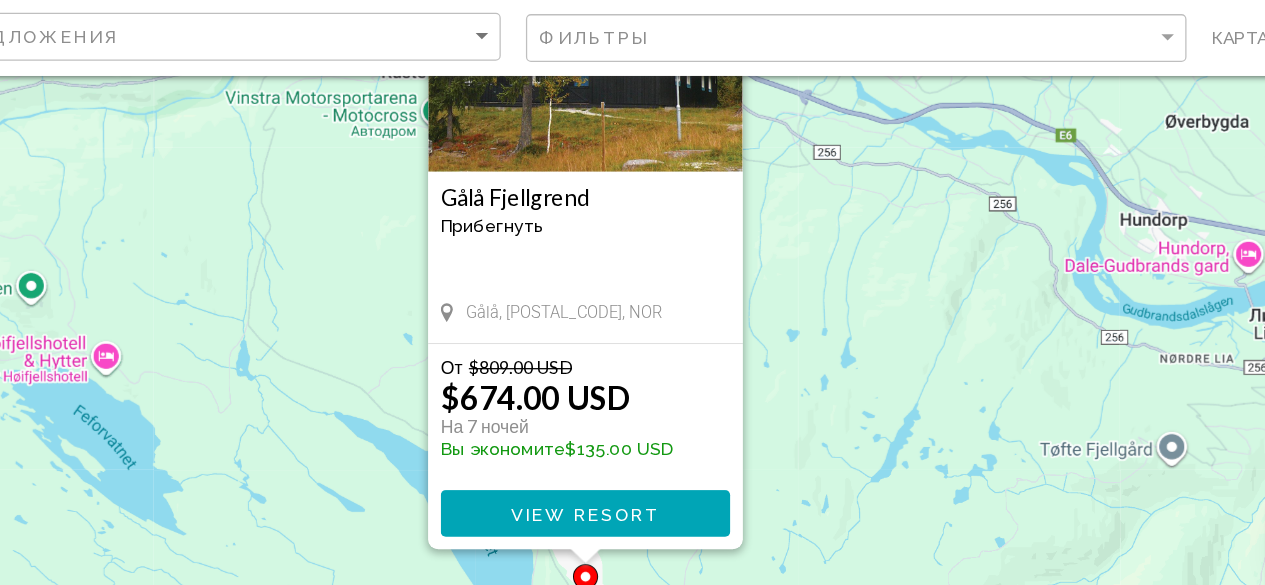 click on "View Resort" at bounding box center [632, 528] 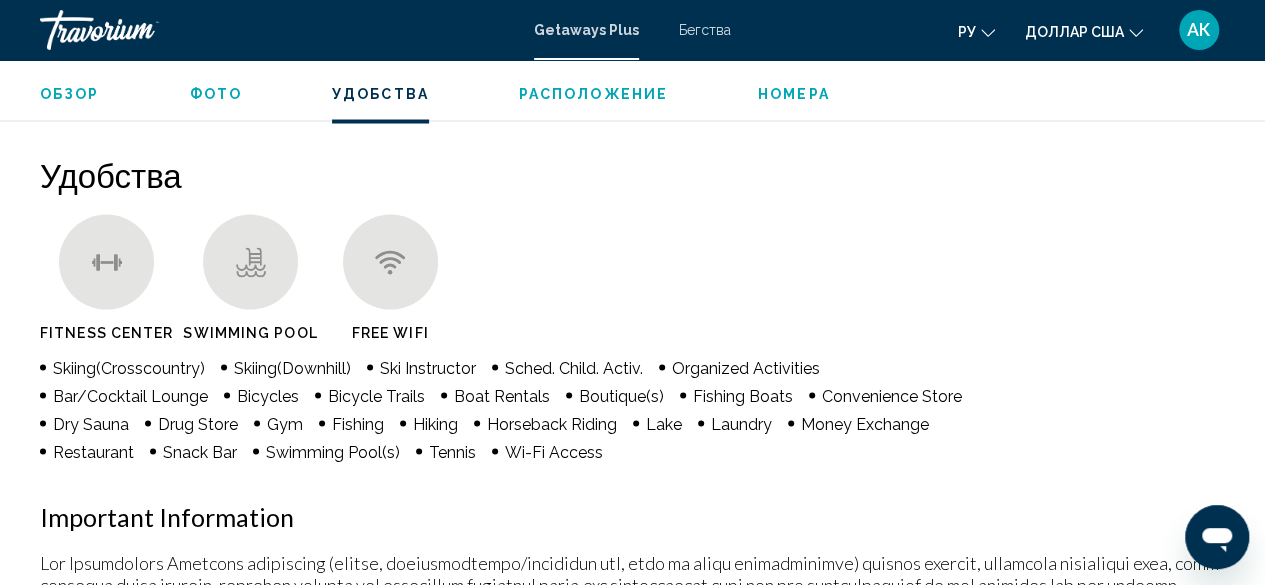 scroll, scrollTop: 1842, scrollLeft: 0, axis: vertical 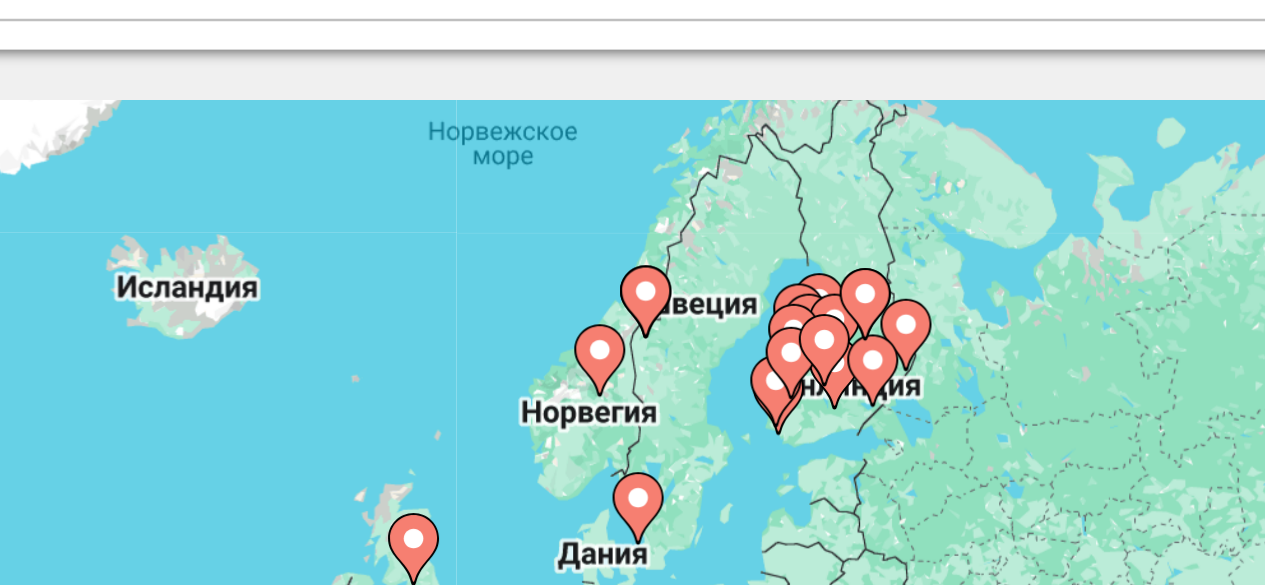 drag, startPoint x: 955, startPoint y: 240, endPoint x: 939, endPoint y: 327, distance: 88.45903 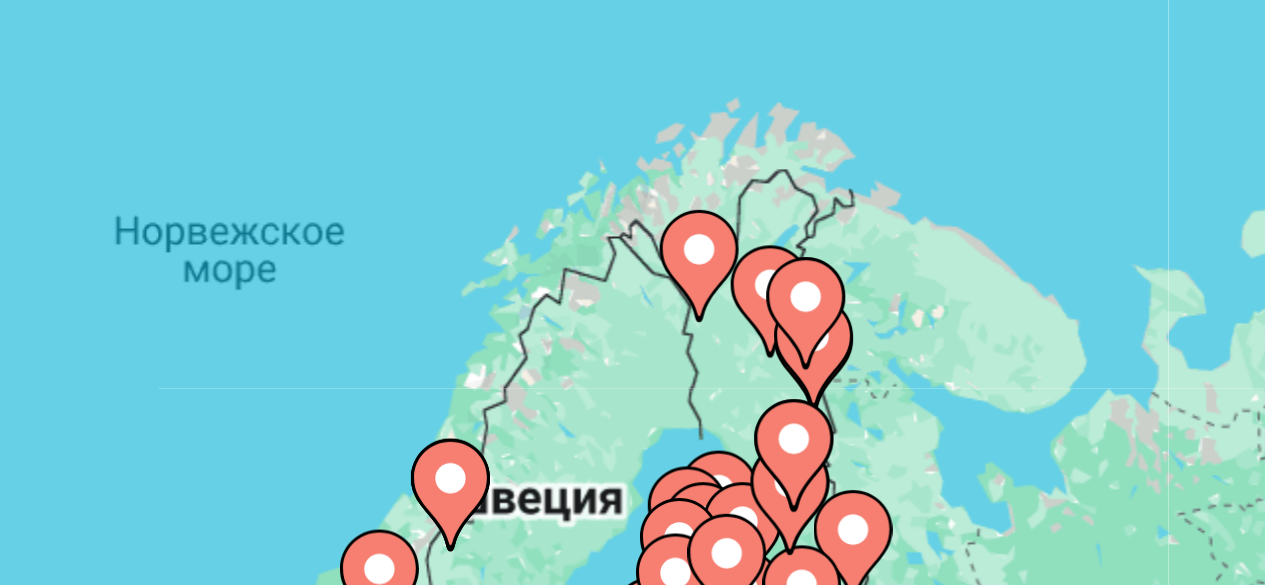 drag, startPoint x: 934, startPoint y: 241, endPoint x: 913, endPoint y: 306, distance: 68.30813 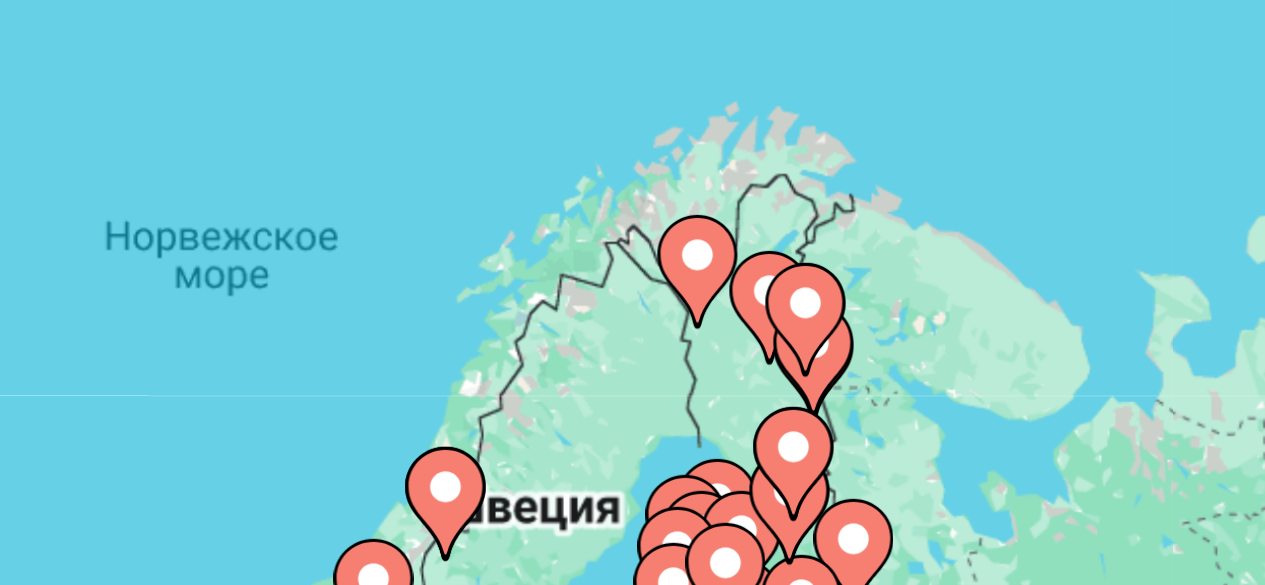 click 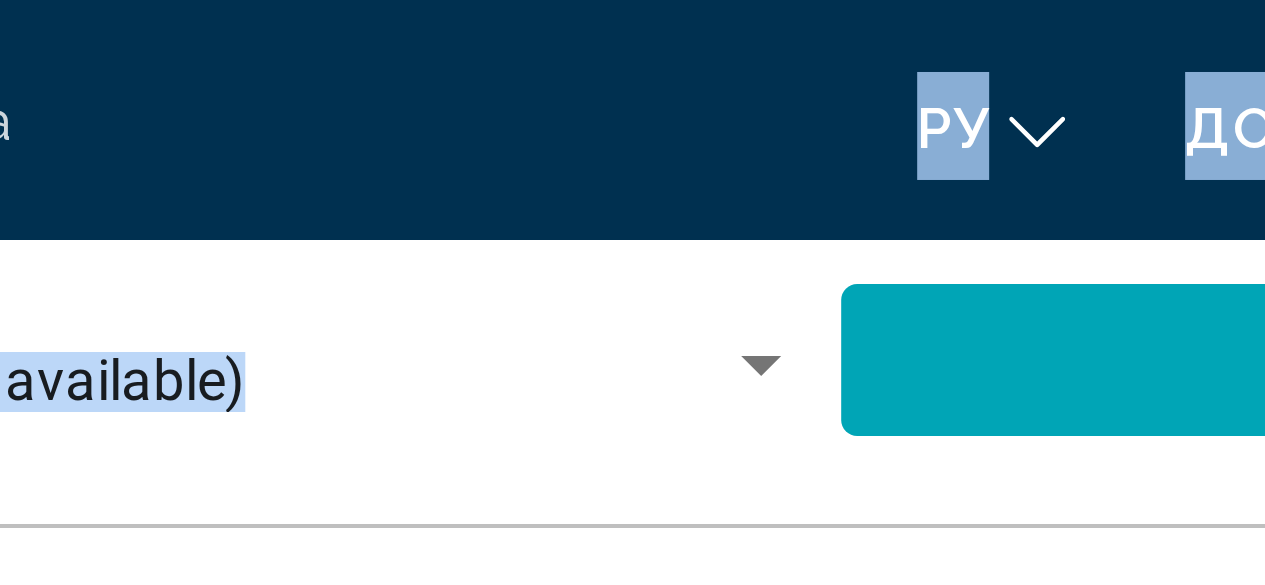 drag, startPoint x: 781, startPoint y: 347, endPoint x: 933, endPoint y: 23, distance: 357.88266 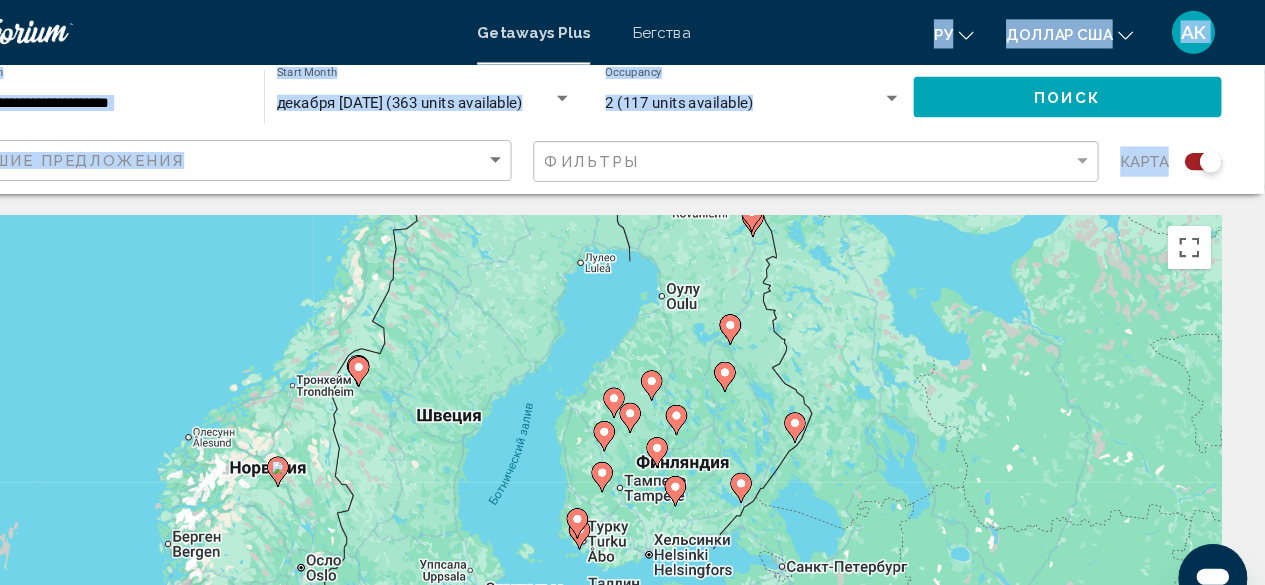 scroll, scrollTop: 0, scrollLeft: 0, axis: both 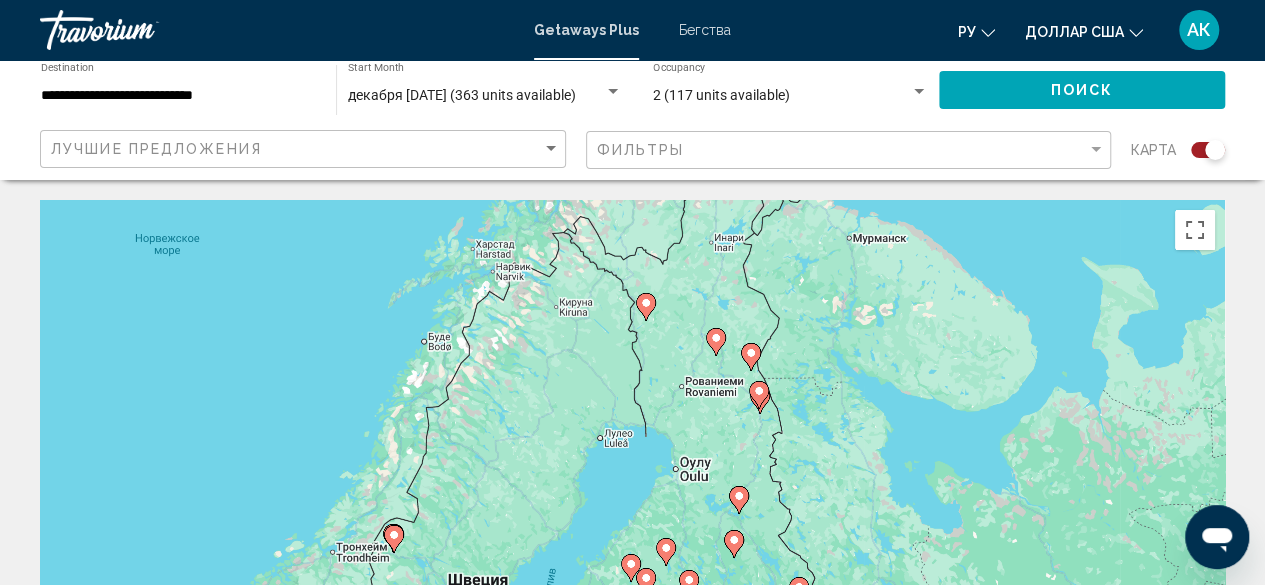 drag, startPoint x: 747, startPoint y: 299, endPoint x: 715, endPoint y: 498, distance: 201.55644 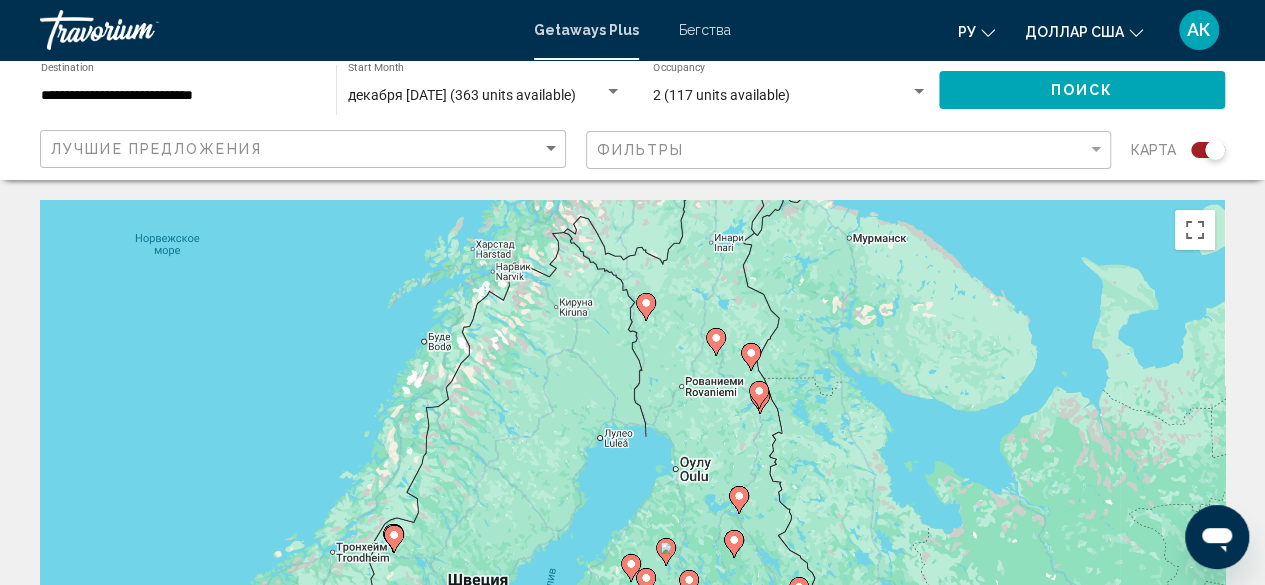 click on "Чтобы активировать перетаскивание с помощью клавиатуры, нажмите Alt + Ввод. После этого перемещайте маркер, используя клавиши со стрелками. Чтобы завершить перетаскивание, нажмите клавишу Ввод. Чтобы отменить действие, нажмите клавишу Esc." at bounding box center (632, 500) 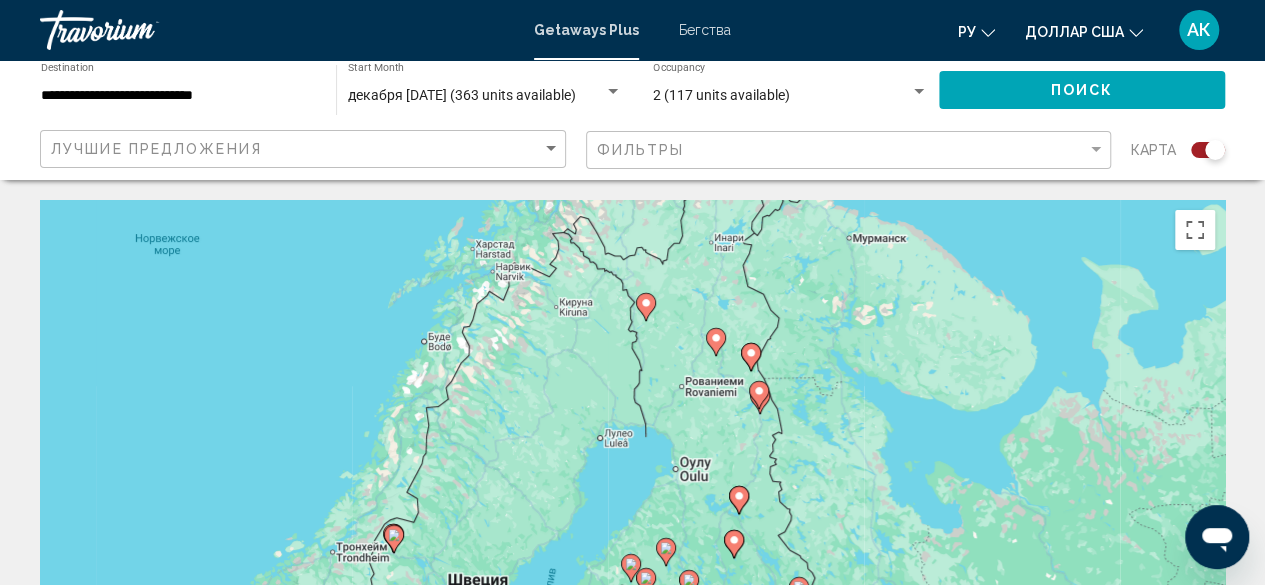 click 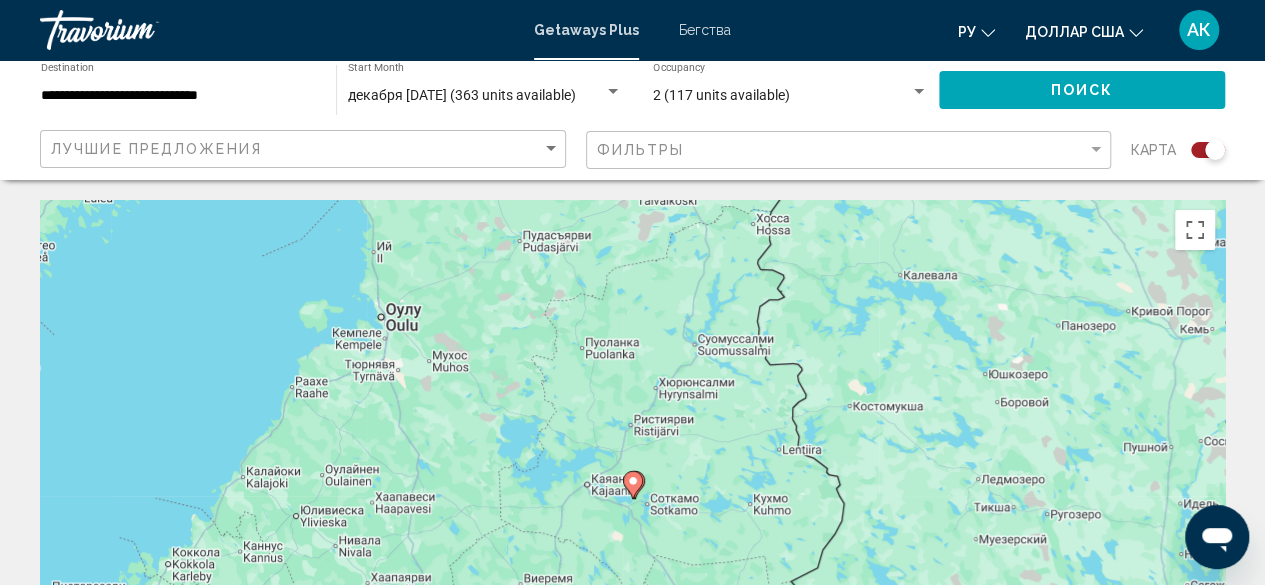 click at bounding box center [633, 485] 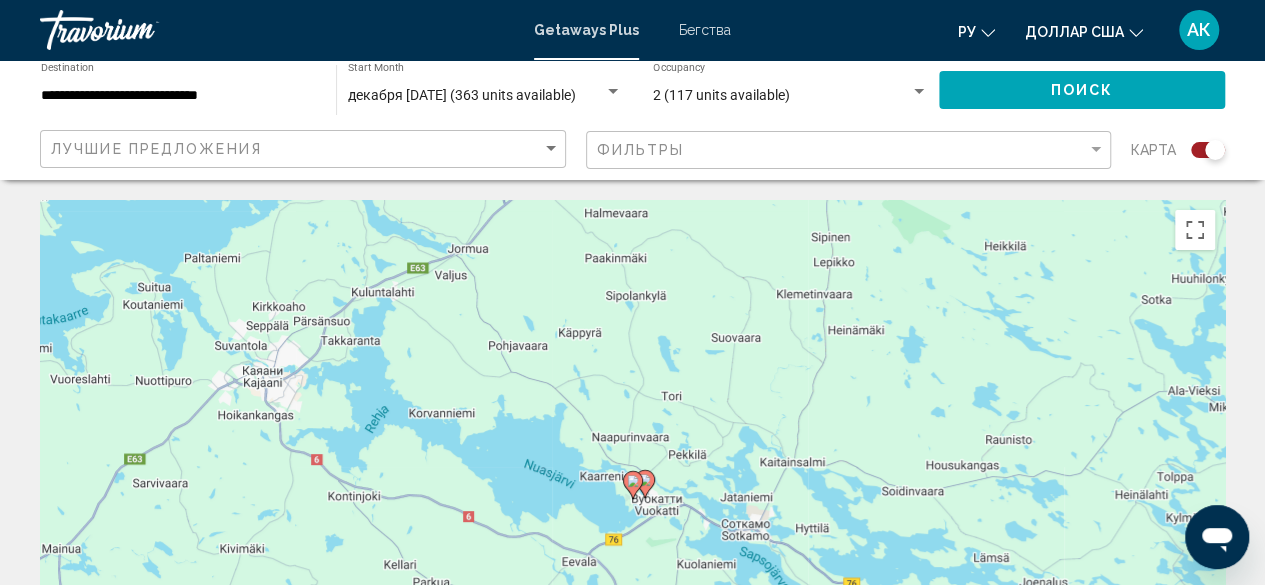 click 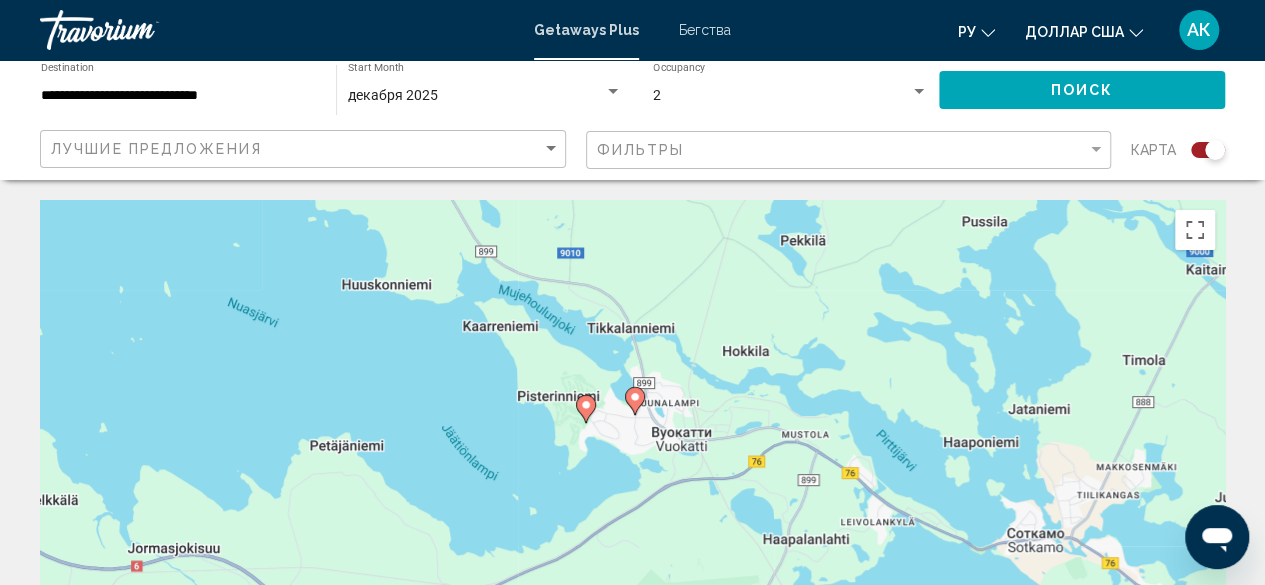 drag, startPoint x: 626, startPoint y: 512, endPoint x: 628, endPoint y: 151, distance: 361.00555 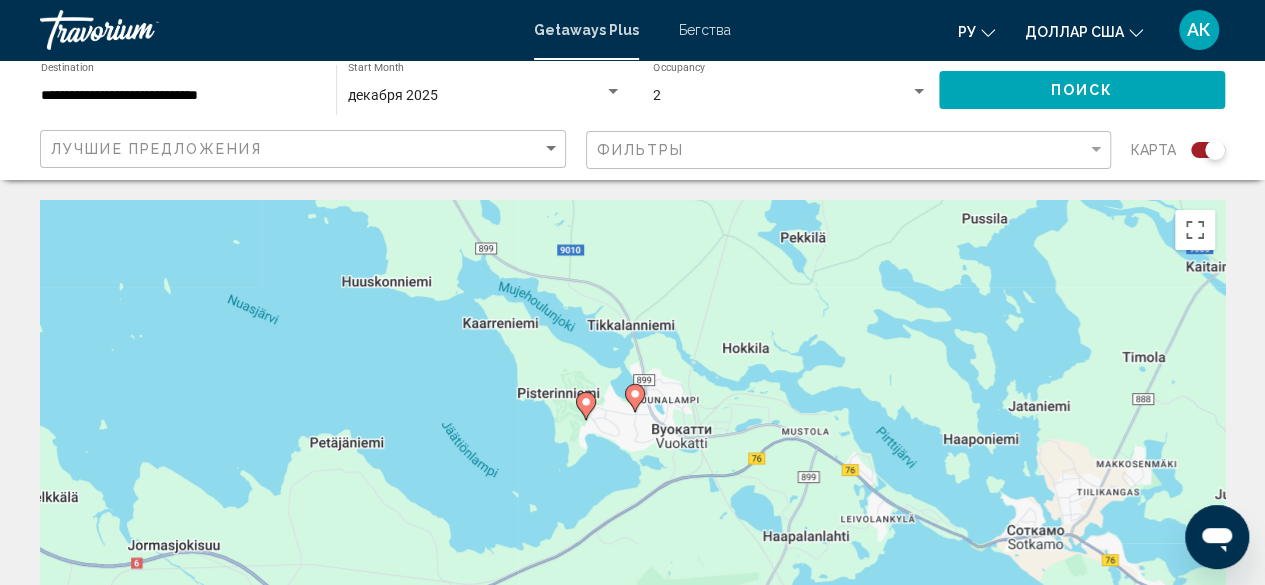 click 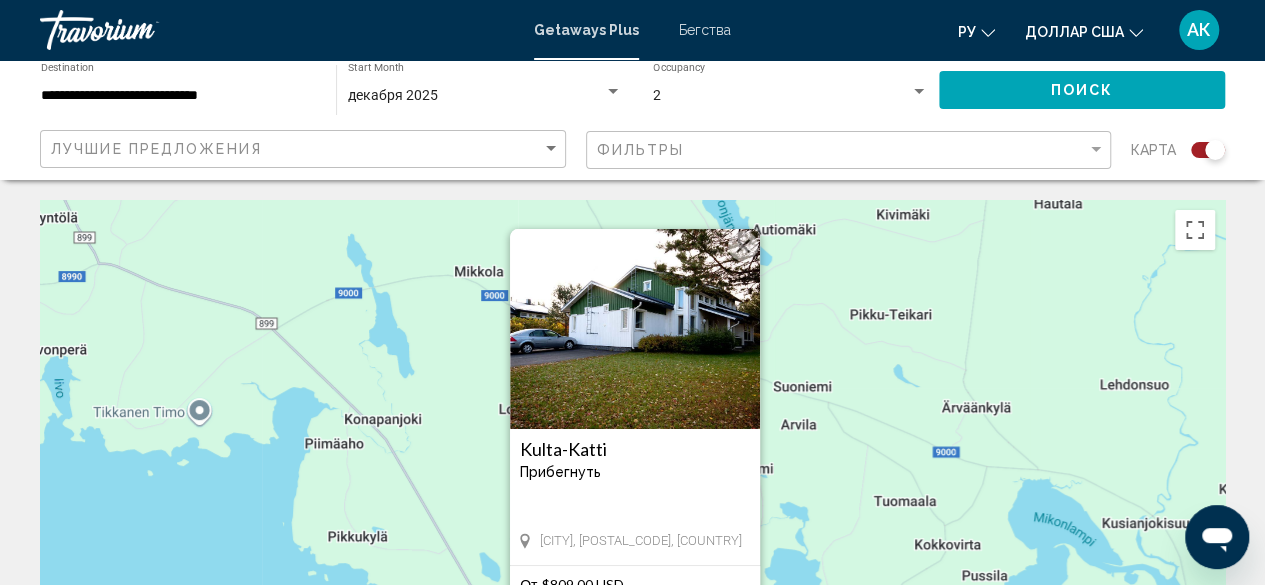 click on "Чтобы активировать перетаскивание с помощью клавиатуры, нажмите Alt + Ввод. После этого перемещайте маркер, используя клавиши со стрелками. Чтобы завершить перетаскивание, нажмите клавишу Ввод. Чтобы отменить действие, нажмите клавишу Esc.  Kulta-Katti  Прибегнуть  -  Это курорт только для взрослых
Vuokatti, [POSTAL_CODE], FIN От $809.00 USD $674.00 USD На 7 ночей Вы экономите  $135.00 USD  View Resort" at bounding box center (632, 500) 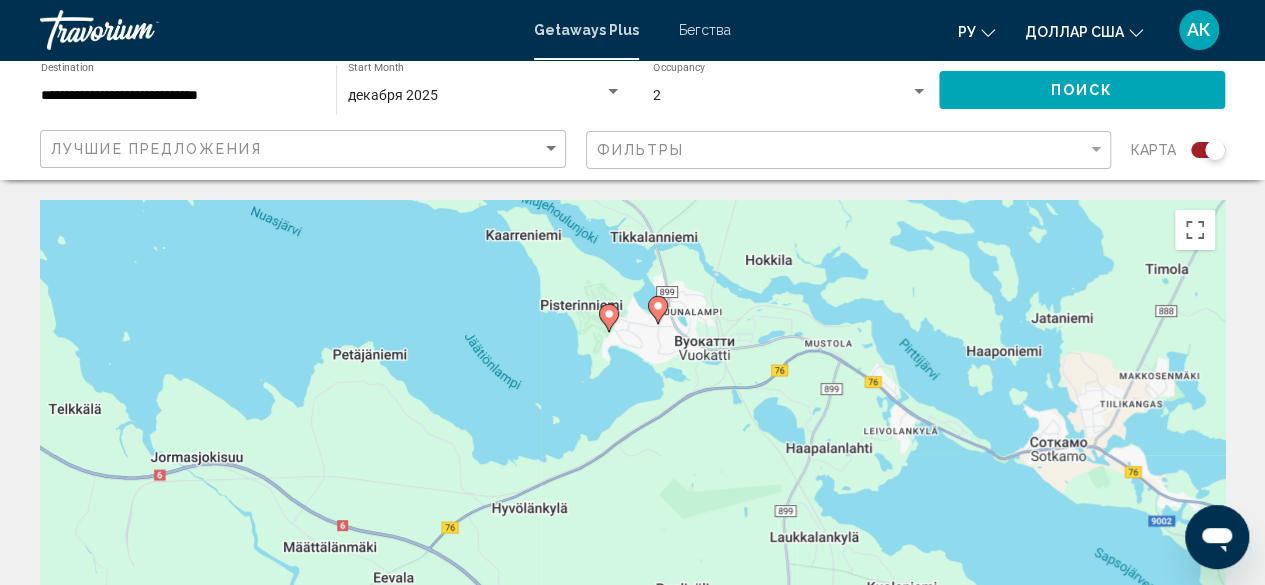 drag, startPoint x: 703, startPoint y: 445, endPoint x: 722, endPoint y: -15, distance: 460.3922 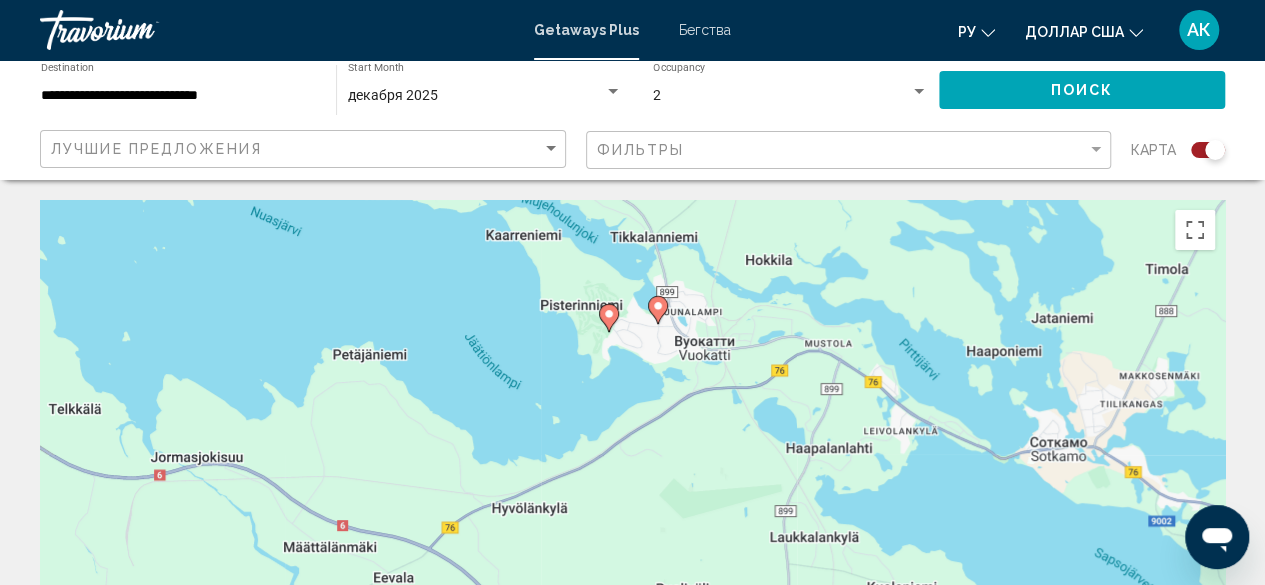 click 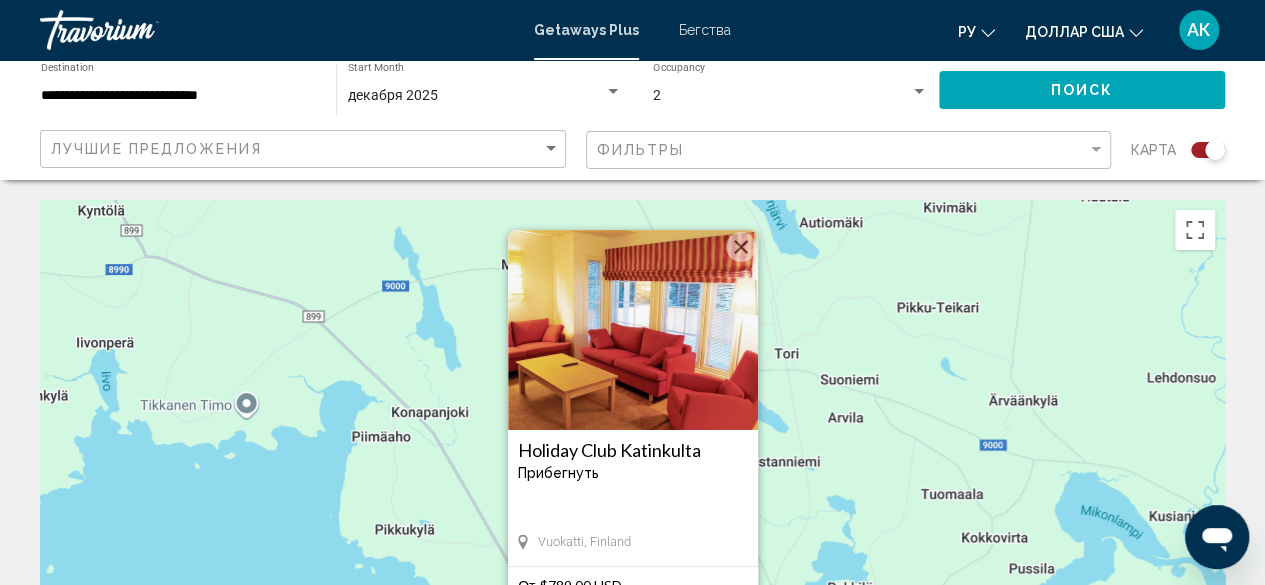 click at bounding box center [741, 247] 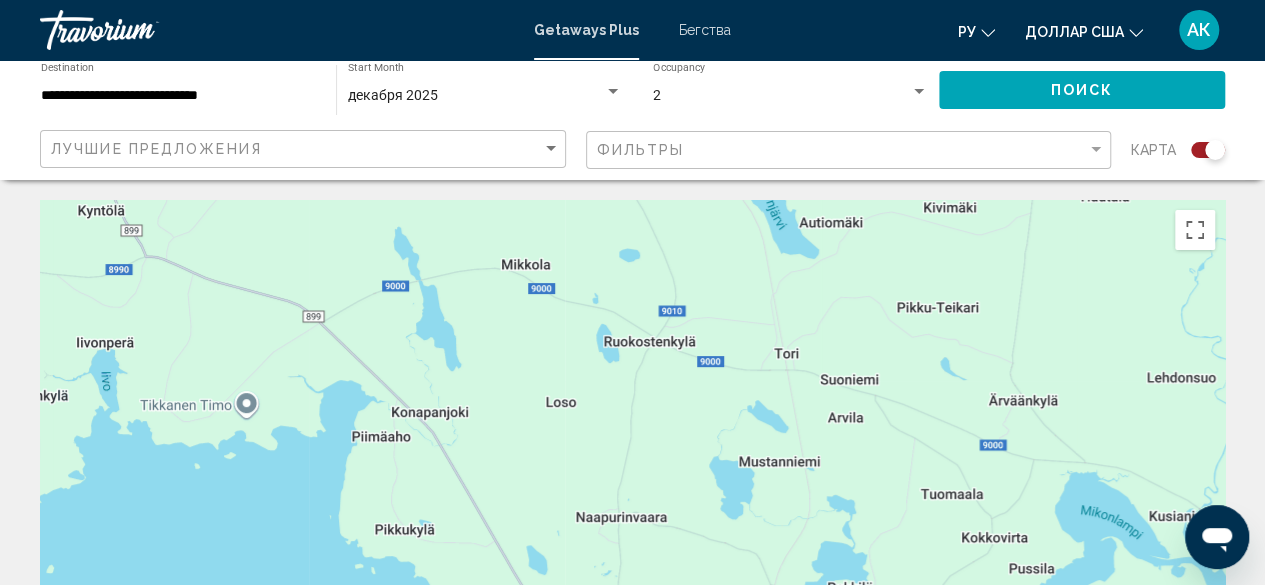 click on "Для навигации используйте клавиши со стрелками. Чтобы активировать перетаскивание с помощью клавиатуры, нажмите Alt + Ввод. После этого перемещайте маркер, используя клавиши со стрелками. Чтобы завершить перетаскивание, нажмите клавишу Ввод. Чтобы отменить действие, нажмите клавишу Esc." at bounding box center [632, 500] 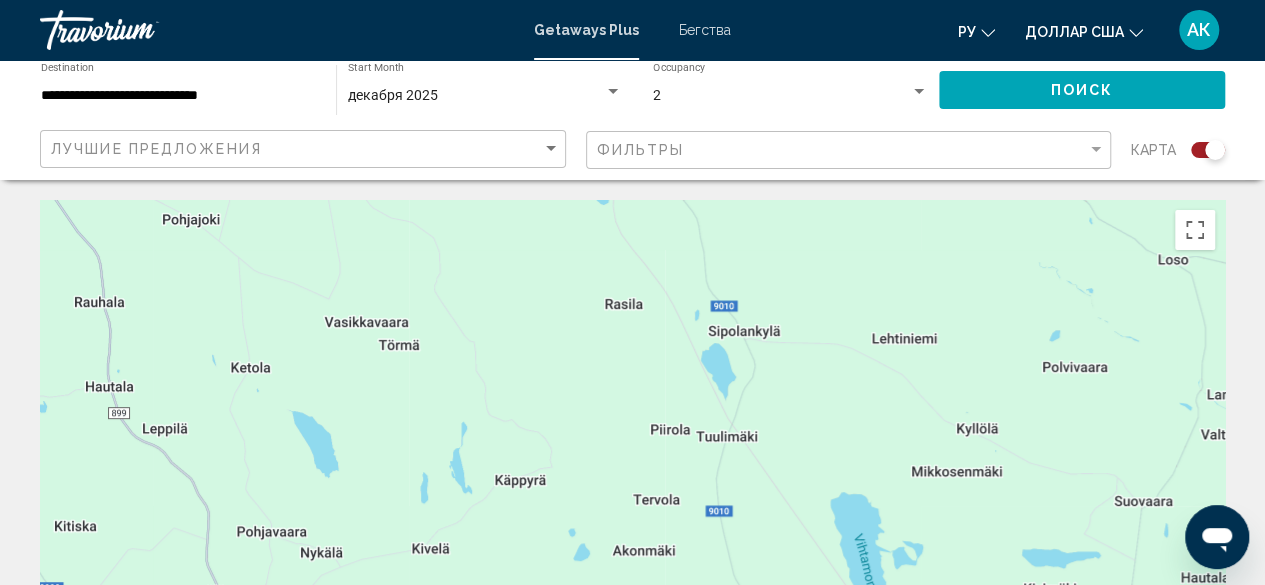 drag, startPoint x: 747, startPoint y: 245, endPoint x: 846, endPoint y: 632, distance: 399.46213 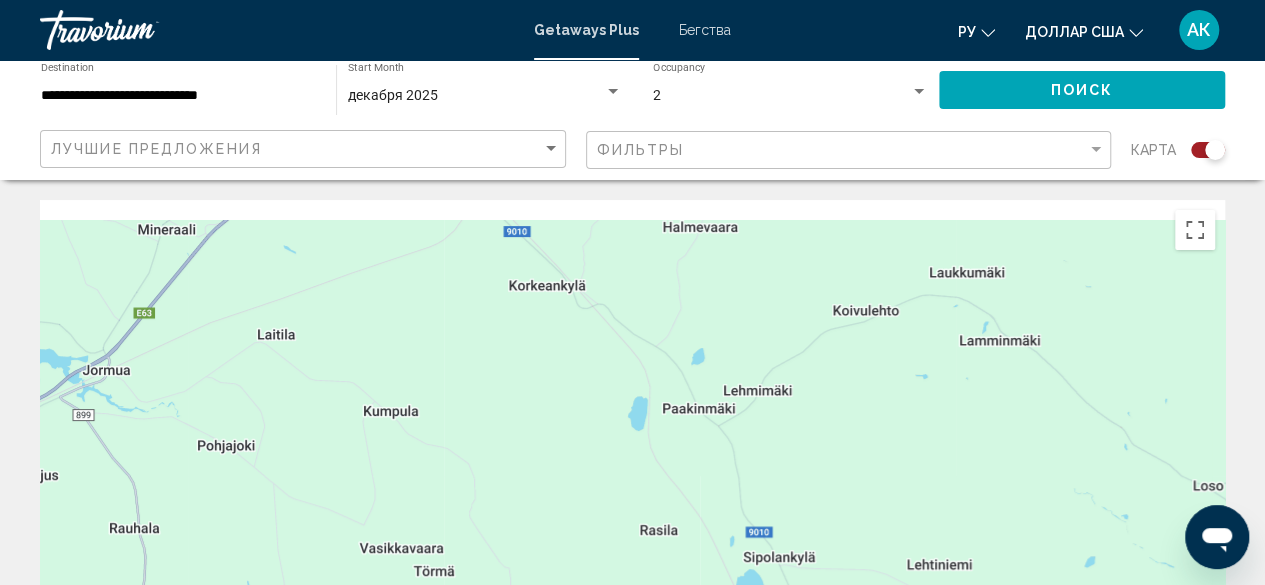 drag, startPoint x: 773, startPoint y: 552, endPoint x: 782, endPoint y: 627, distance: 75.53807 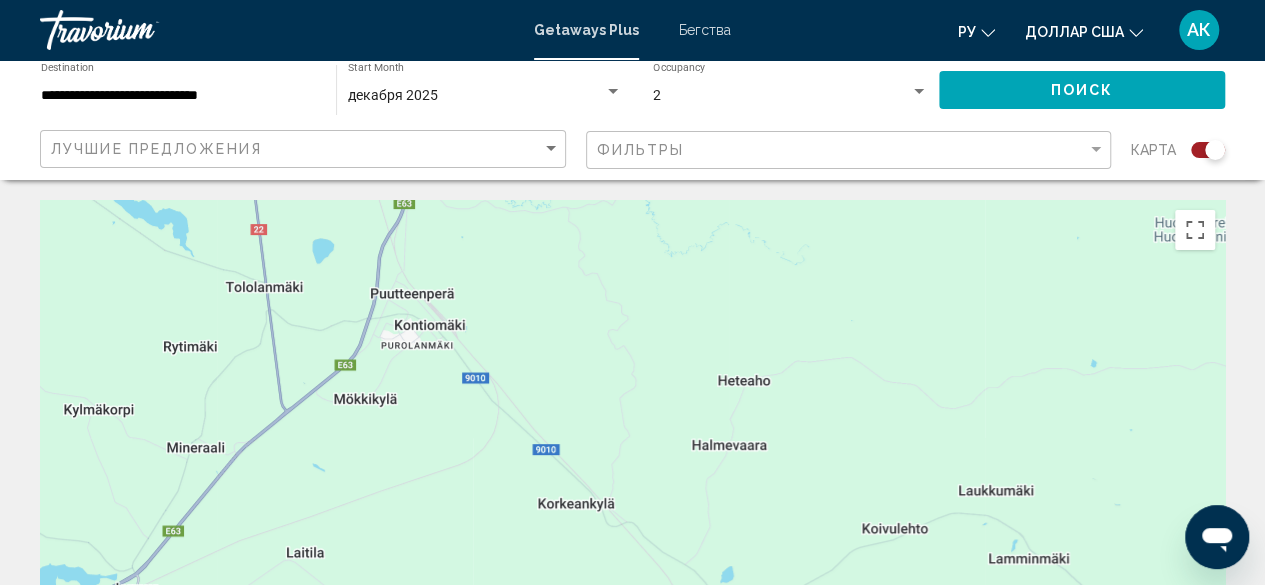 drag, startPoint x: 709, startPoint y: 283, endPoint x: 739, endPoint y: 503, distance: 222.03603 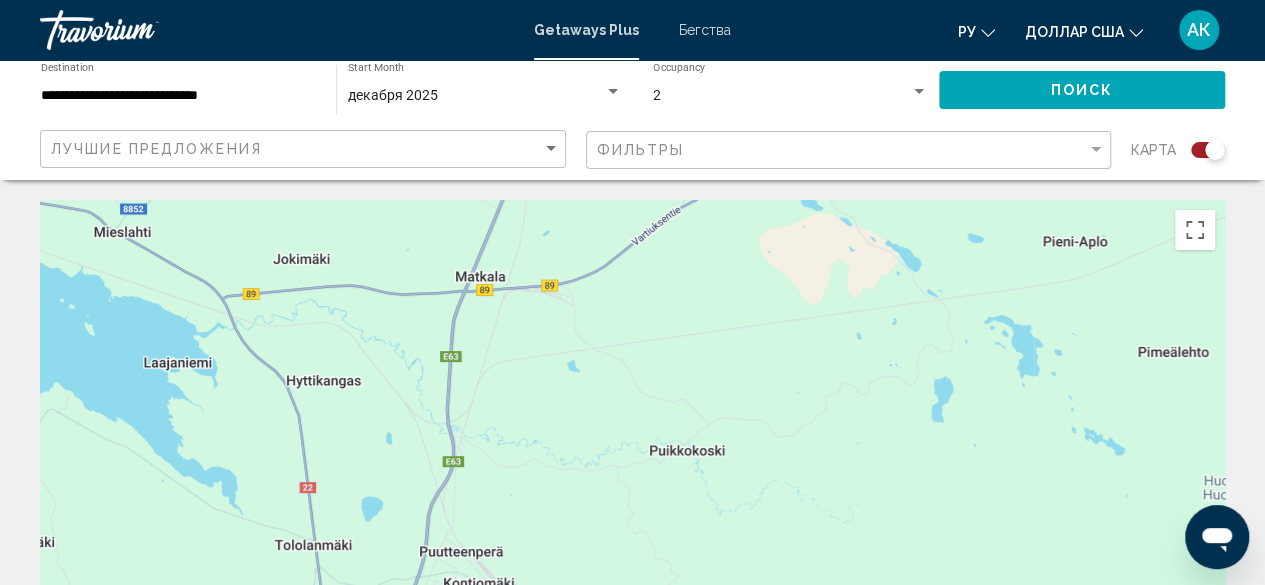 drag, startPoint x: 667, startPoint y: 303, endPoint x: 721, endPoint y: 605, distance: 306.78983 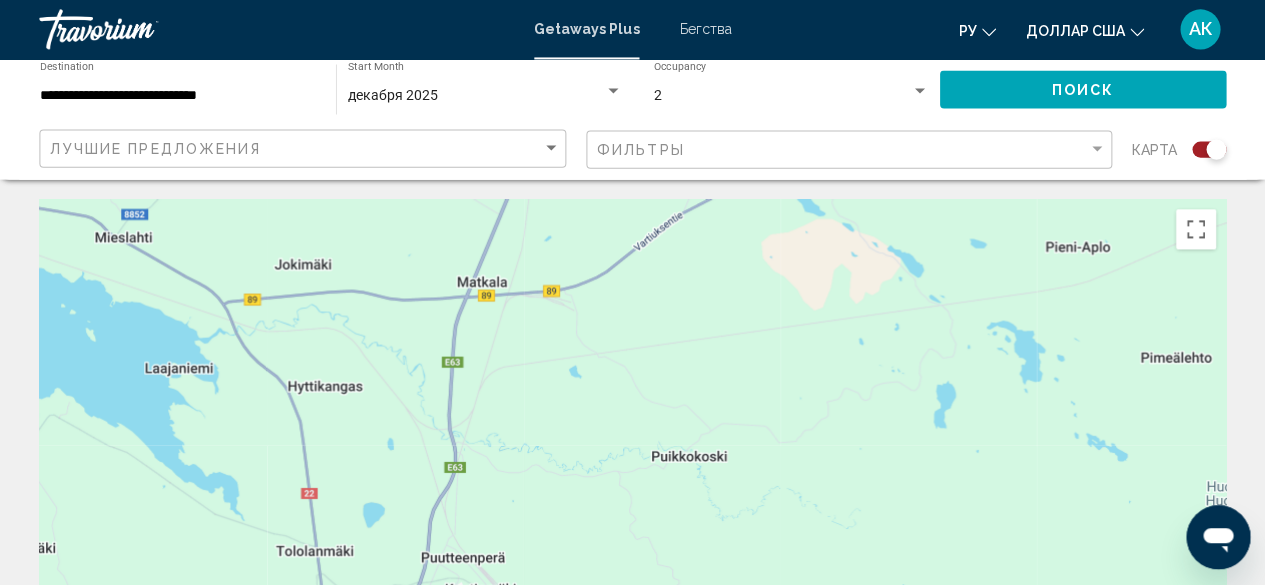 scroll, scrollTop: 0, scrollLeft: 0, axis: both 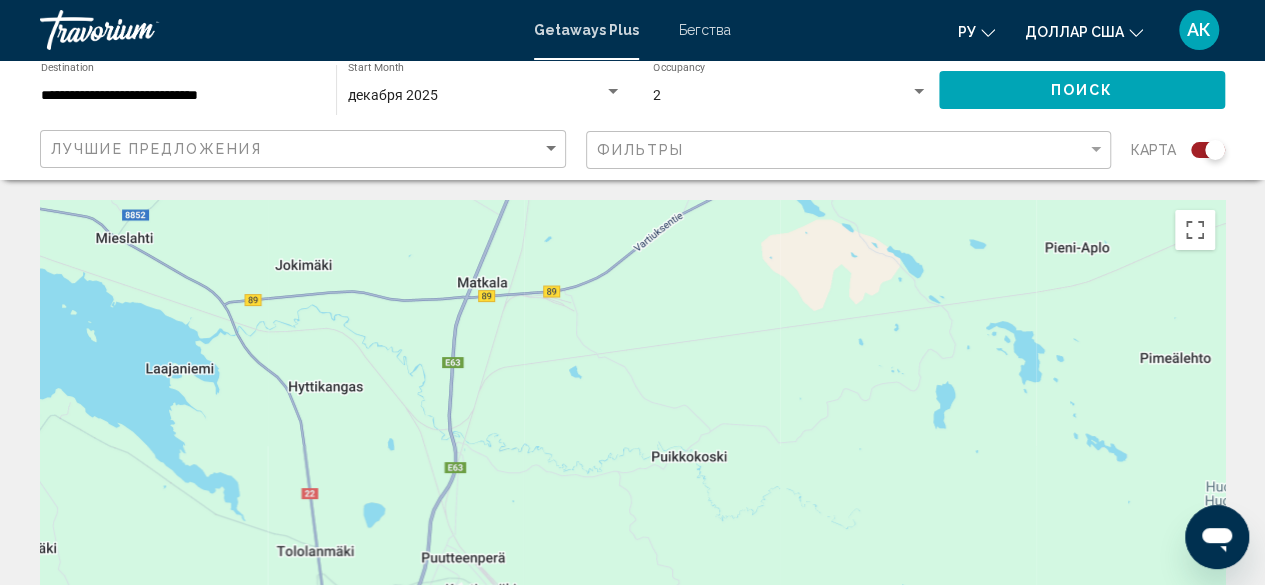 click at bounding box center [632, 500] 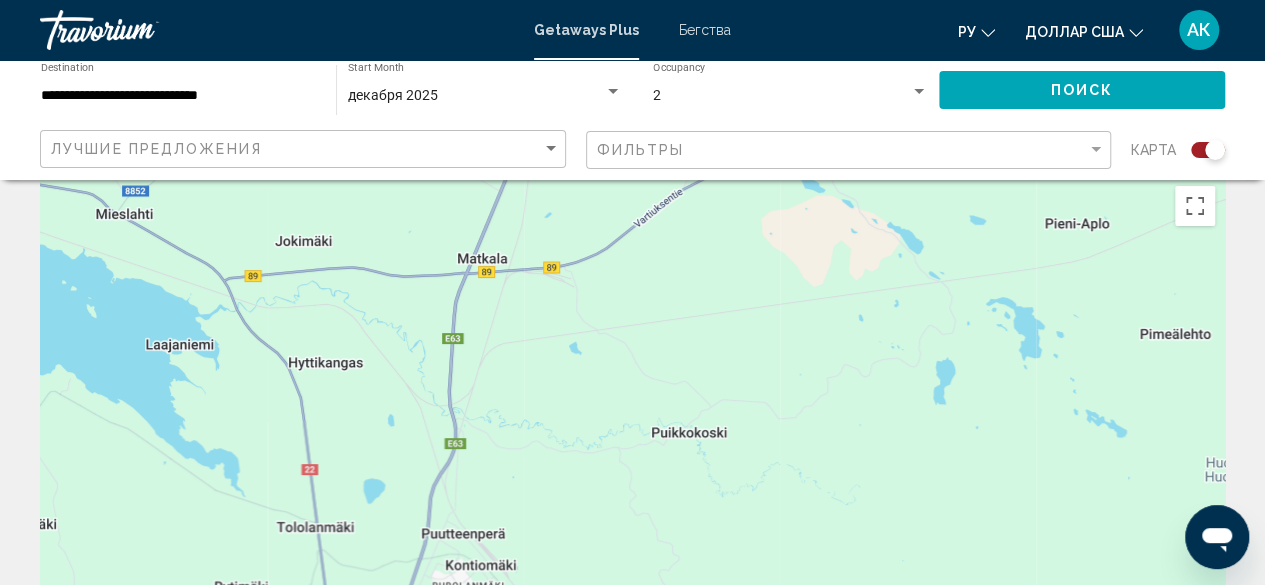 scroll, scrollTop: 24, scrollLeft: 0, axis: vertical 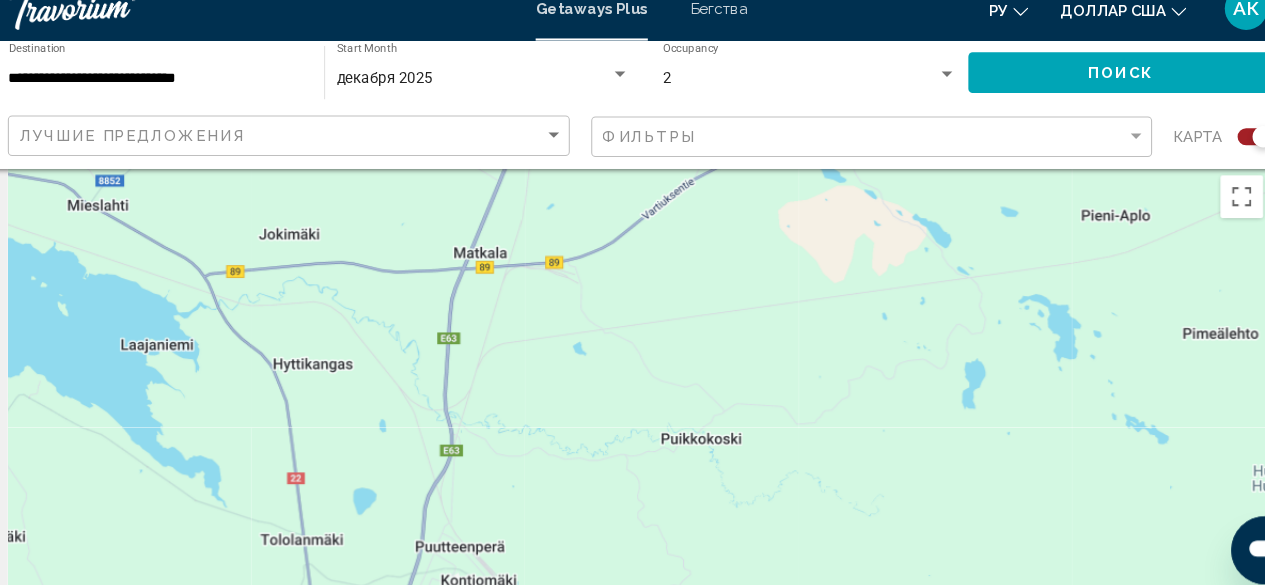 click at bounding box center [632, 476] 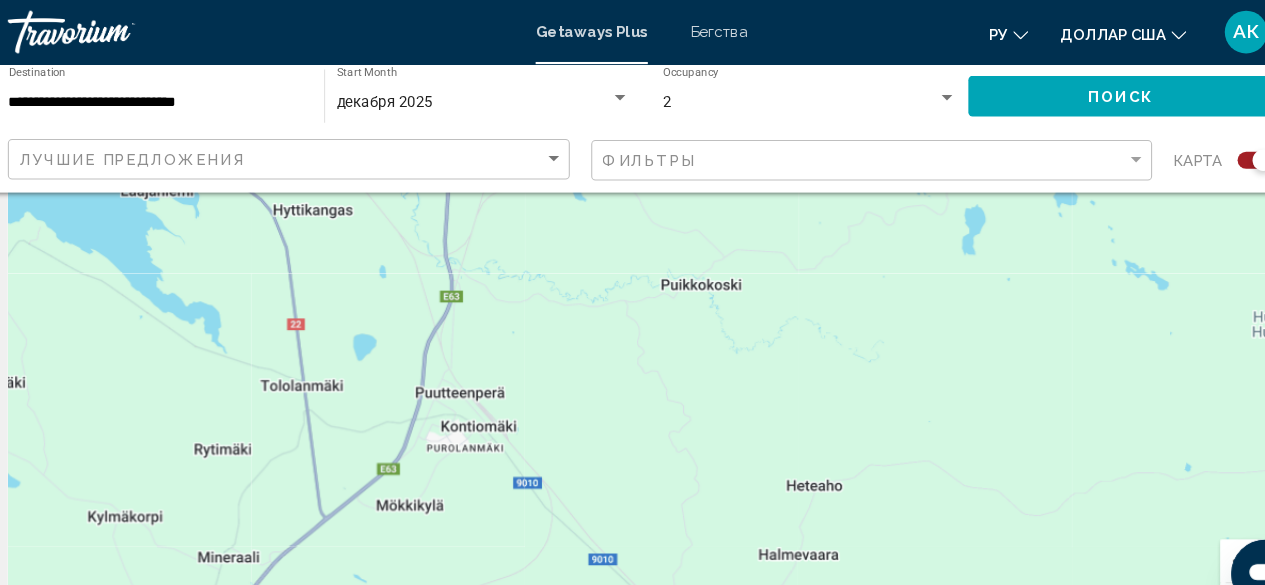 scroll, scrollTop: 0, scrollLeft: 0, axis: both 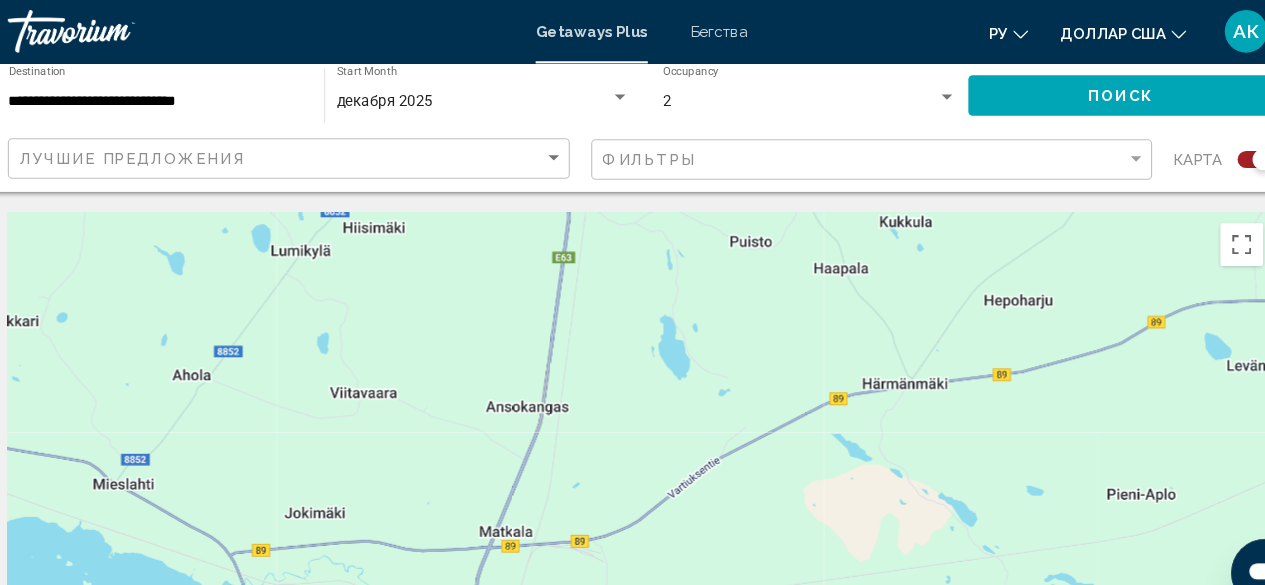 drag, startPoint x: 566, startPoint y: 324, endPoint x: 590, endPoint y: 542, distance: 219.31712 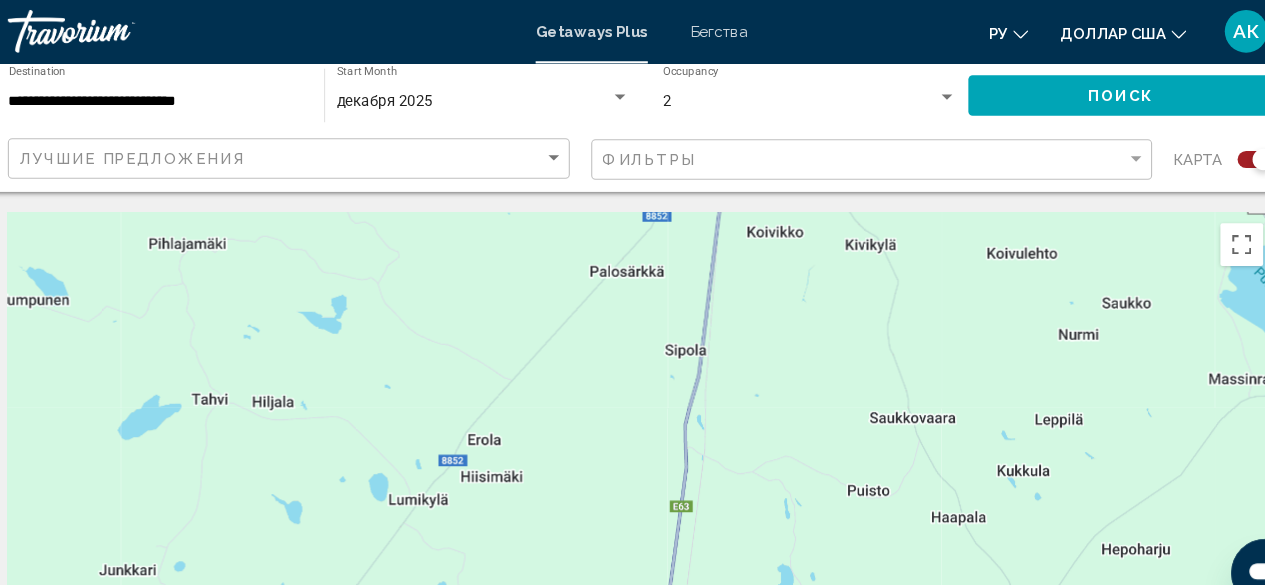 drag, startPoint x: 515, startPoint y: 331, endPoint x: 629, endPoint y: 577, distance: 271.13095 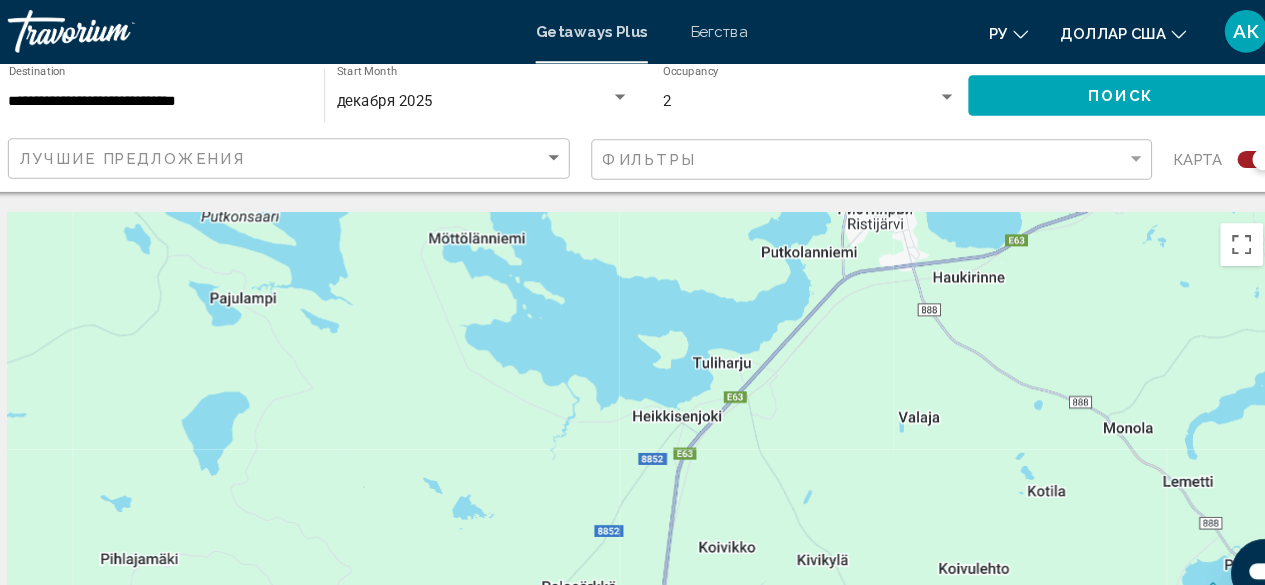 drag, startPoint x: 650, startPoint y: 294, endPoint x: 601, endPoint y: 592, distance: 302.00165 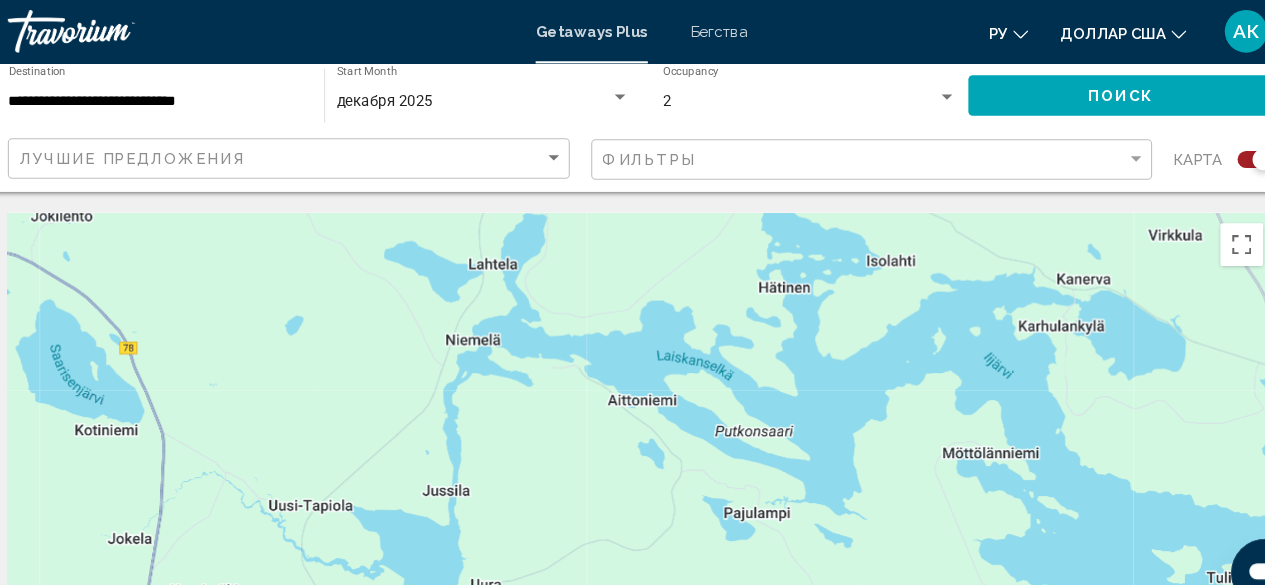 drag, startPoint x: 590, startPoint y: 374, endPoint x: 1069, endPoint y: 574, distance: 519.0771 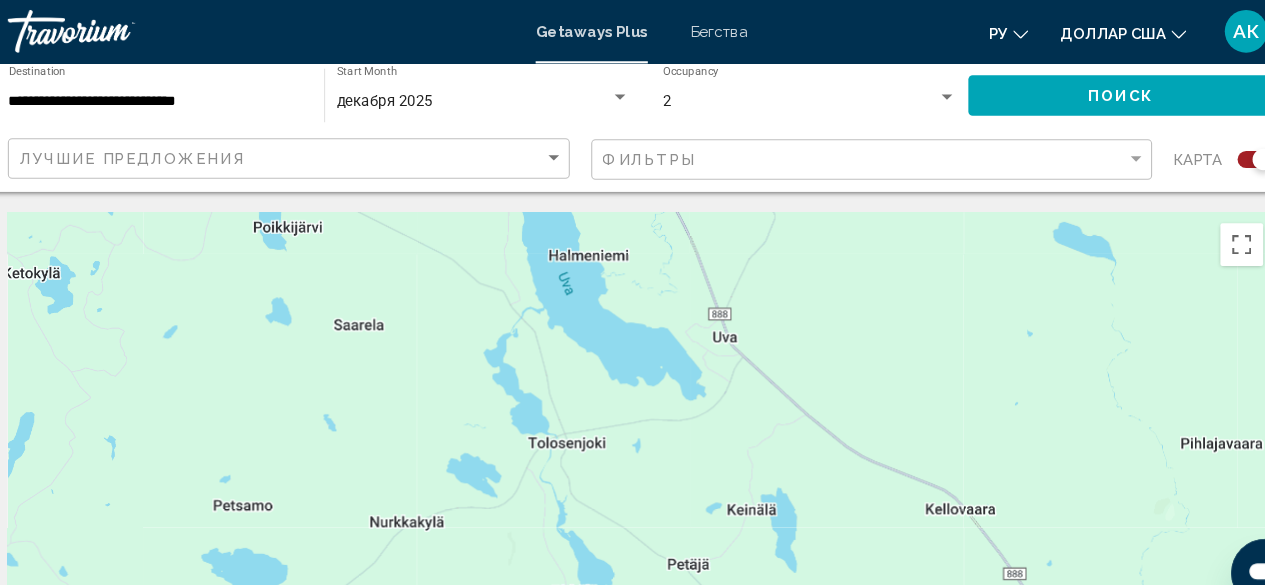 drag, startPoint x: 902, startPoint y: 204, endPoint x: 744, endPoint y: 592, distance: 418.93674 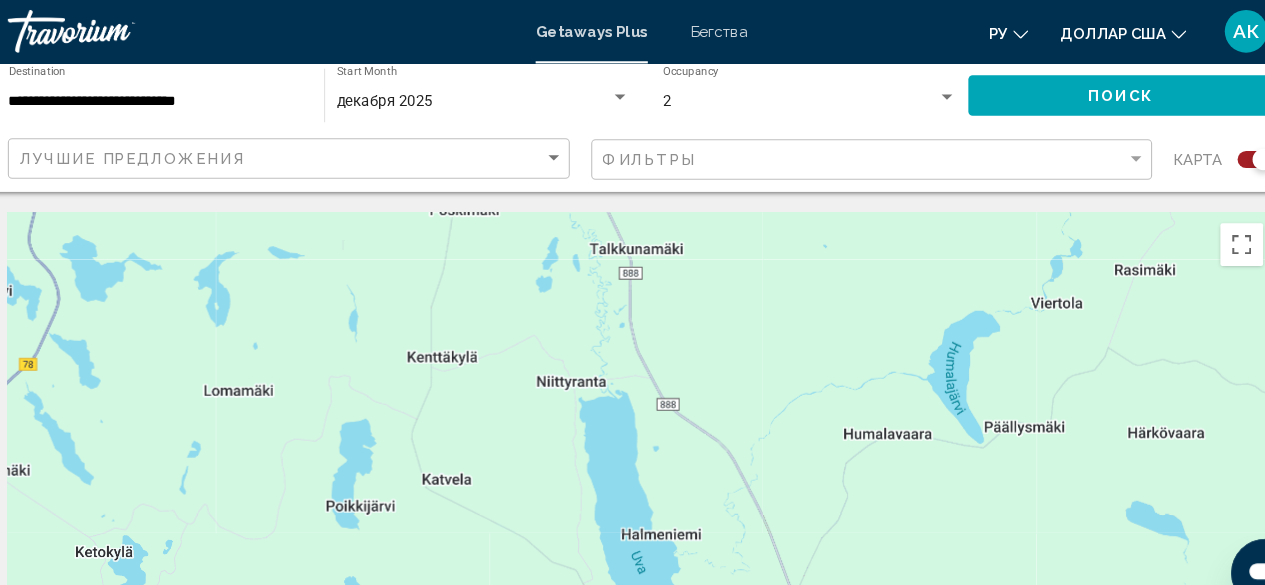 drag, startPoint x: 701, startPoint y: 290, endPoint x: 793, endPoint y: 592, distance: 315.7024 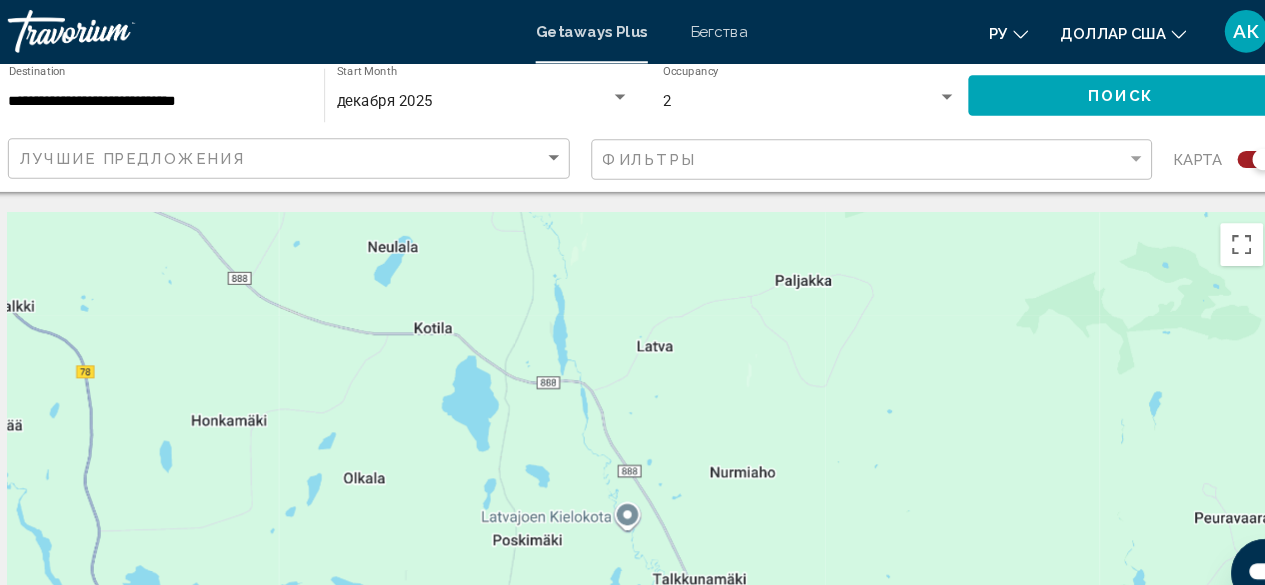 drag, startPoint x: 709, startPoint y: 281, endPoint x: 742, endPoint y: 592, distance: 312.7459 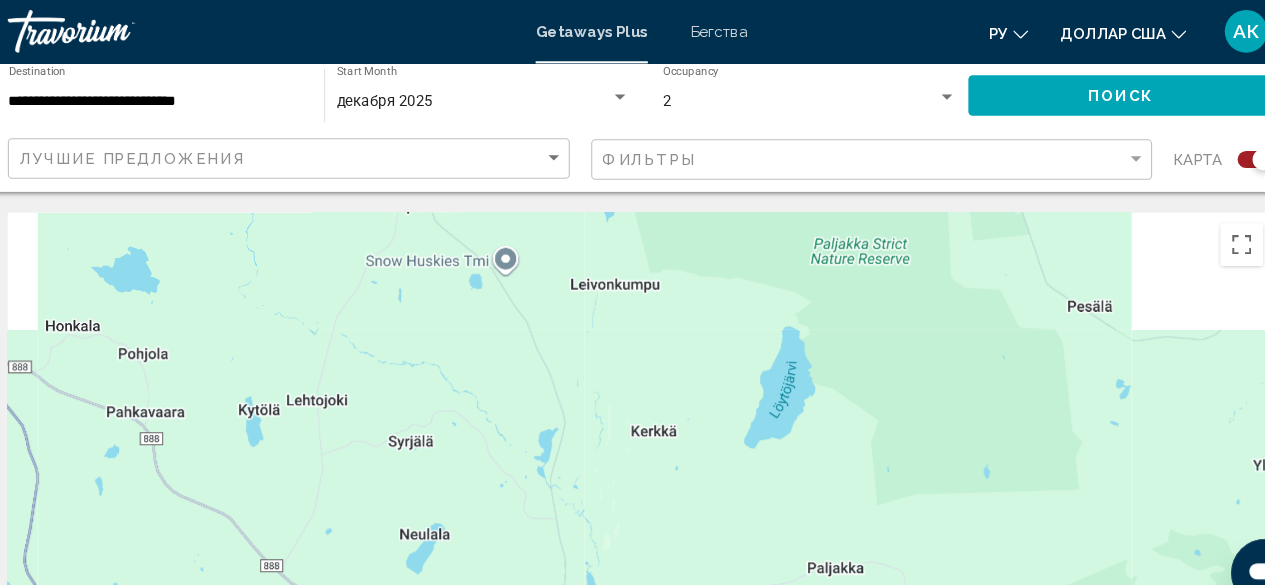 drag, startPoint x: 681, startPoint y: 297, endPoint x: 711, endPoint y: 592, distance: 296.5215 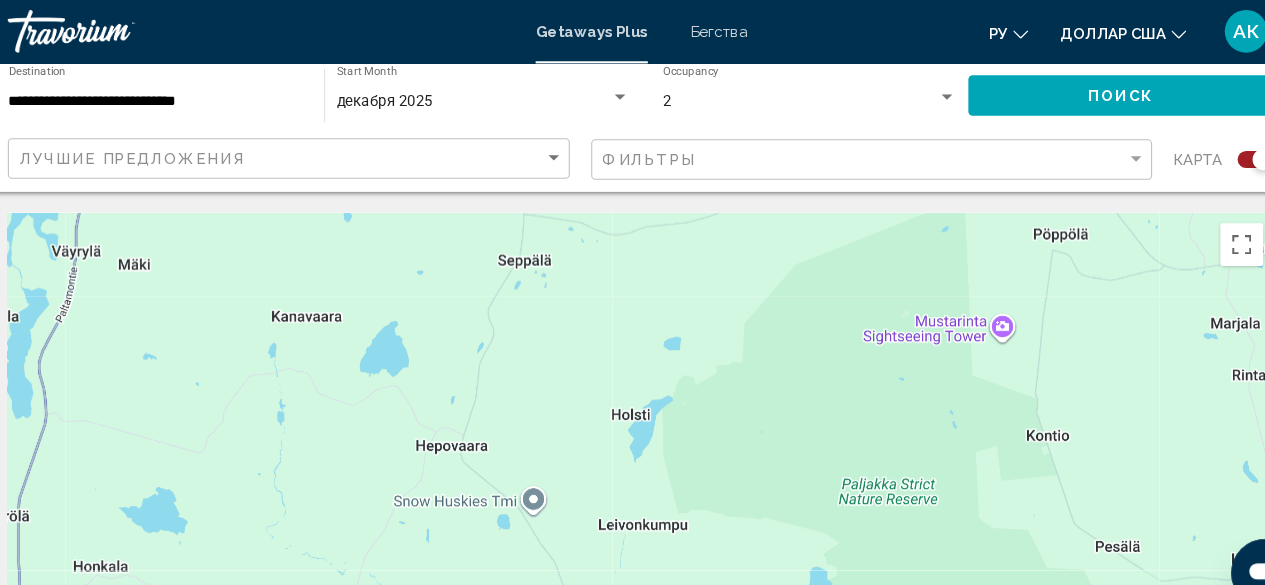 drag, startPoint x: 684, startPoint y: 286, endPoint x: 710, endPoint y: 514, distance: 229.47766 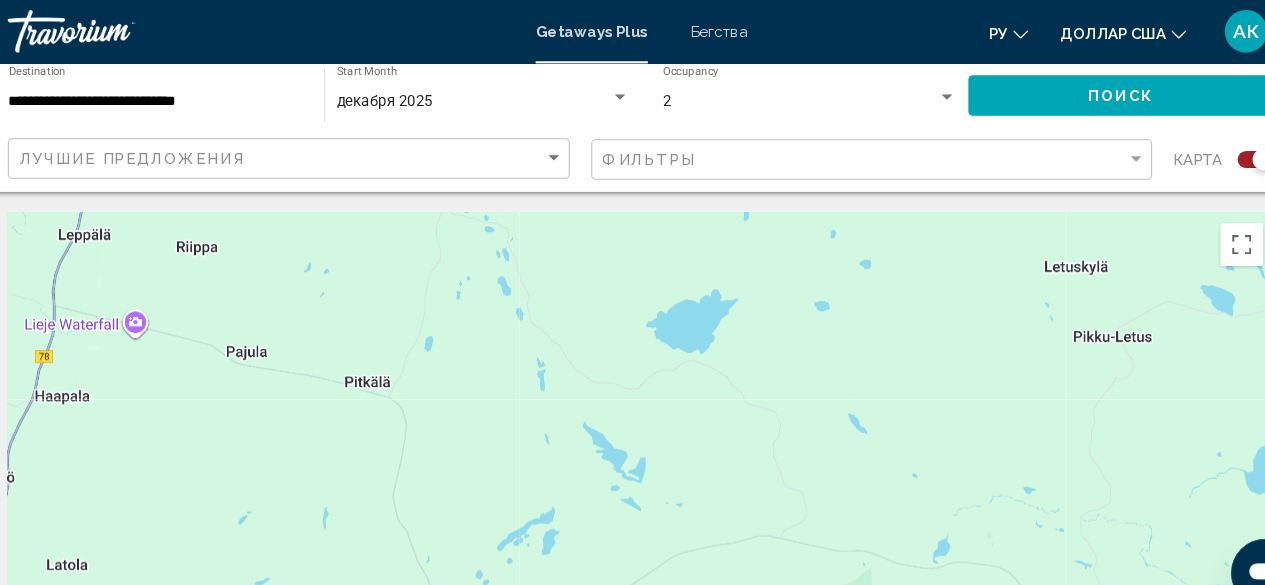 drag, startPoint x: 756, startPoint y: 235, endPoint x: 678, endPoint y: 592, distance: 365.42166 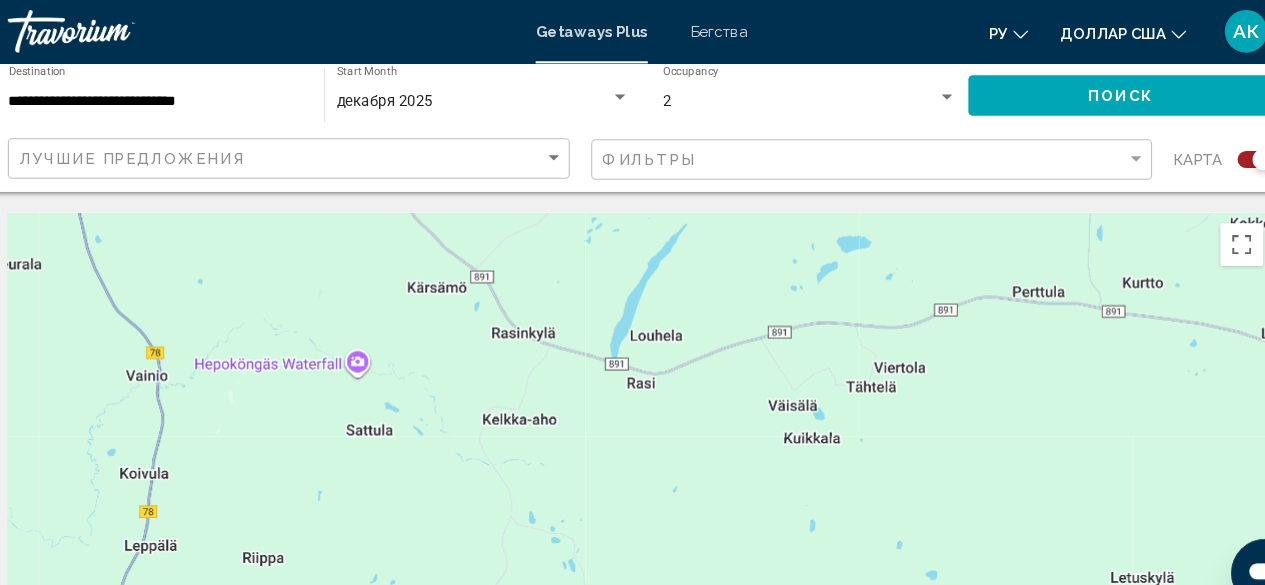 drag, startPoint x: 624, startPoint y: 339, endPoint x: 670, endPoint y: 592, distance: 257.14783 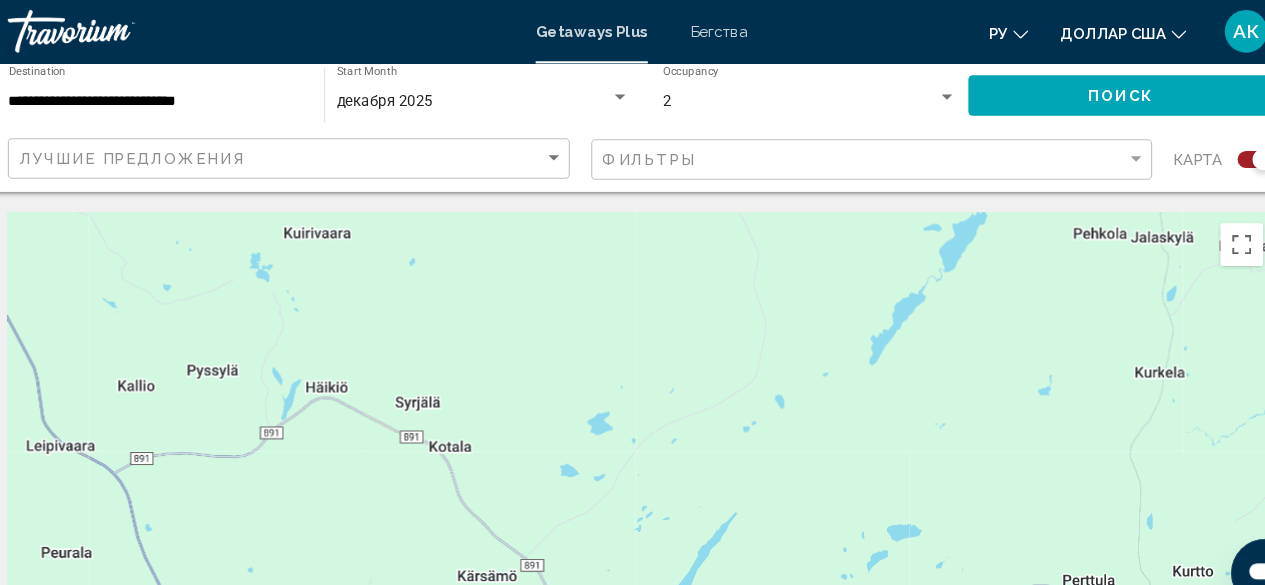drag, startPoint x: 606, startPoint y: 282, endPoint x: 649, endPoint y: 571, distance: 292.18146 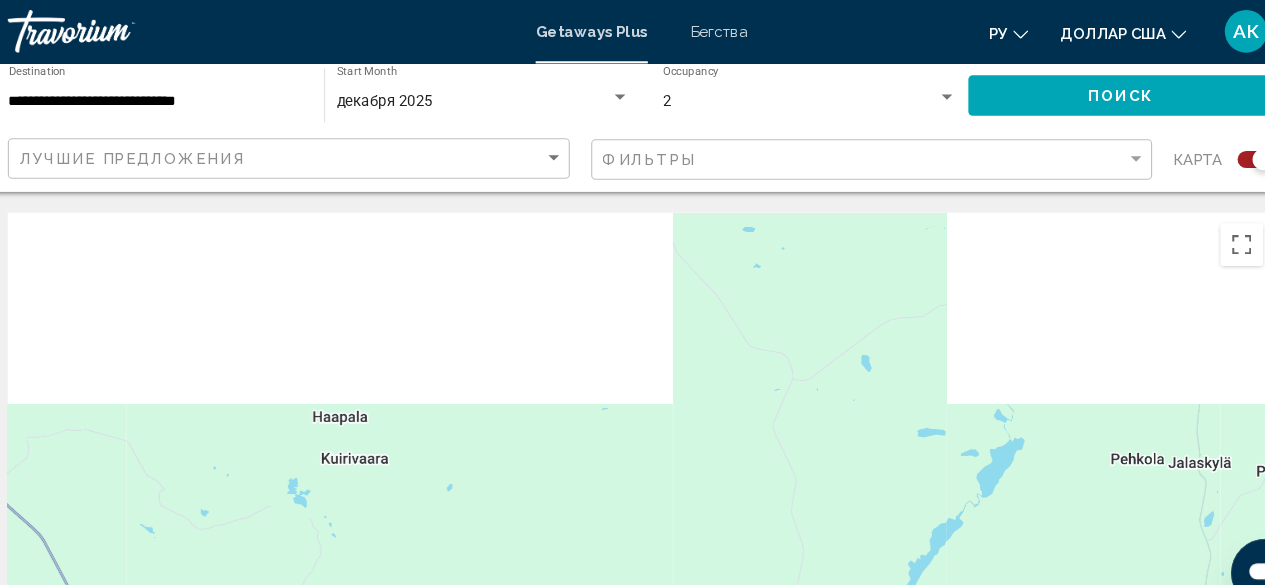 drag, startPoint x: 614, startPoint y: 318, endPoint x: 654, endPoint y: 548, distance: 233.45235 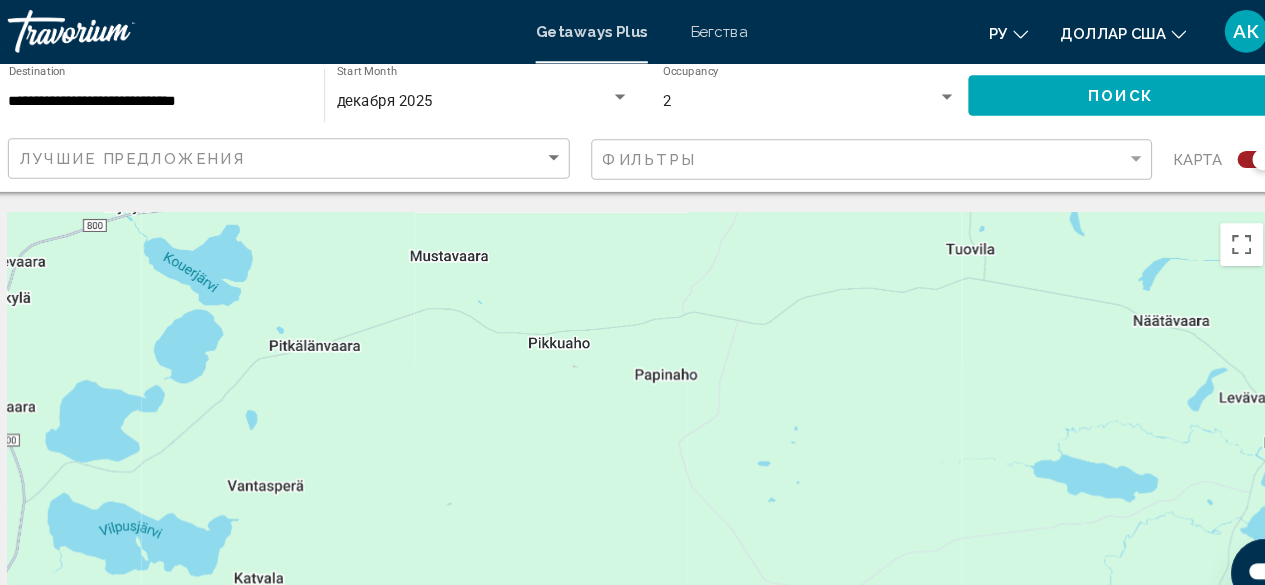 drag, startPoint x: 628, startPoint y: 291, endPoint x: 639, endPoint y: 543, distance: 252.23996 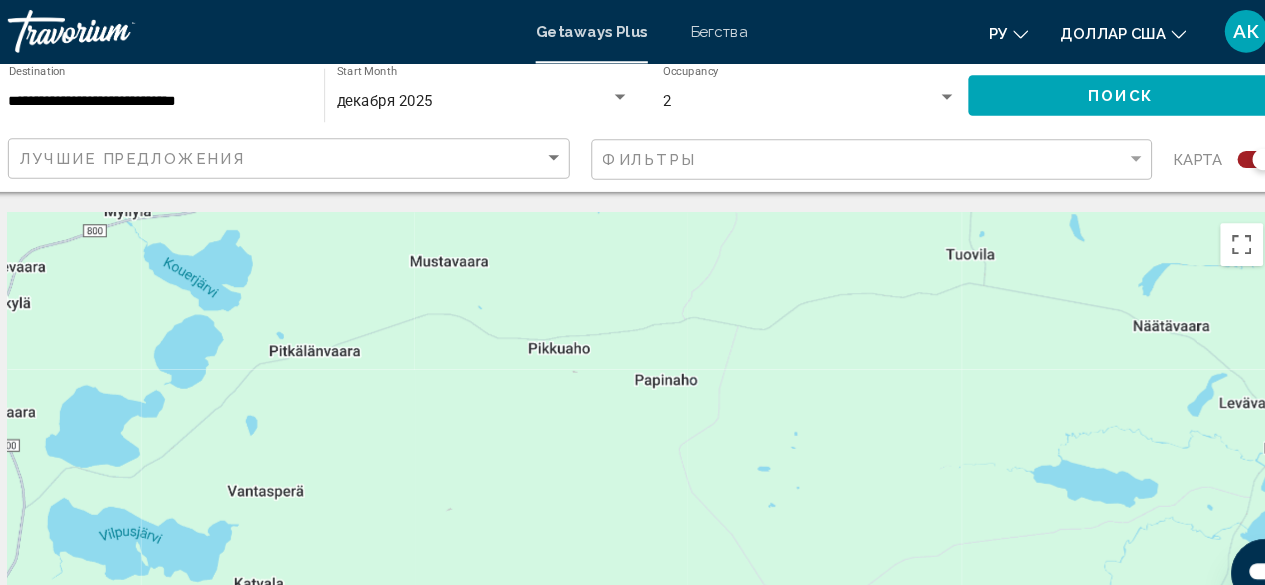 click on "**********" 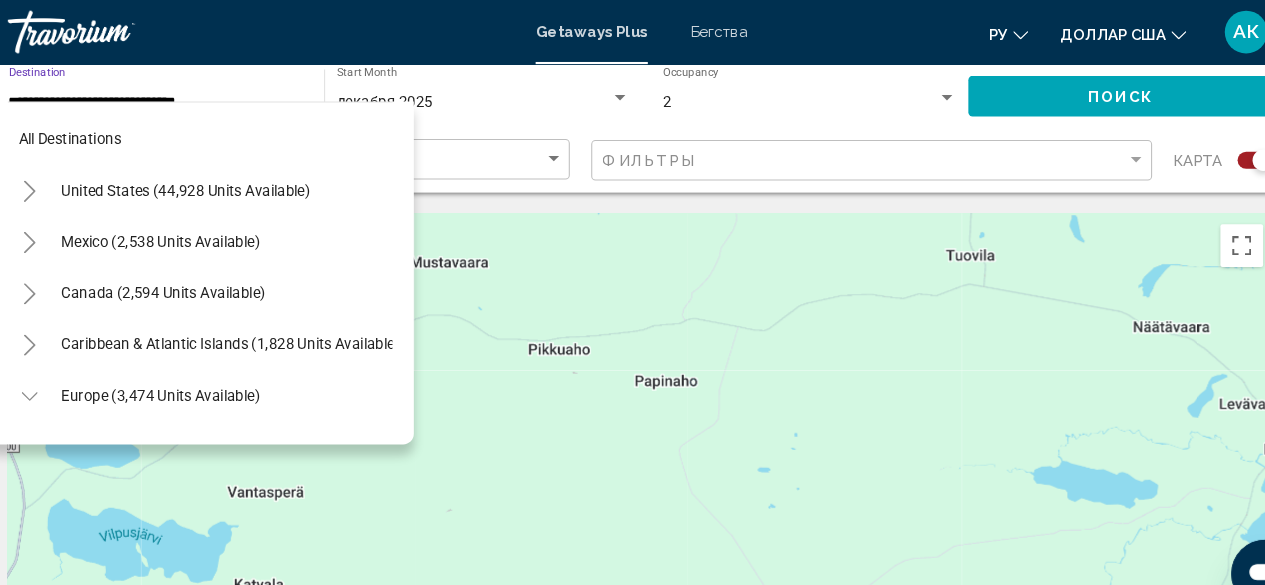 scroll, scrollTop: 366, scrollLeft: 0, axis: vertical 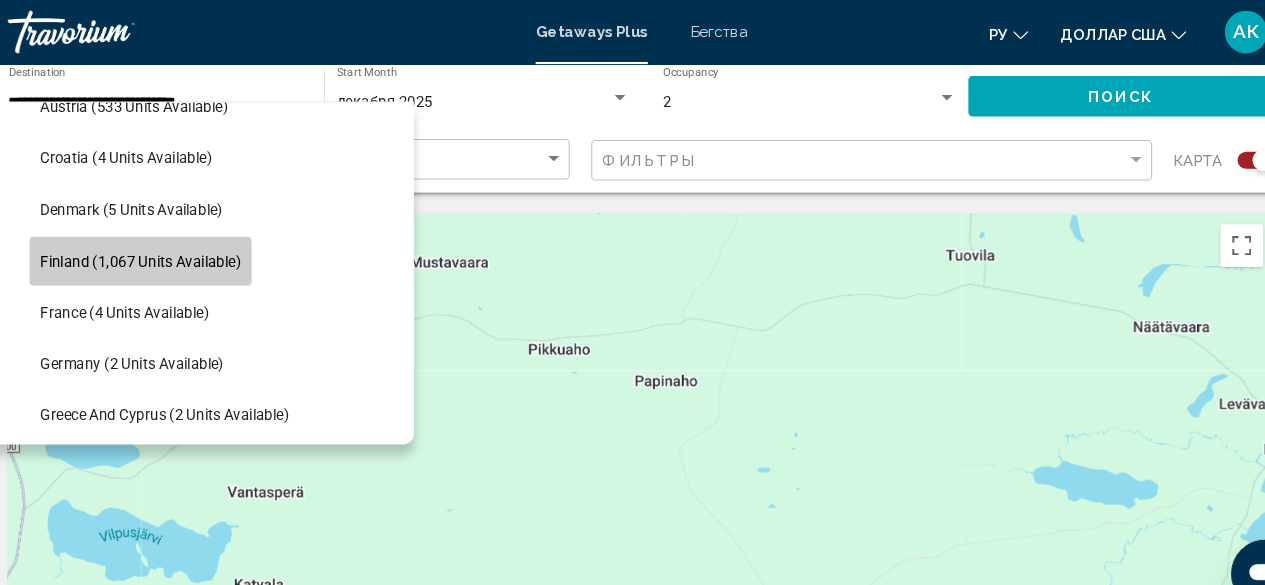 click on "Finland (1,067 units available)" 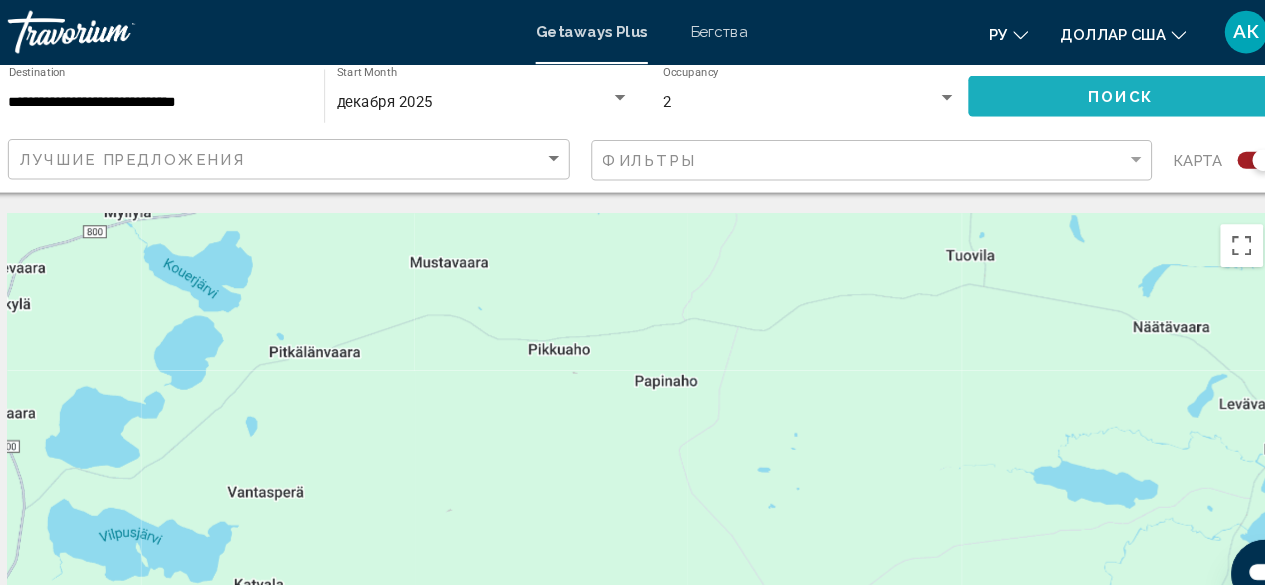 click on "Поиск" 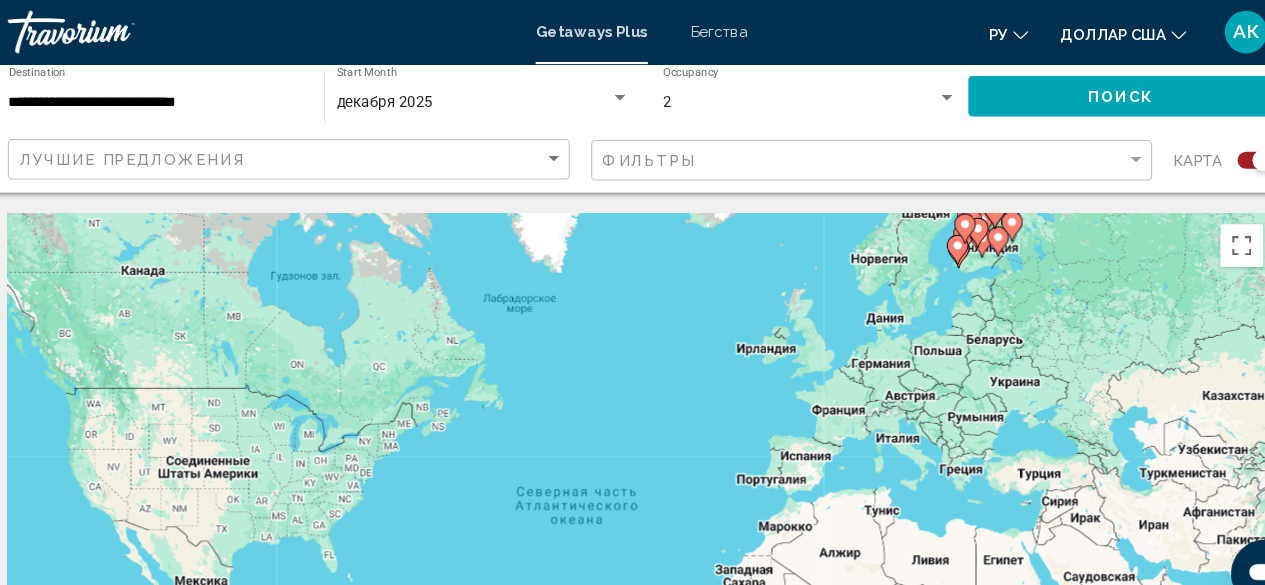 click at bounding box center [980, 212] 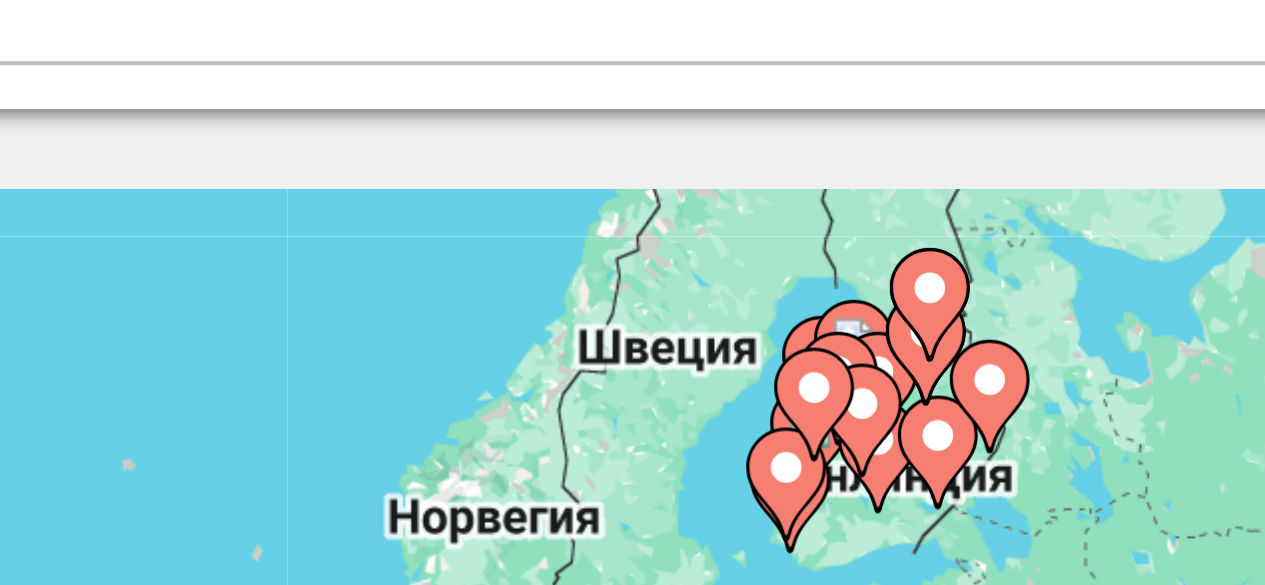 drag, startPoint x: 959, startPoint y: 211, endPoint x: 919, endPoint y: 256, distance: 60.207973 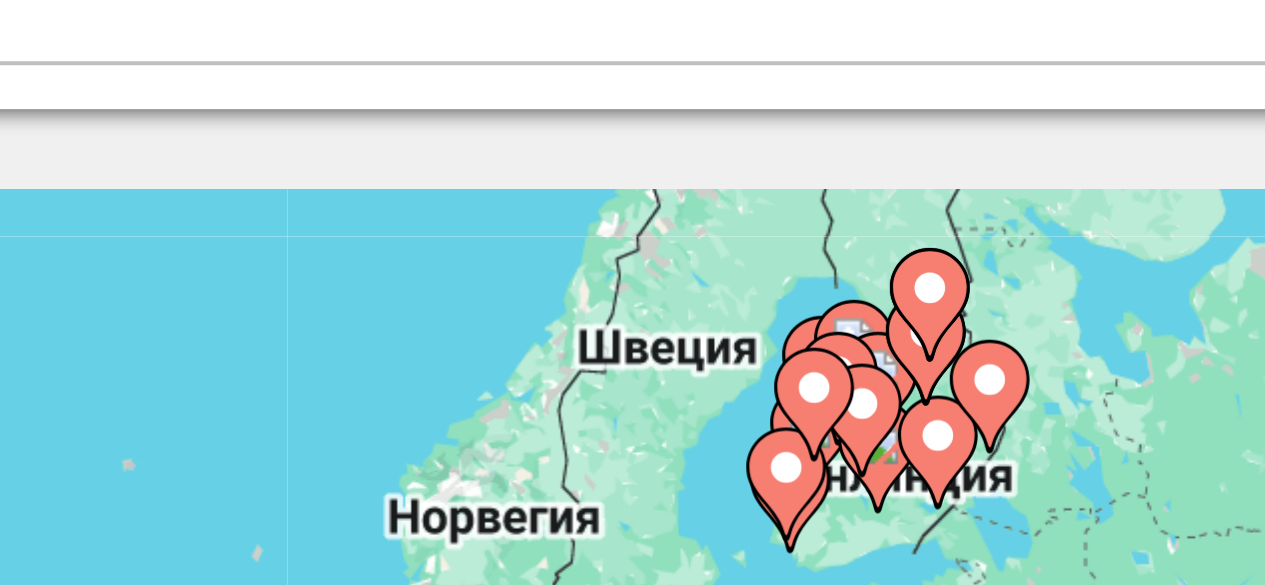 click at bounding box center [936, 240] 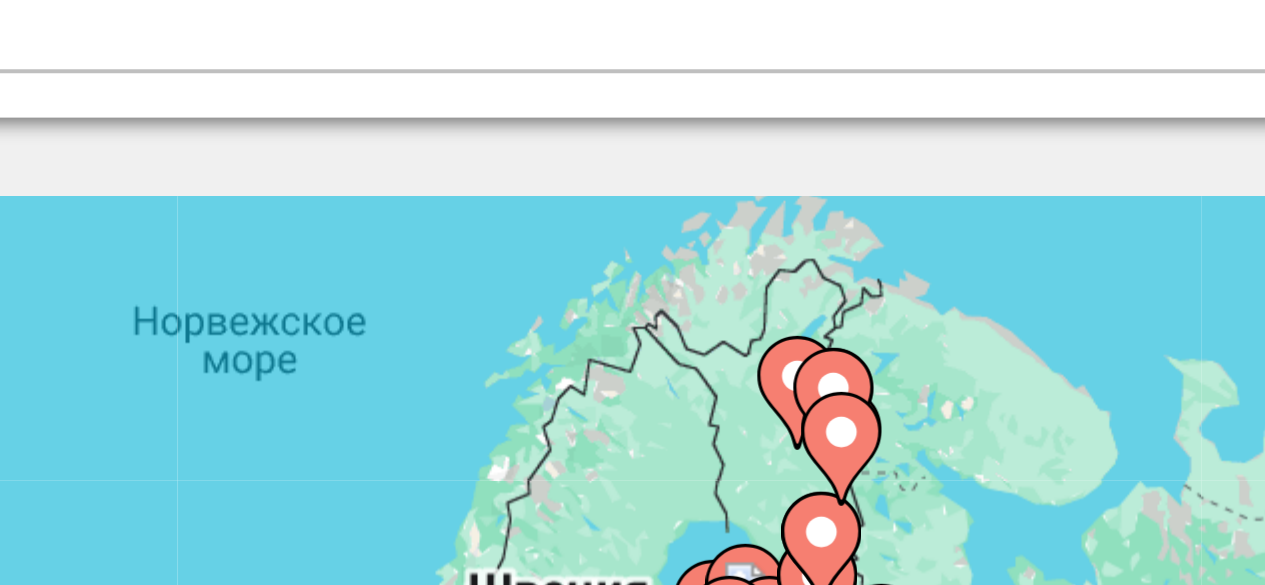 drag, startPoint x: 919, startPoint y: 215, endPoint x: 904, endPoint y: 276, distance: 62.817196 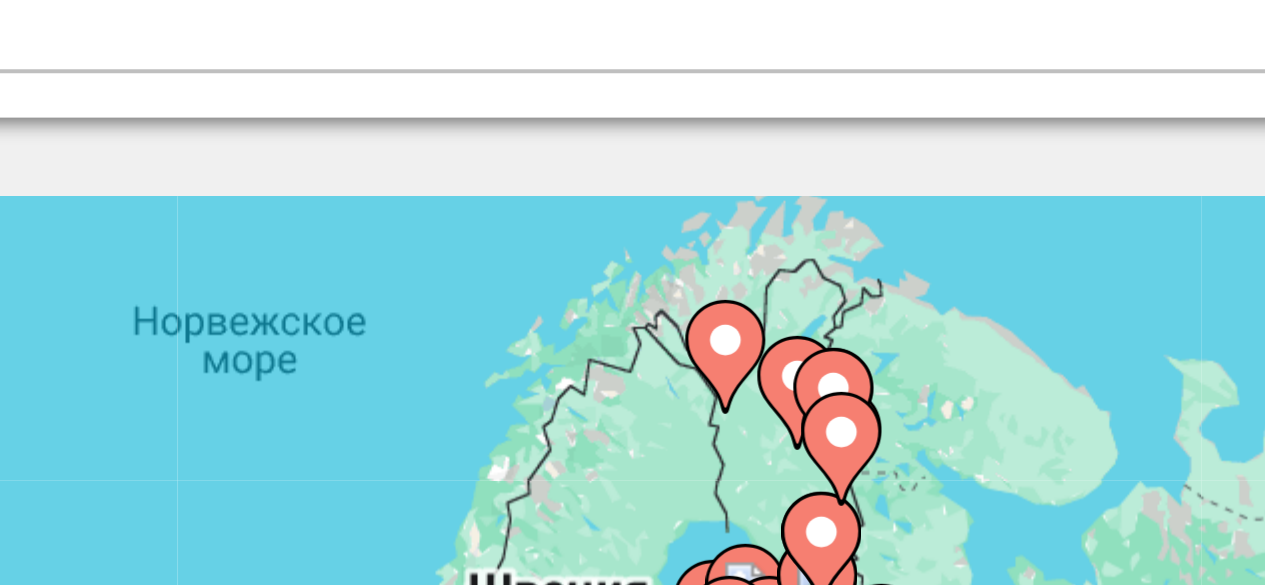click 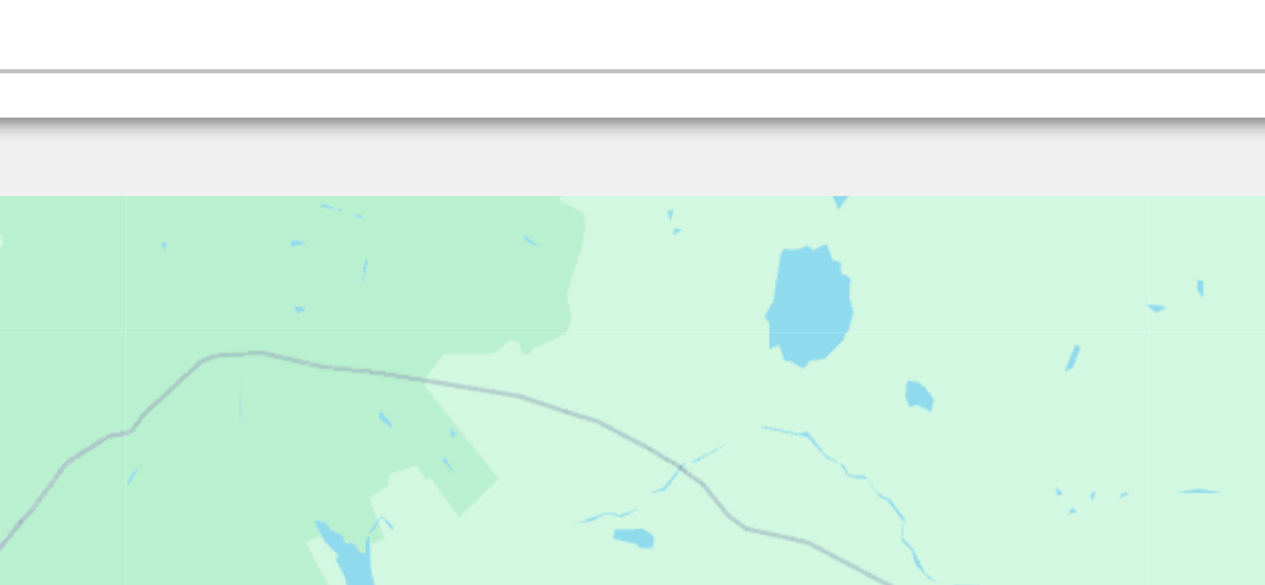 drag, startPoint x: 888, startPoint y: 240, endPoint x: 925, endPoint y: 239, distance: 37.01351 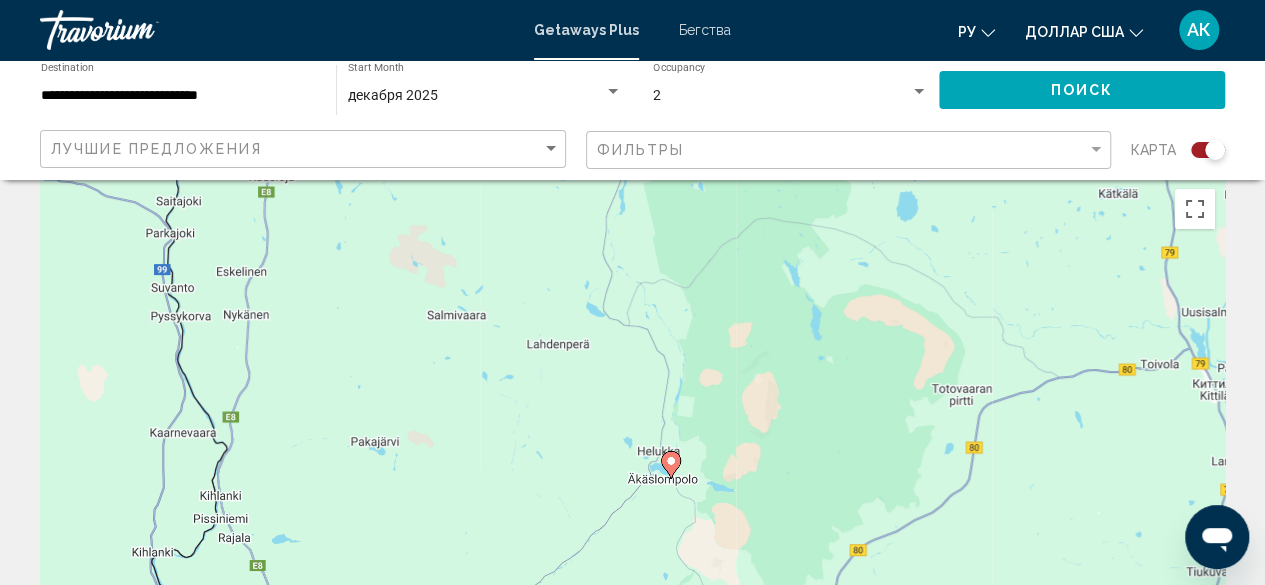 scroll, scrollTop: 22, scrollLeft: 0, axis: vertical 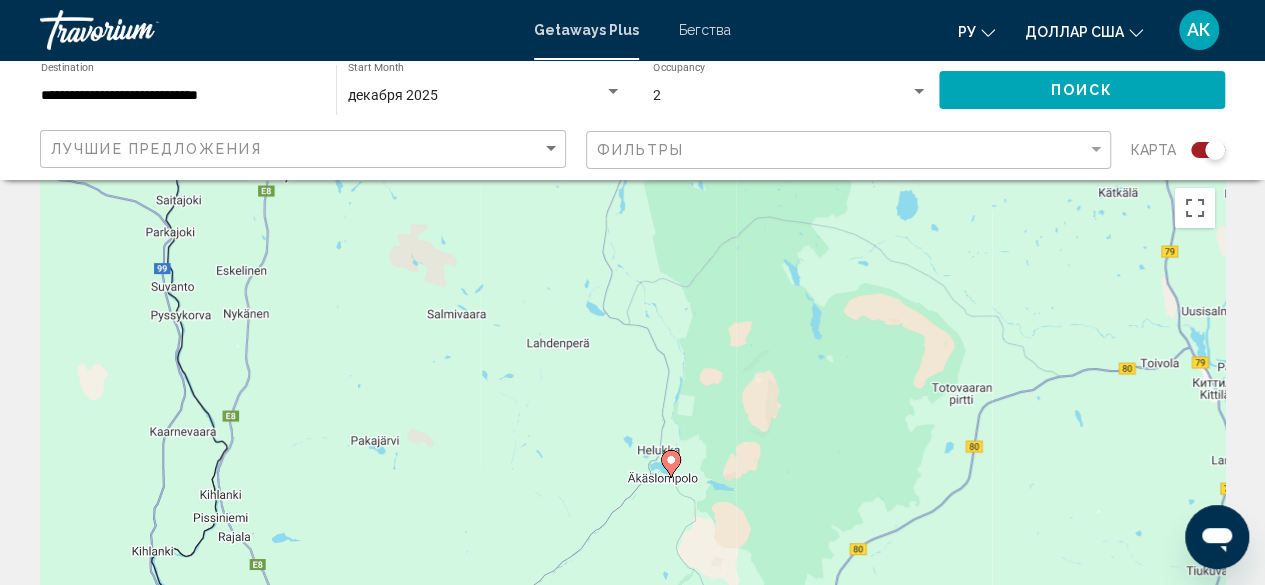 click on "Чтобы активировать перетаскивание с помощью клавиатуры, нажмите Alt + Ввод. После этого перемещайте маркер, используя клавиши со стрелками. Чтобы завершить перетаскивание, нажмите клавишу Ввод. Чтобы отменить действие, нажмите клавишу Esc." at bounding box center (632, 478) 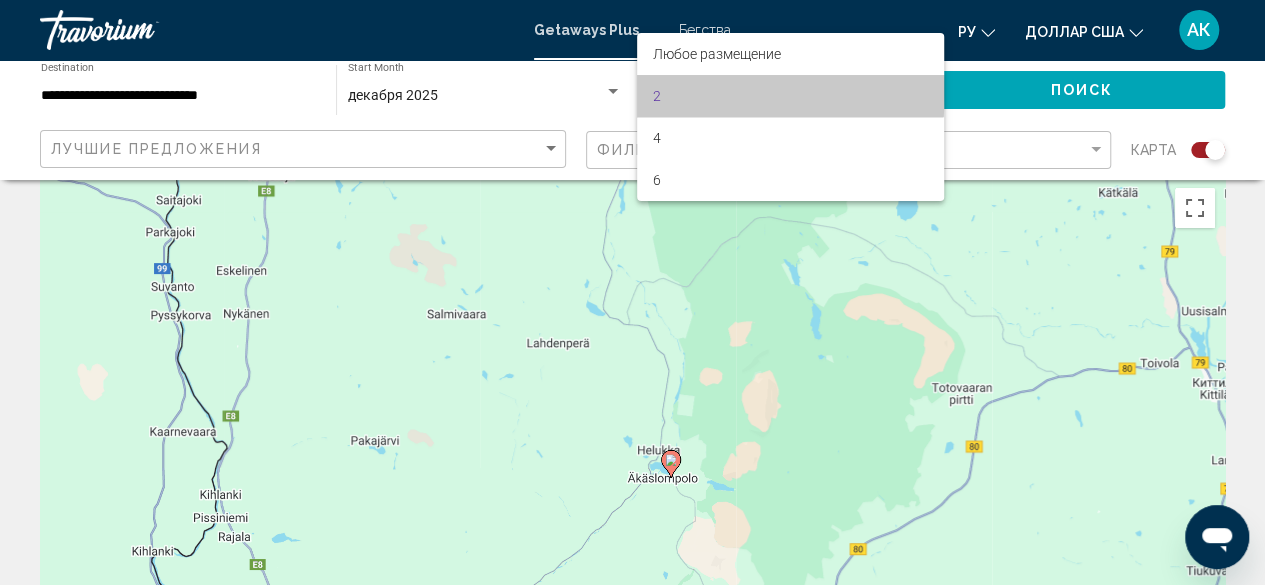 click on "2" at bounding box center (790, 96) 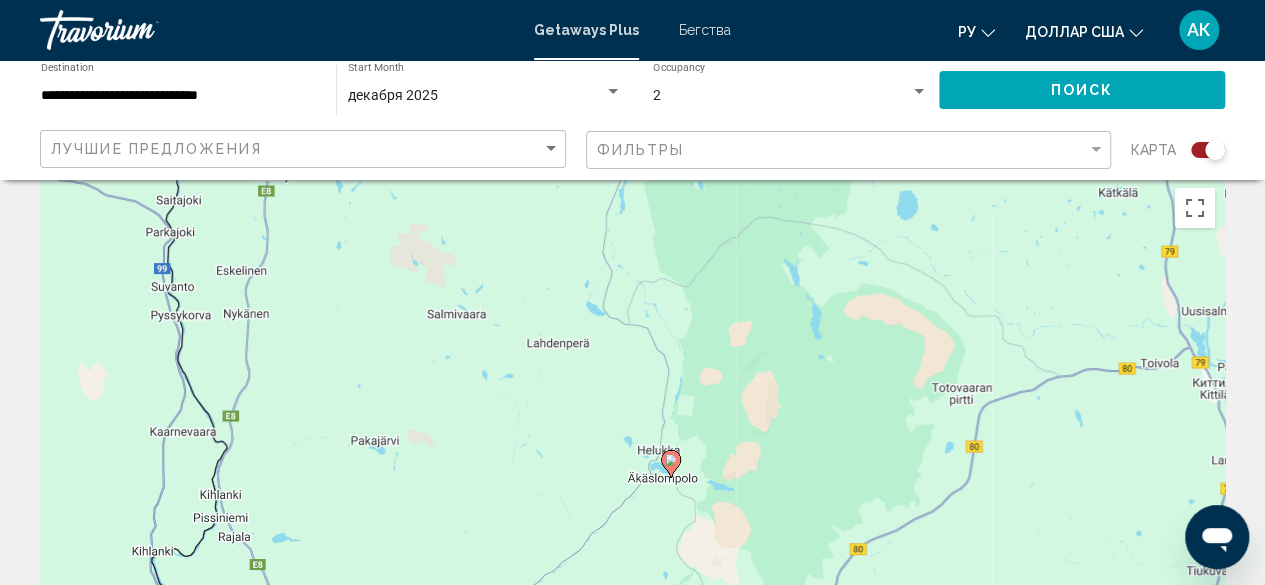 click on "Чтобы активировать перетаскивание с помощью клавиатуры, нажмите Alt + Ввод. После этого перемещайте маркер, используя клавиши со стрелками. Чтобы завершить перетаскивание, нажмите клавишу Ввод. Чтобы отменить действие, нажмите клавишу Esc." at bounding box center (632, 478) 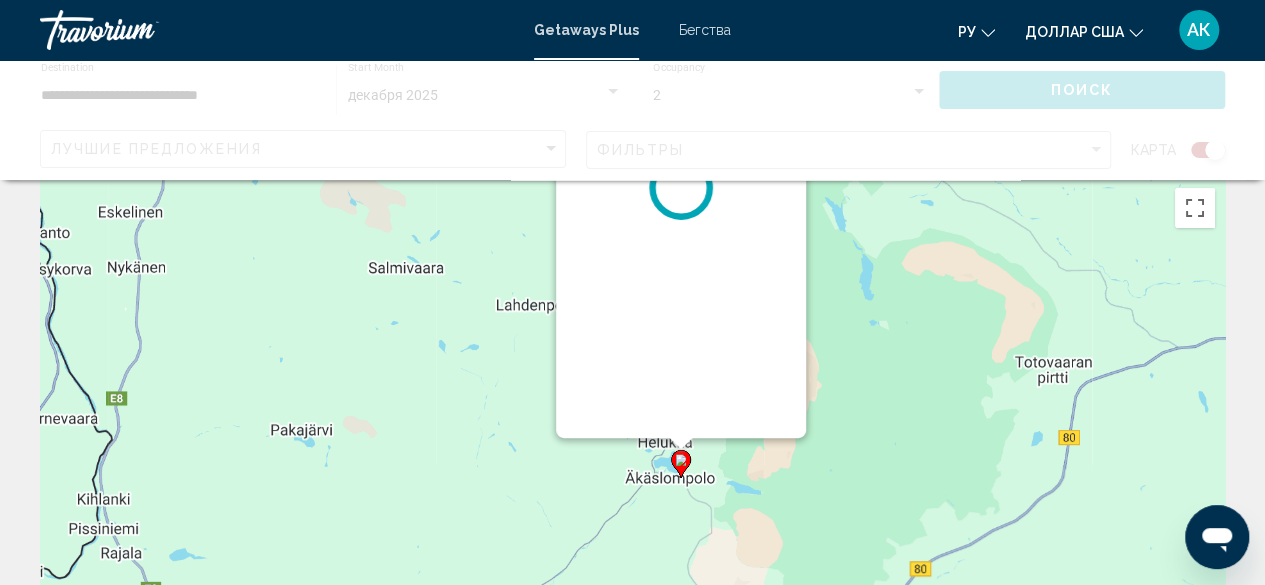 scroll, scrollTop: 0, scrollLeft: 0, axis: both 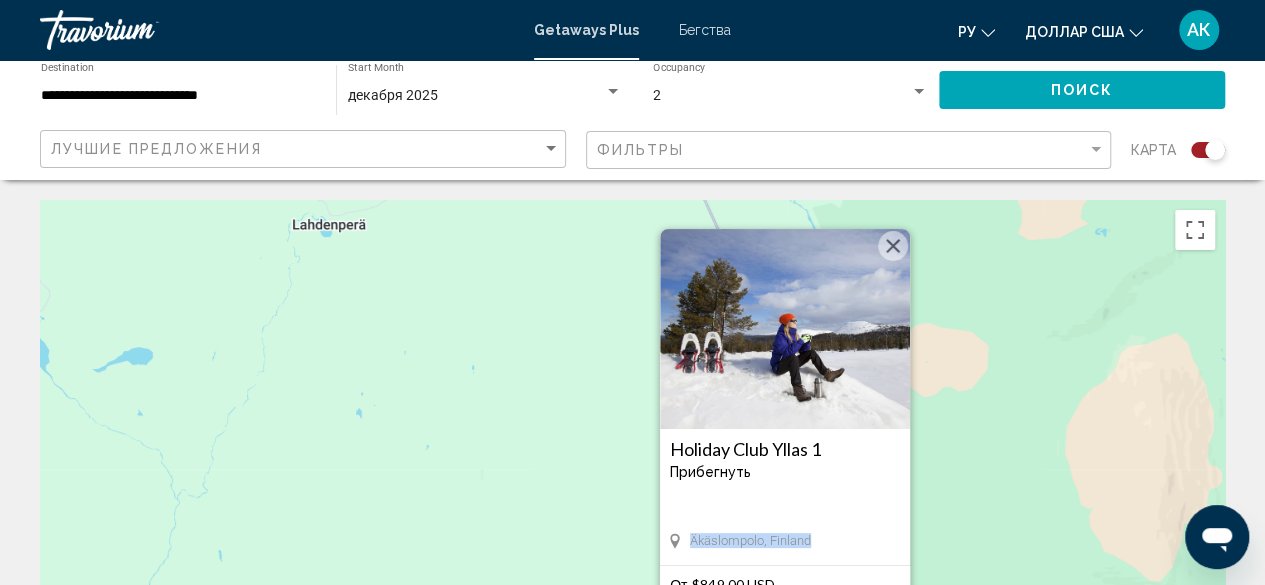 drag, startPoint x: 822, startPoint y: 524, endPoint x: 830, endPoint y: 491, distance: 33.955853 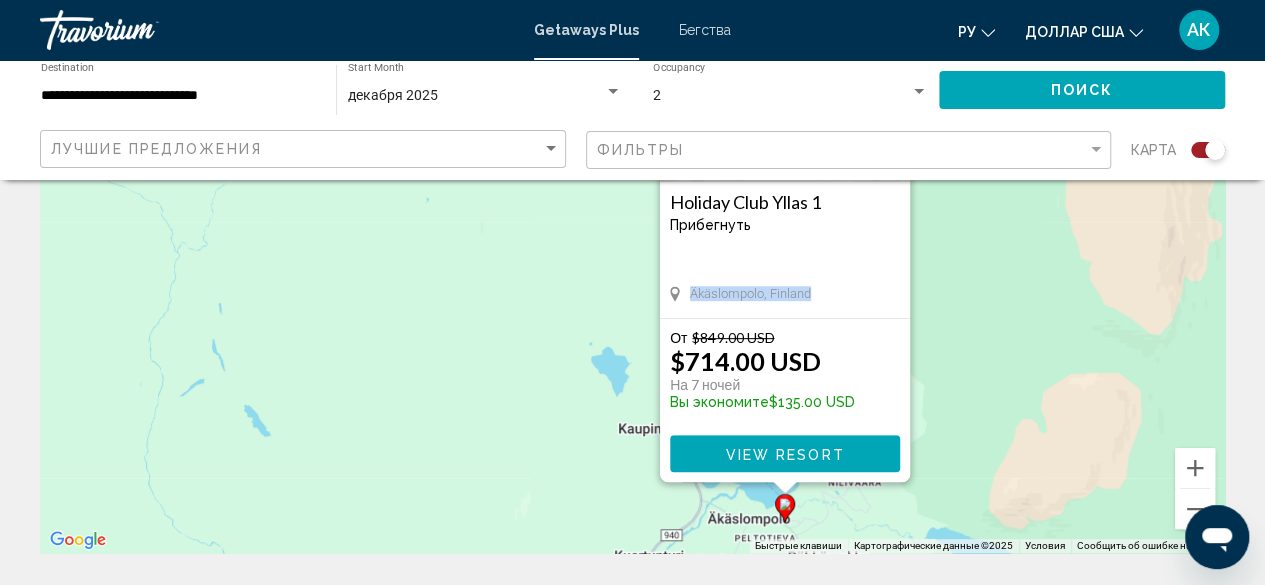 scroll, scrollTop: 248, scrollLeft: 0, axis: vertical 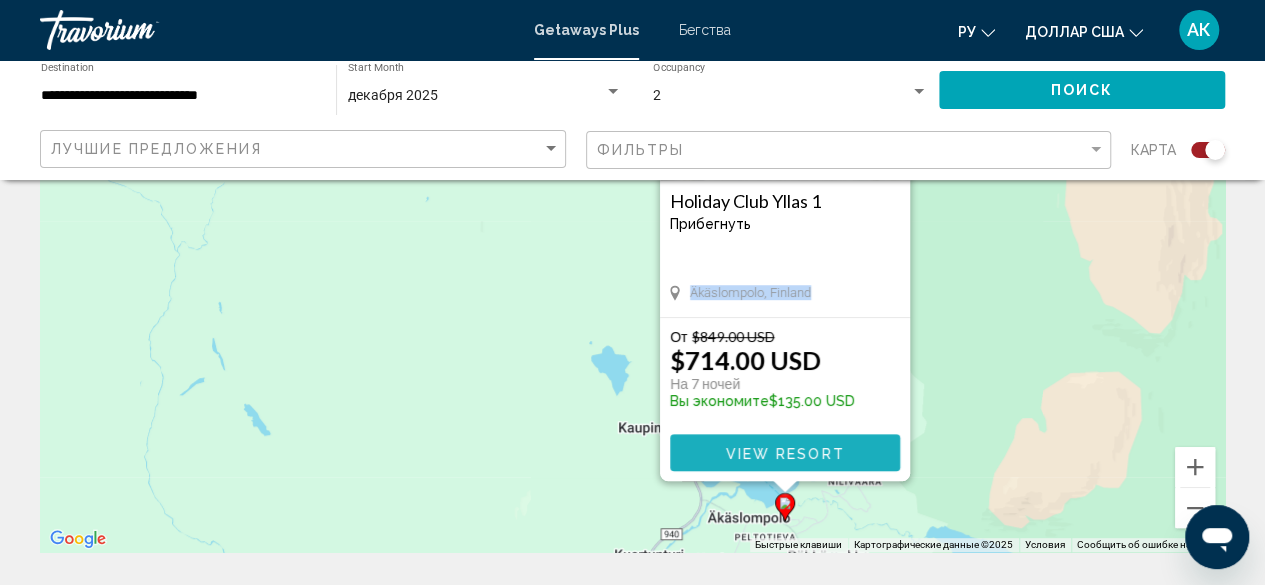 click on "View Resort" at bounding box center (784, 453) 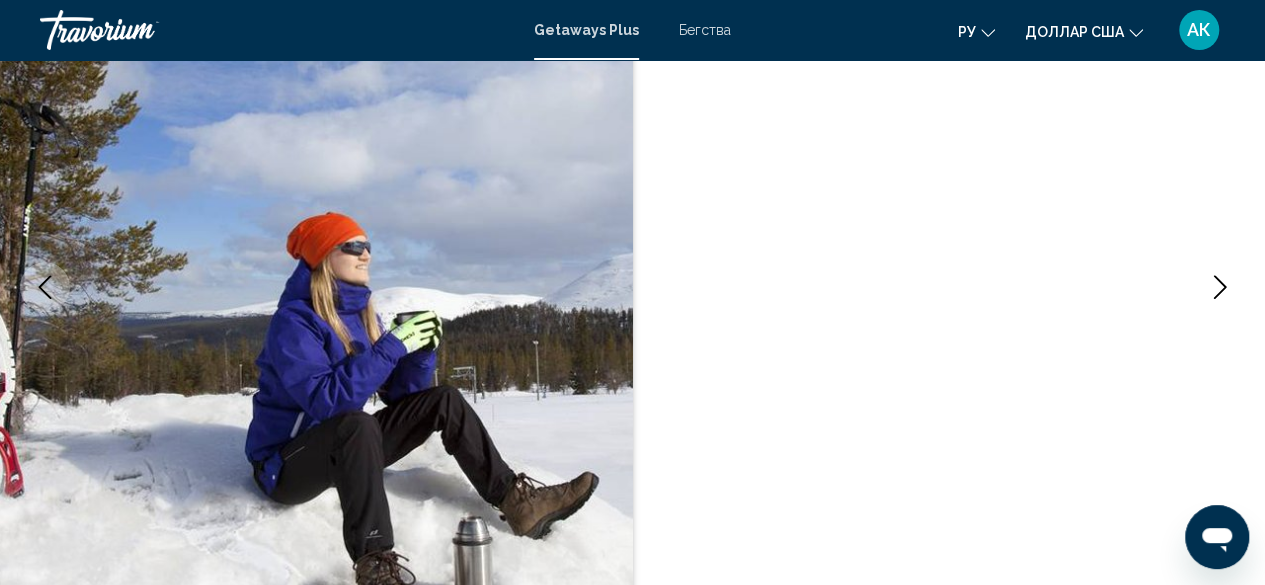 scroll, scrollTop: 242, scrollLeft: 0, axis: vertical 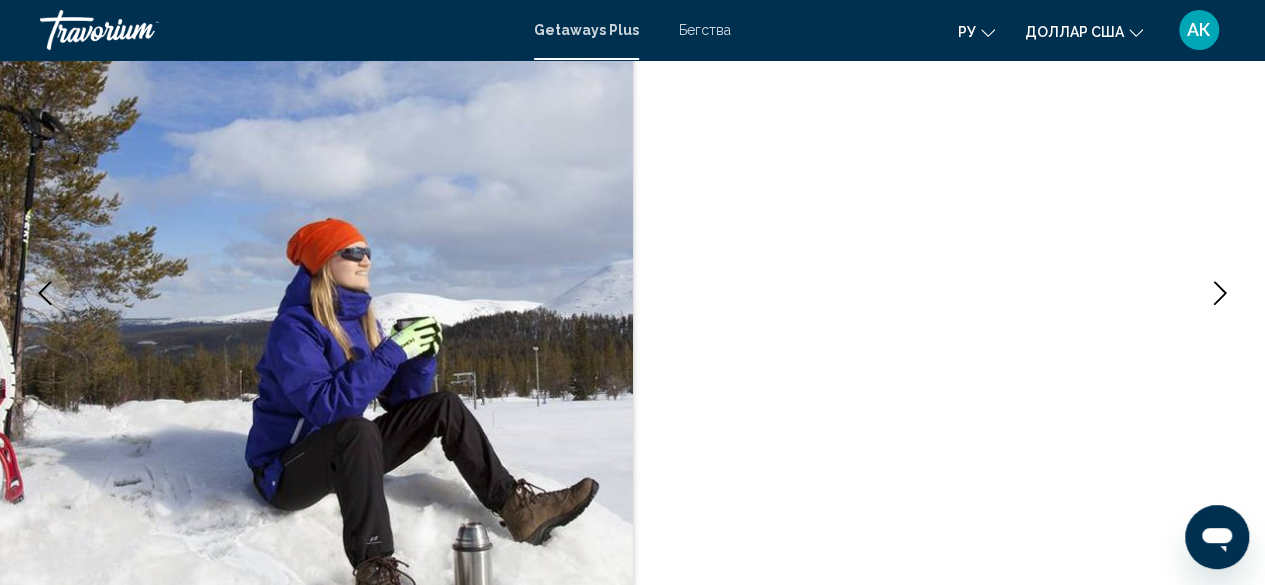 type 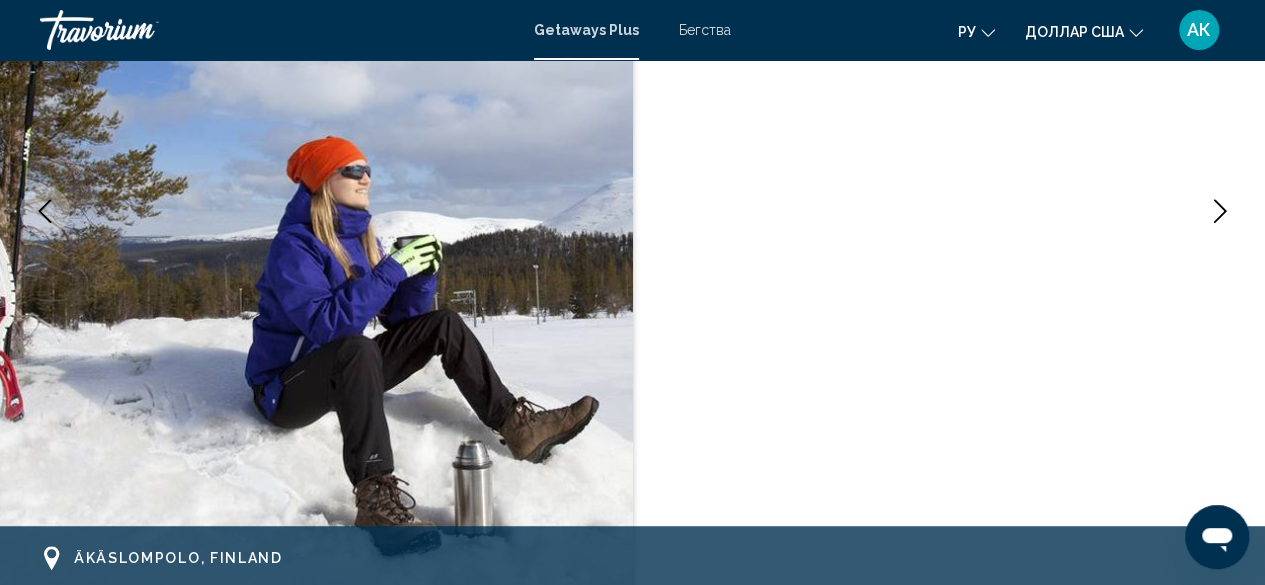 scroll, scrollTop: 322, scrollLeft: 0, axis: vertical 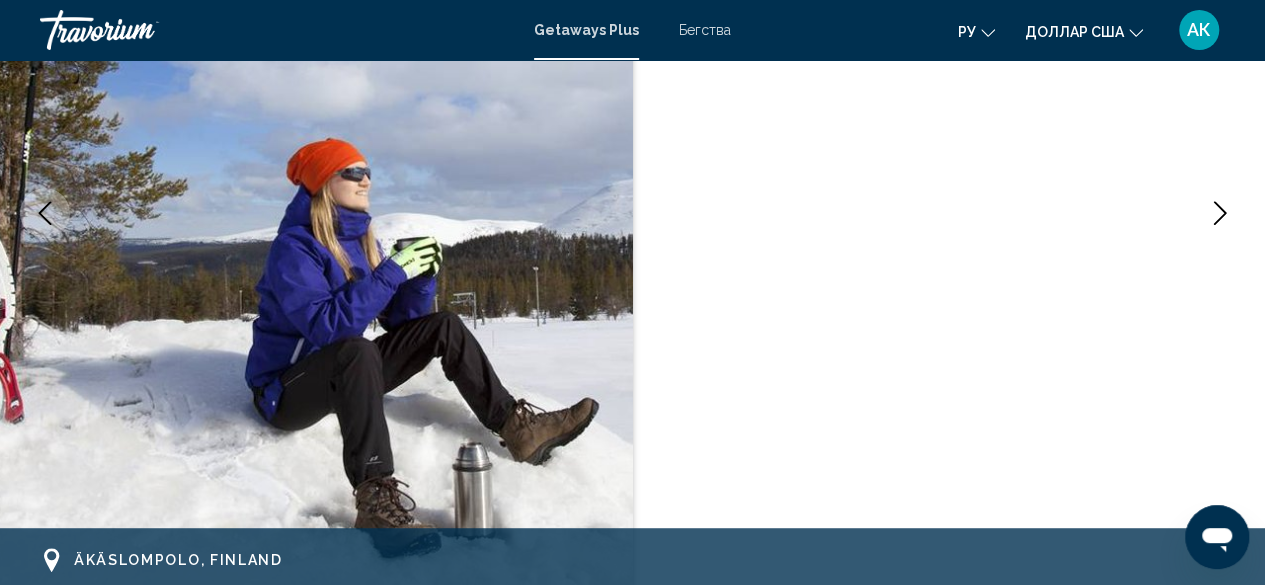 click 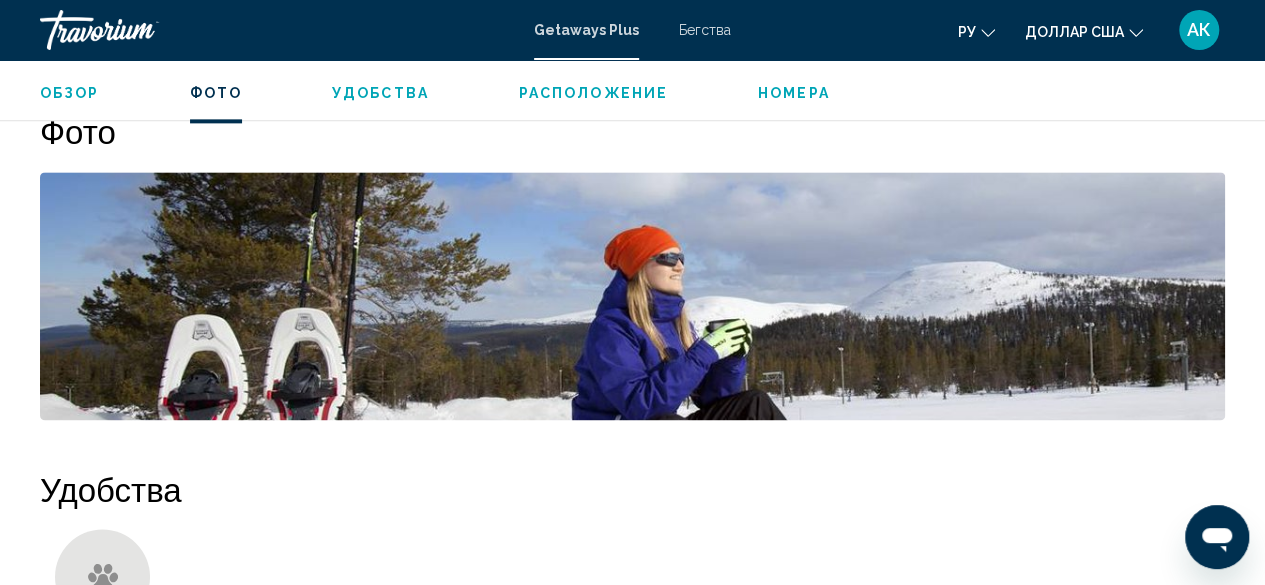 scroll, scrollTop: 1162, scrollLeft: 0, axis: vertical 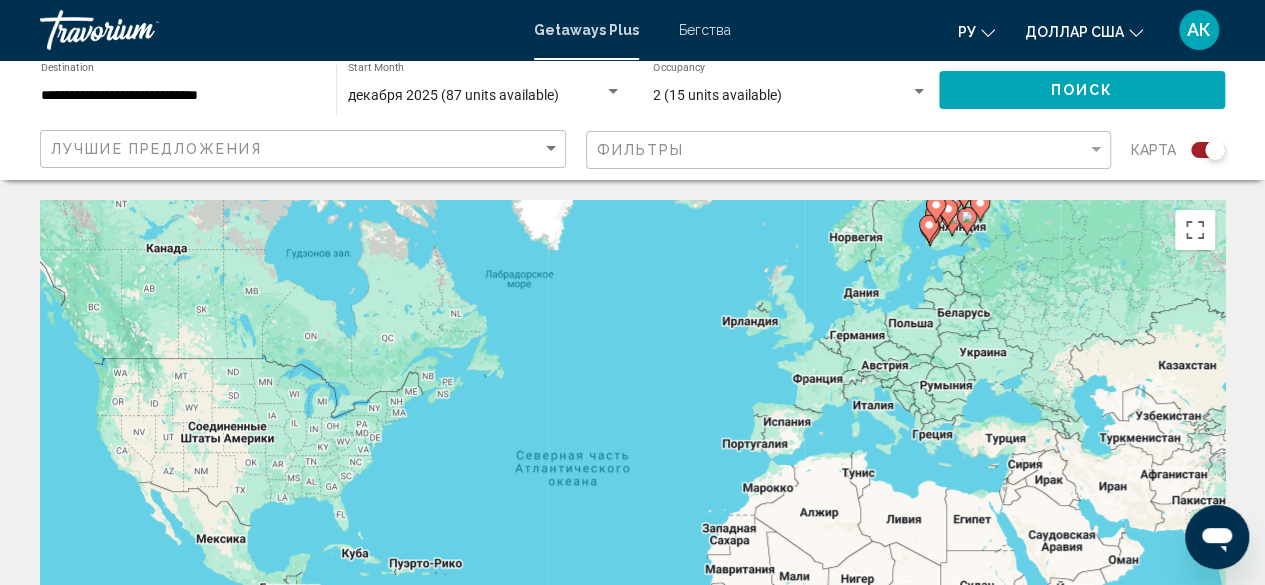 click 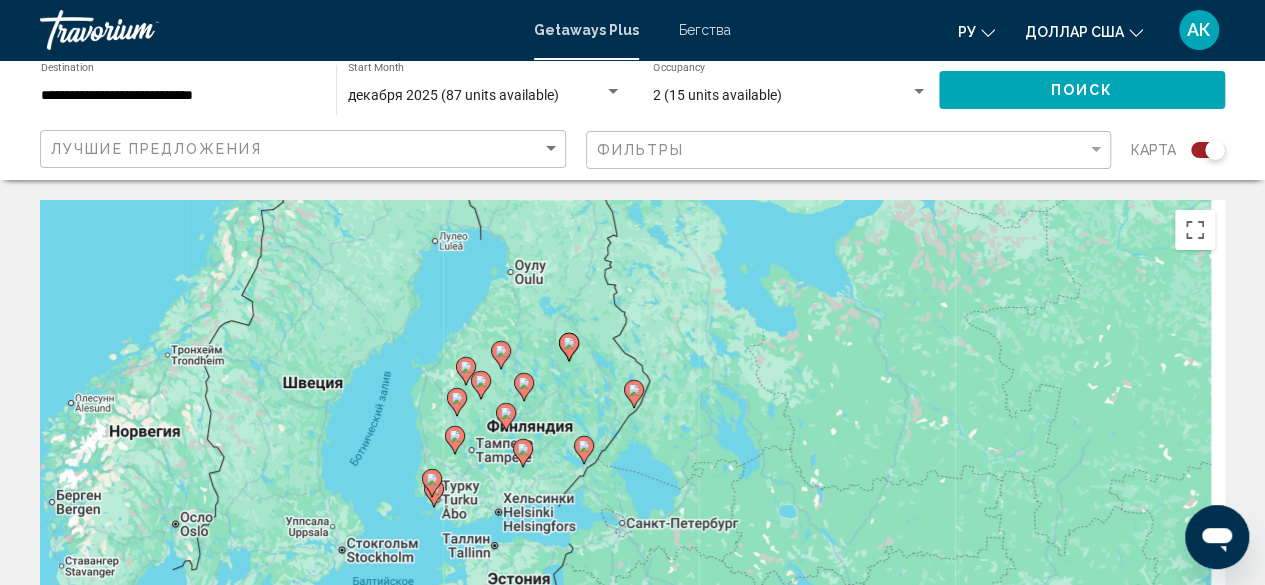 drag, startPoint x: 639, startPoint y: 249, endPoint x: 590, endPoint y: 216, distance: 59.07622 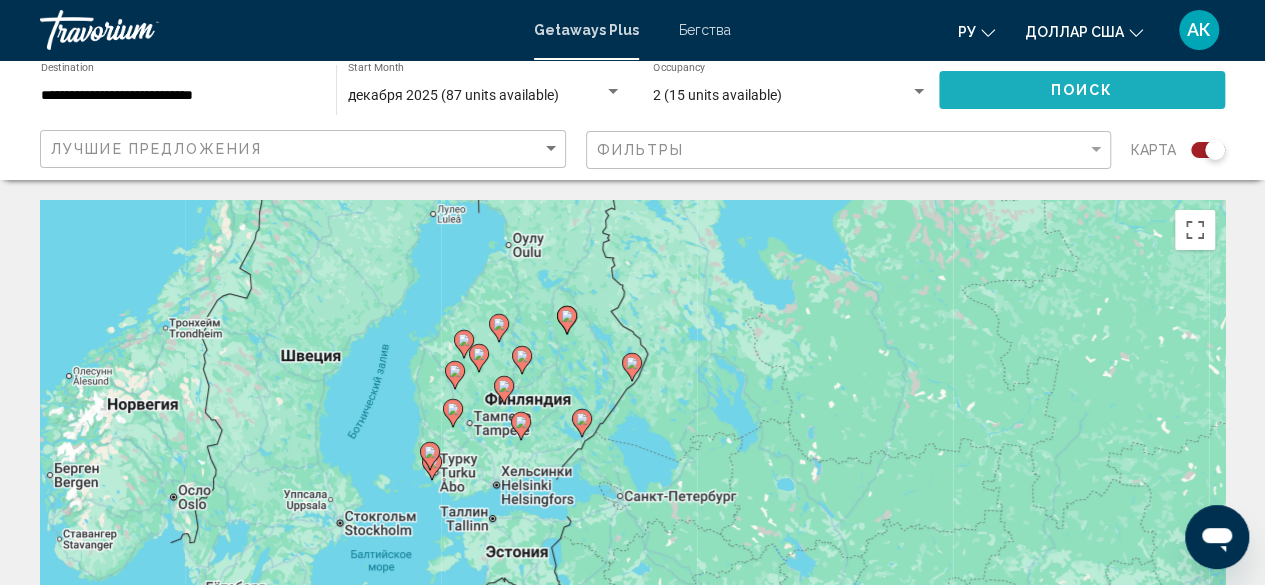 click on "Поиск" 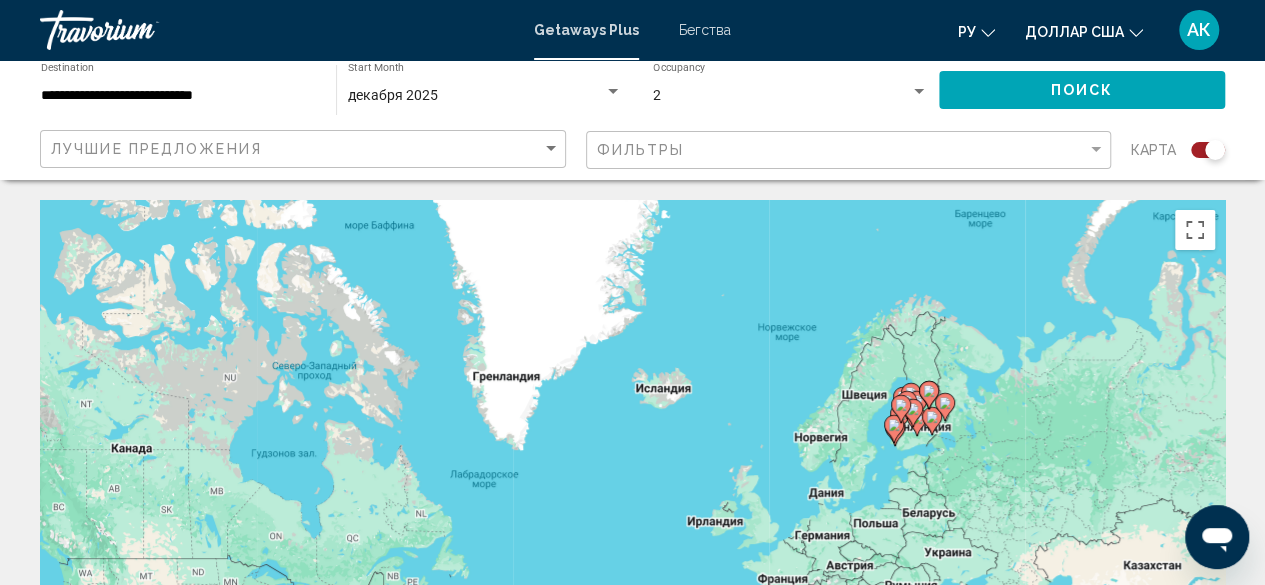 drag, startPoint x: 1012, startPoint y: 219, endPoint x: 977, endPoint y: 426, distance: 209.93808 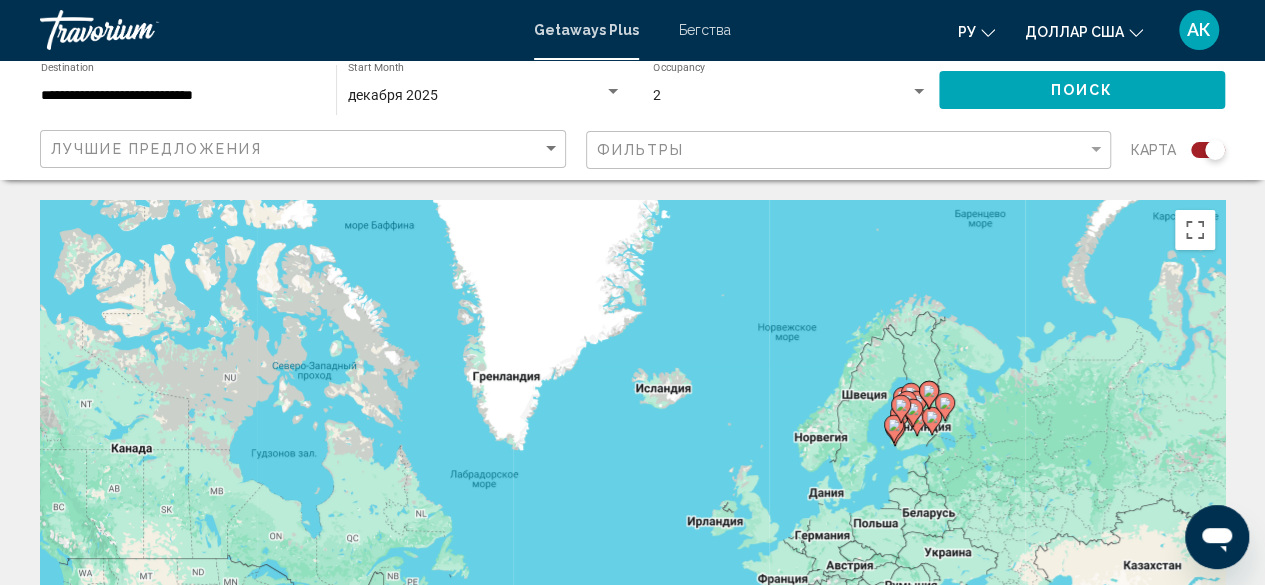 click at bounding box center (929, 395) 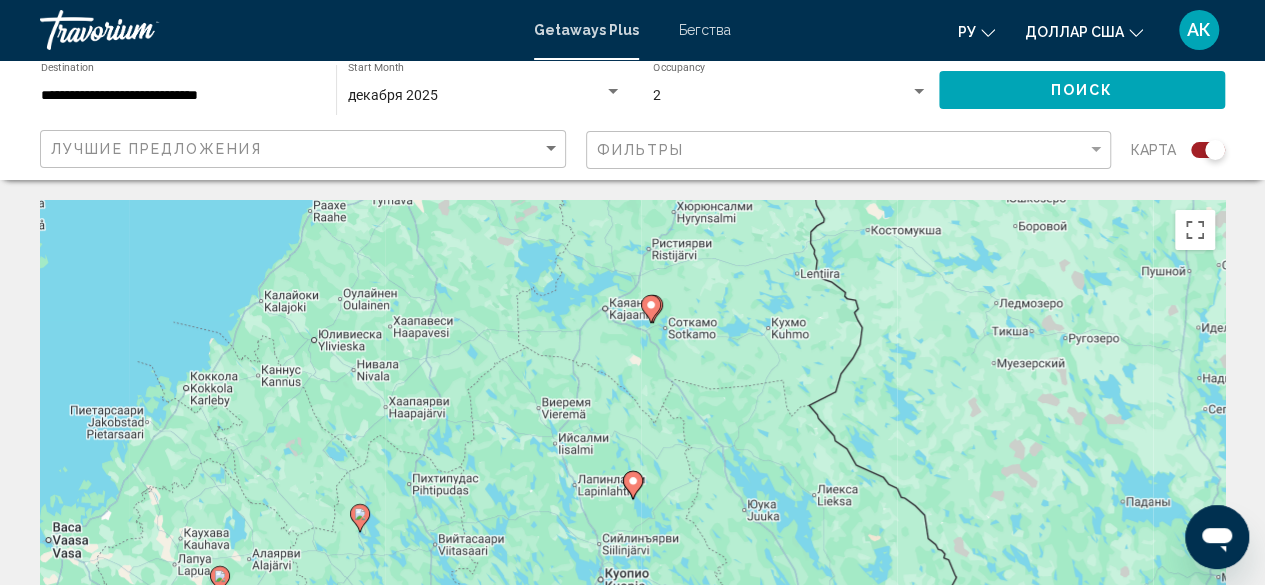 click 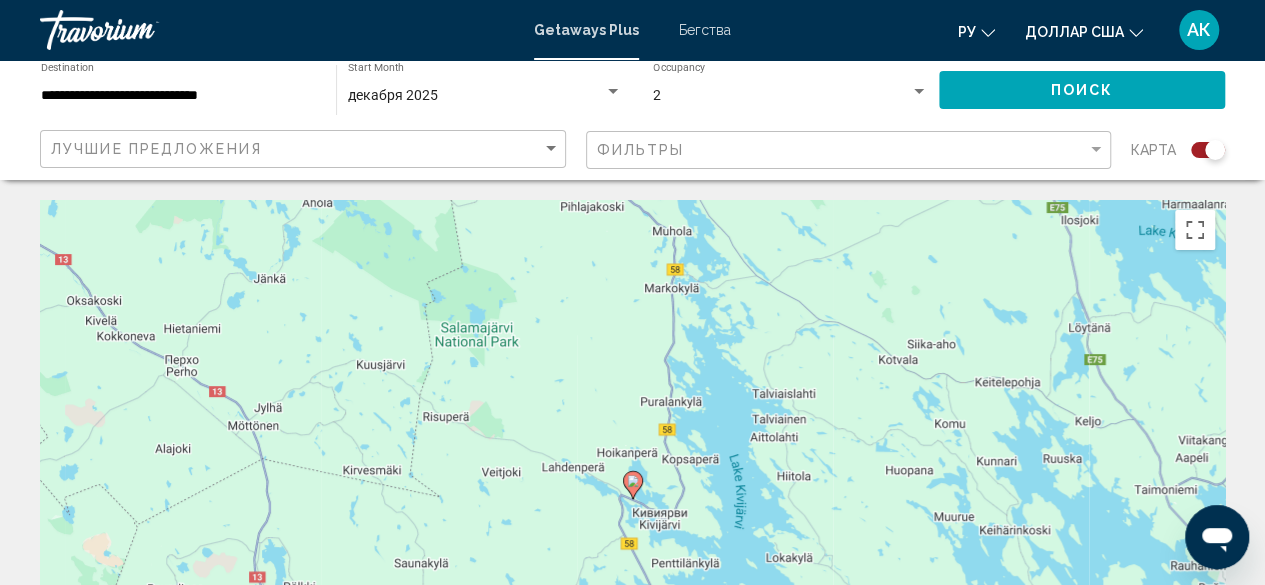 click 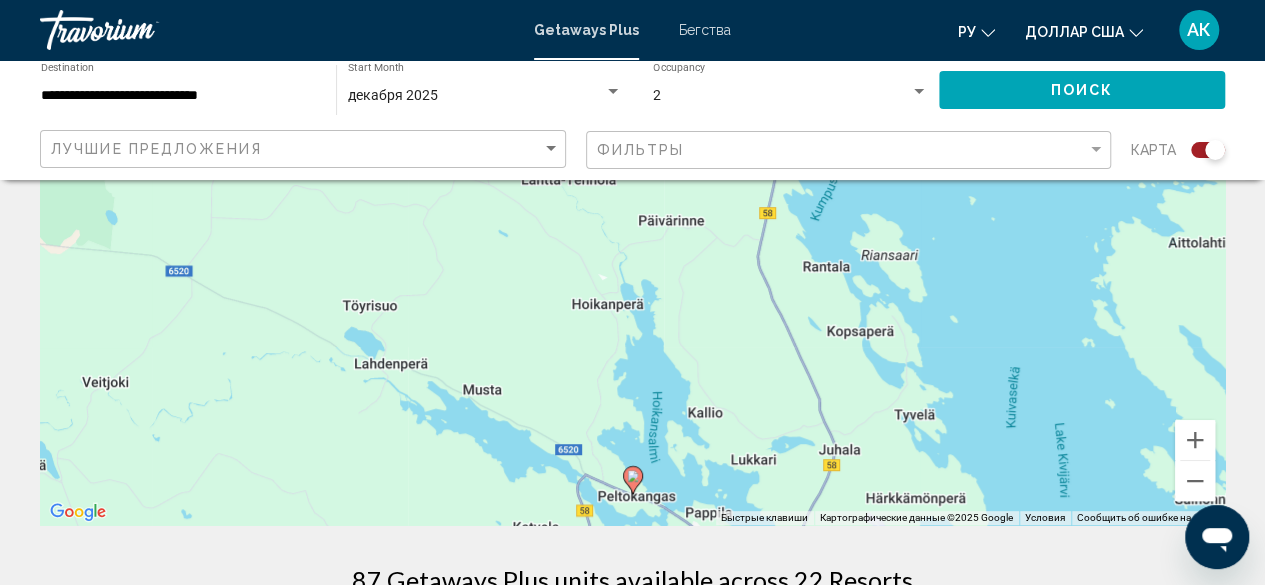 scroll, scrollTop: 276, scrollLeft: 0, axis: vertical 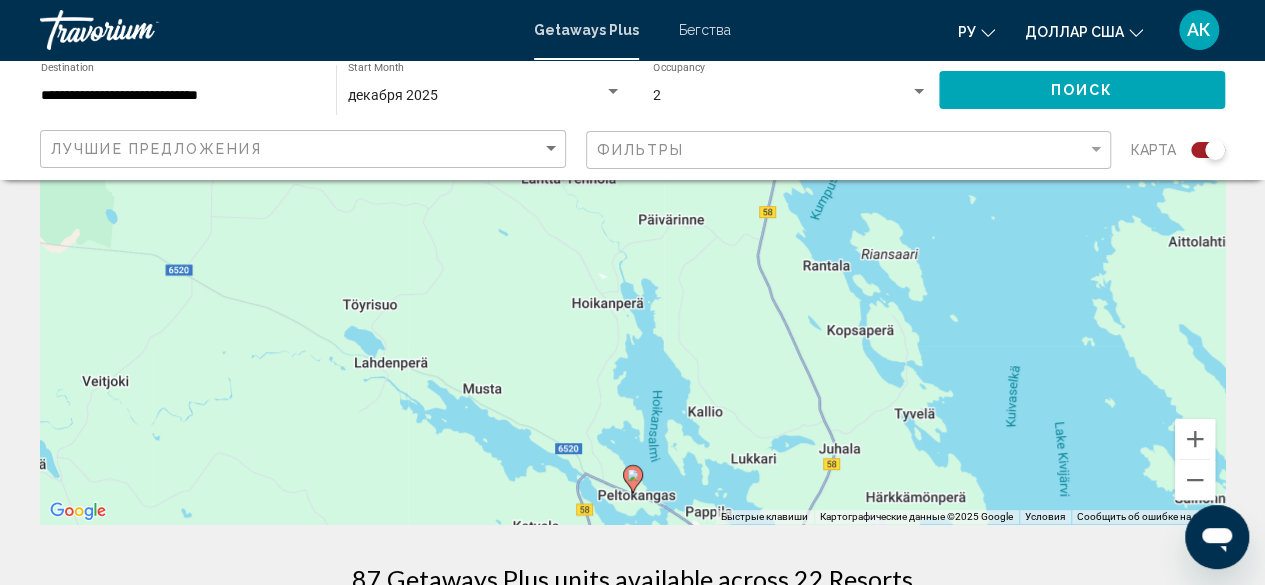 click 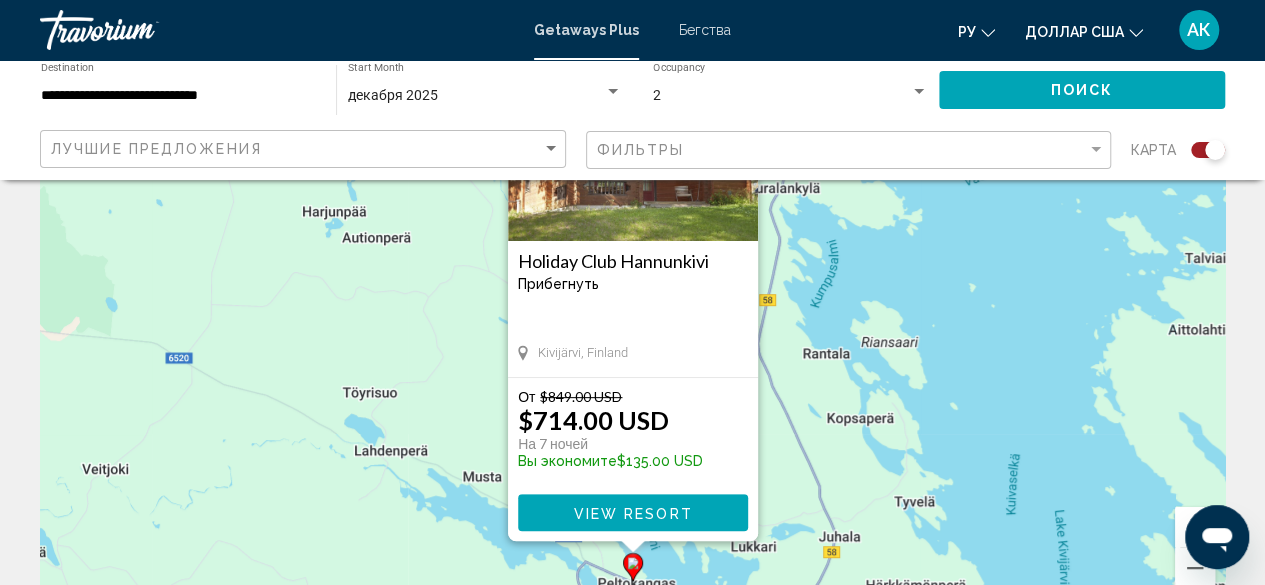 scroll, scrollTop: 189, scrollLeft: 0, axis: vertical 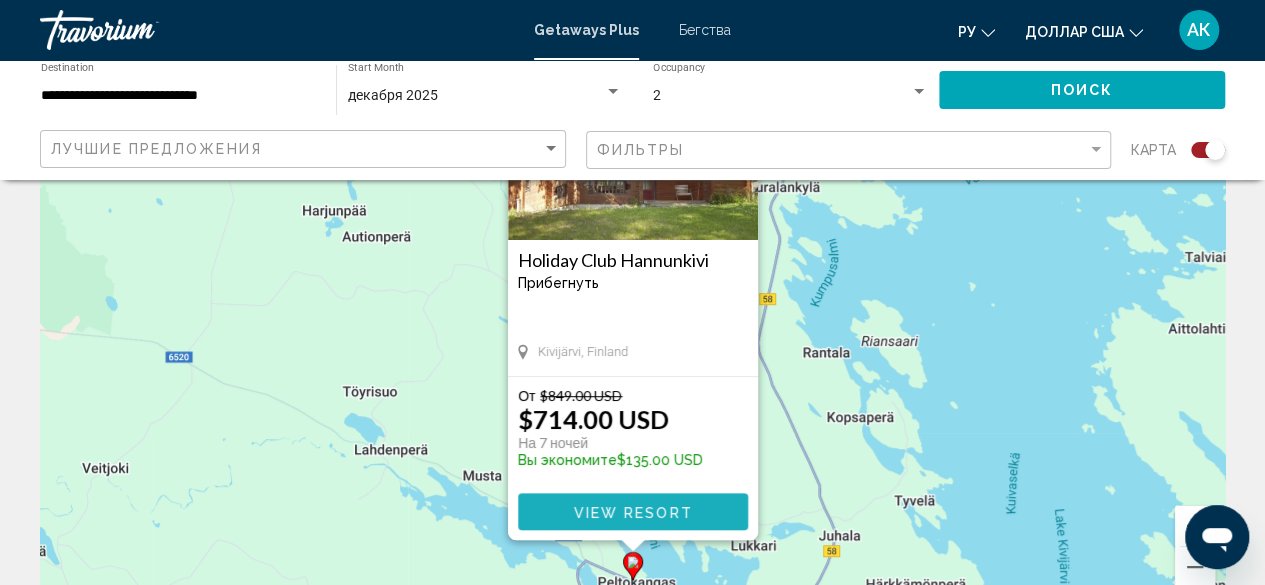 click on "View Resort" at bounding box center (632, 512) 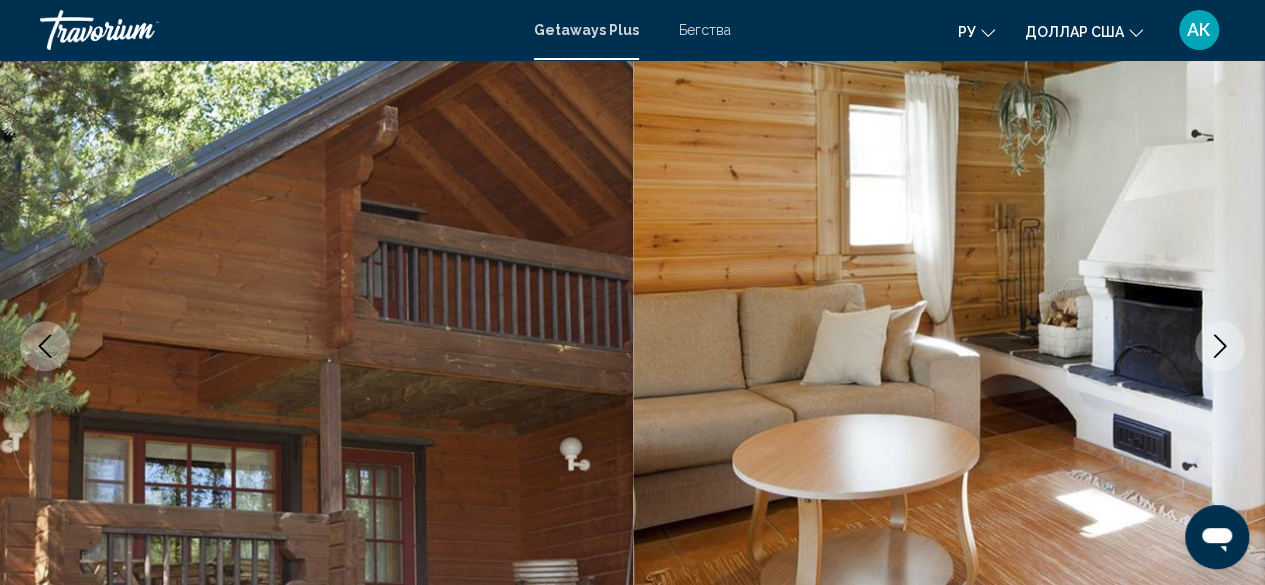 scroll, scrollTop: 242, scrollLeft: 0, axis: vertical 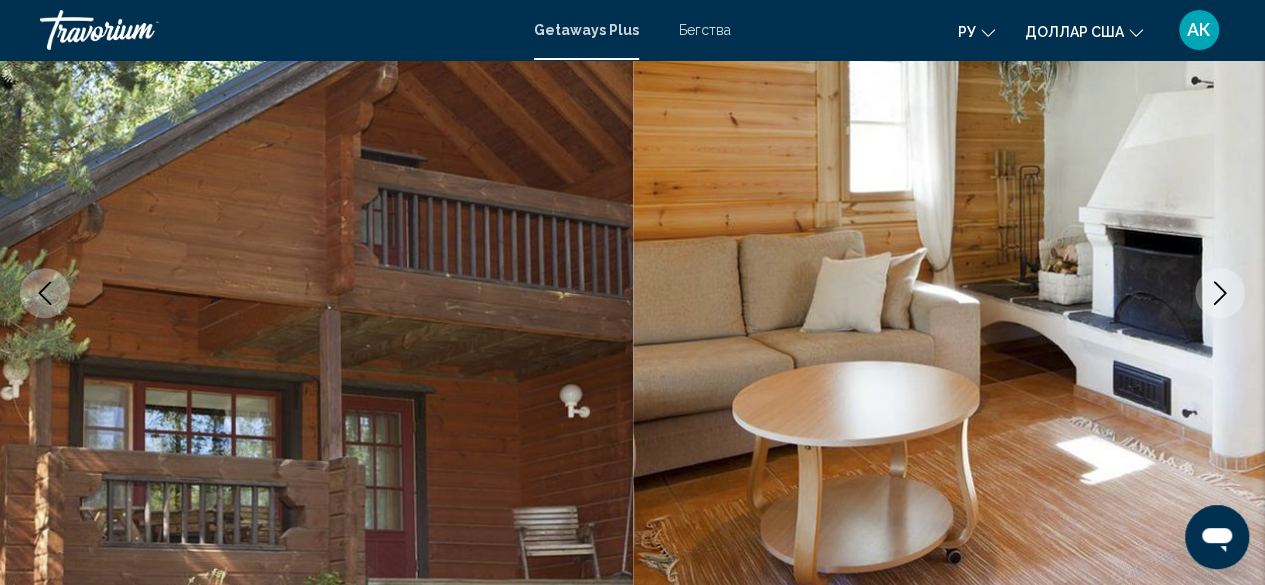 type 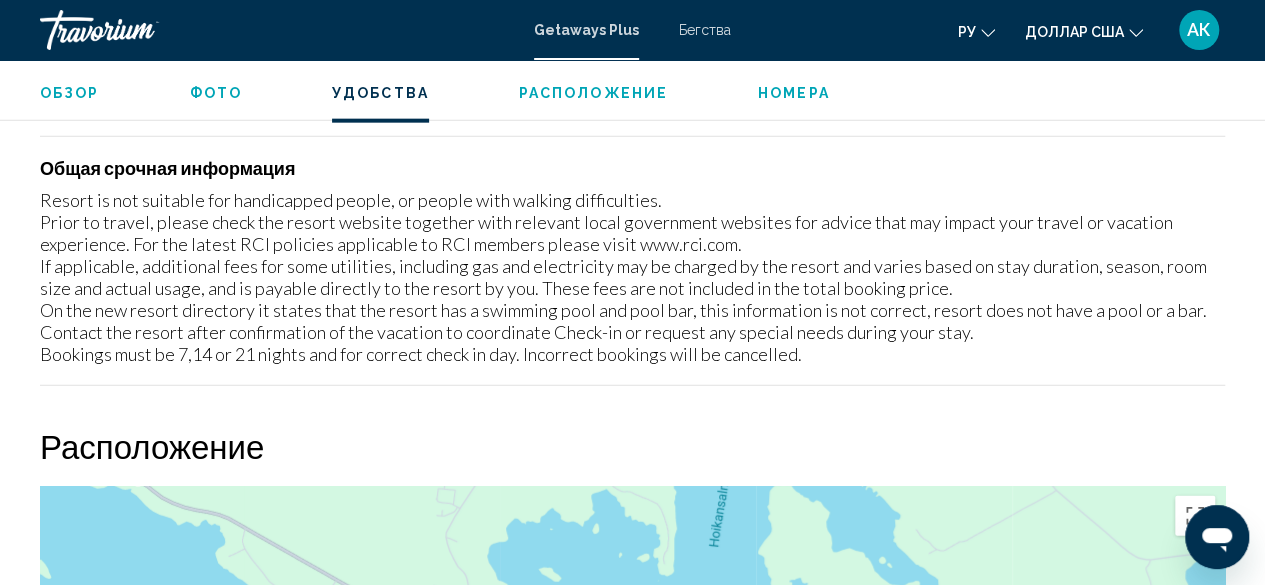 scroll, scrollTop: 2378, scrollLeft: 0, axis: vertical 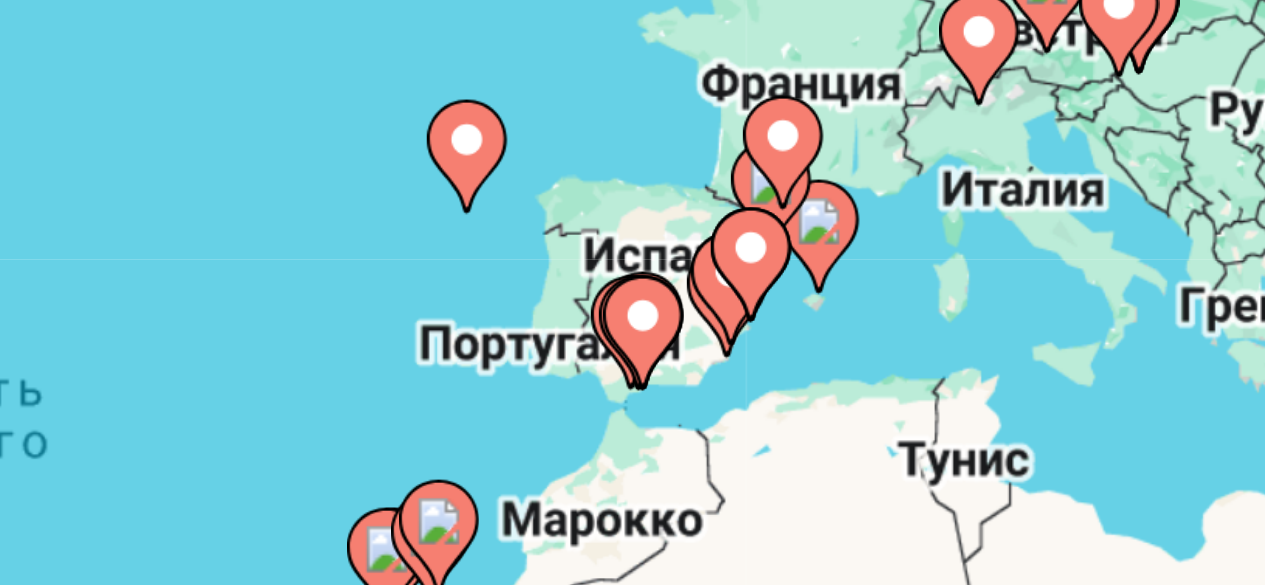 click 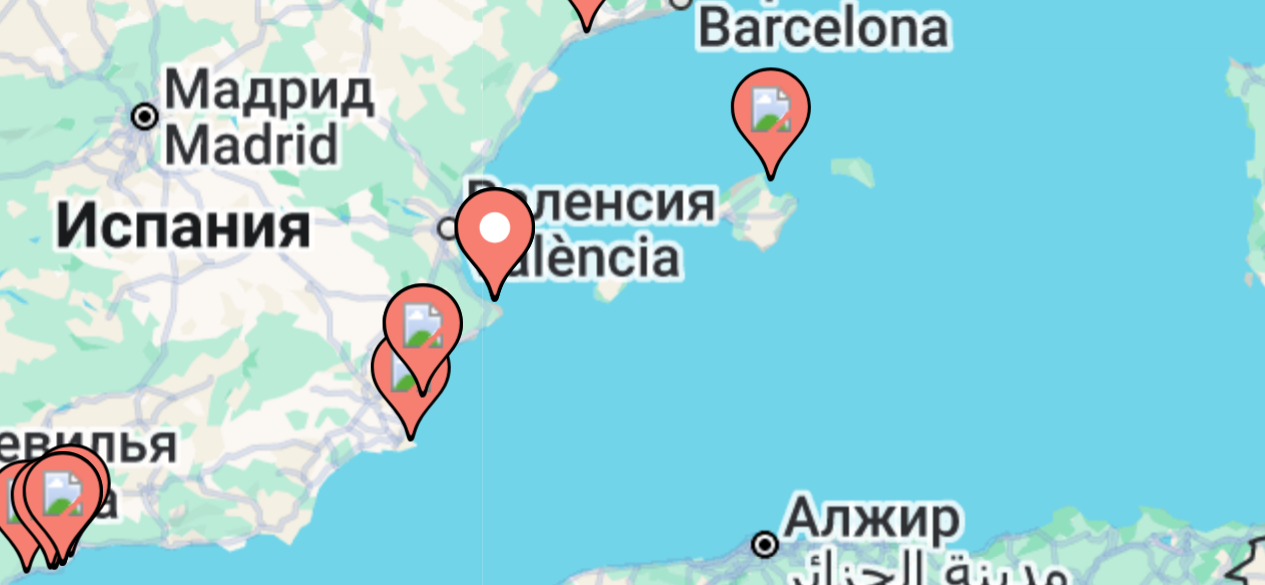click 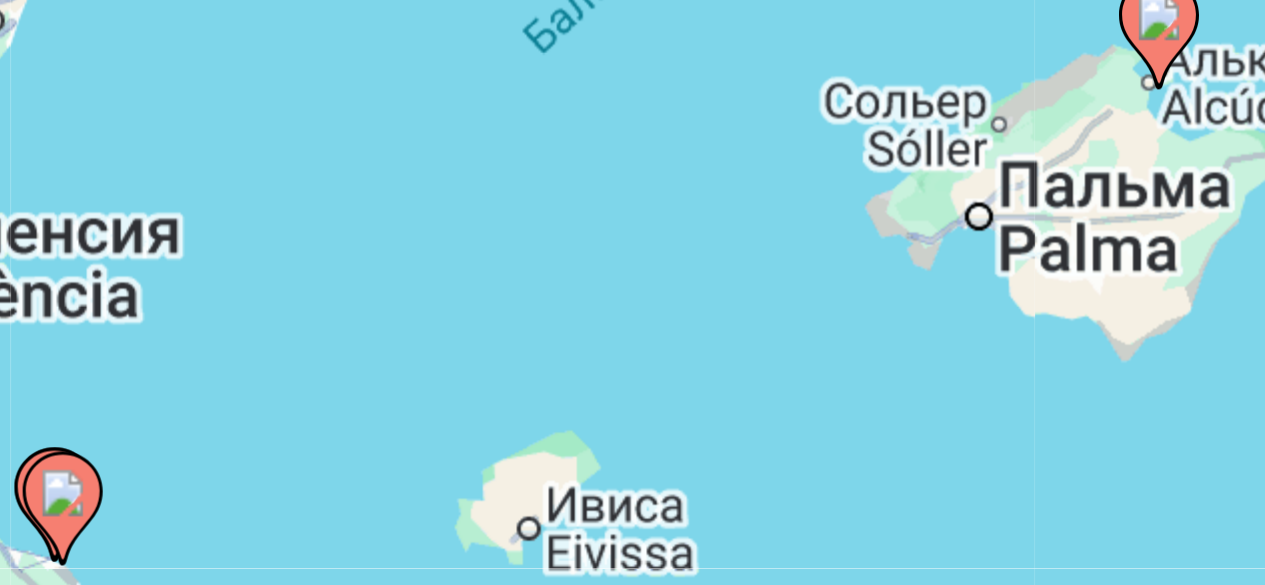 click 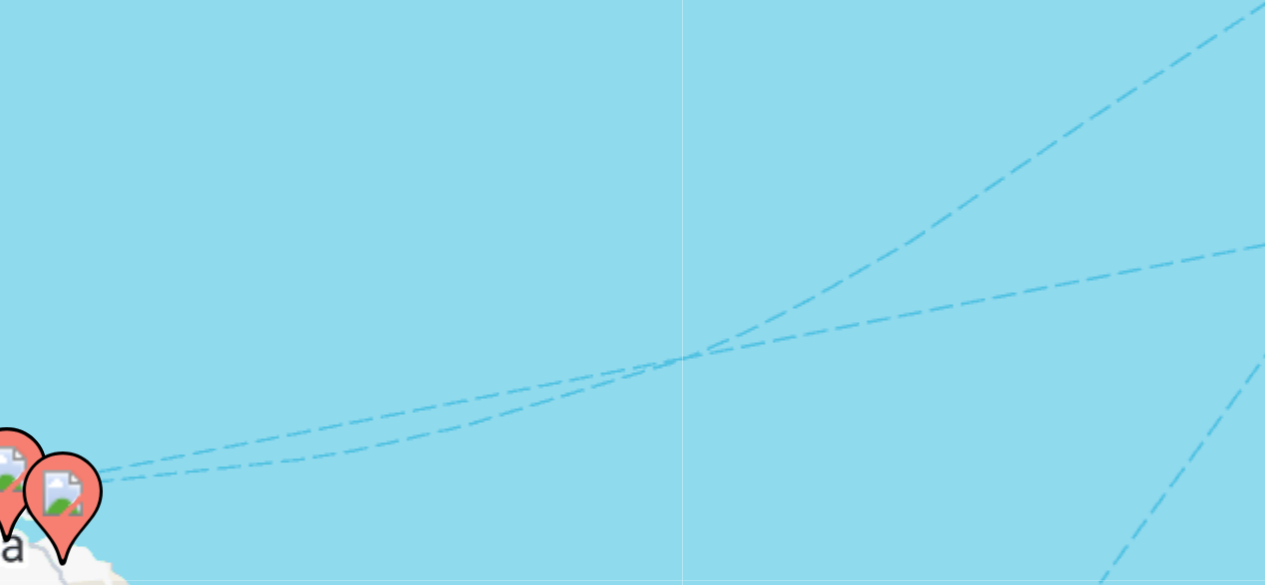 click 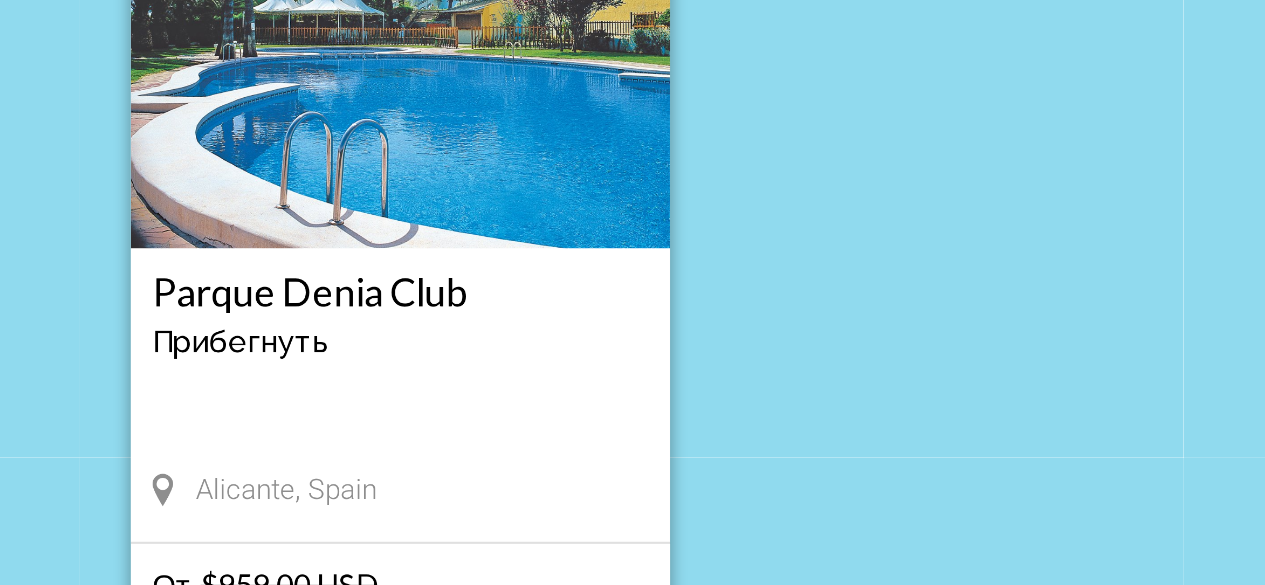 scroll, scrollTop: 0, scrollLeft: 0, axis: both 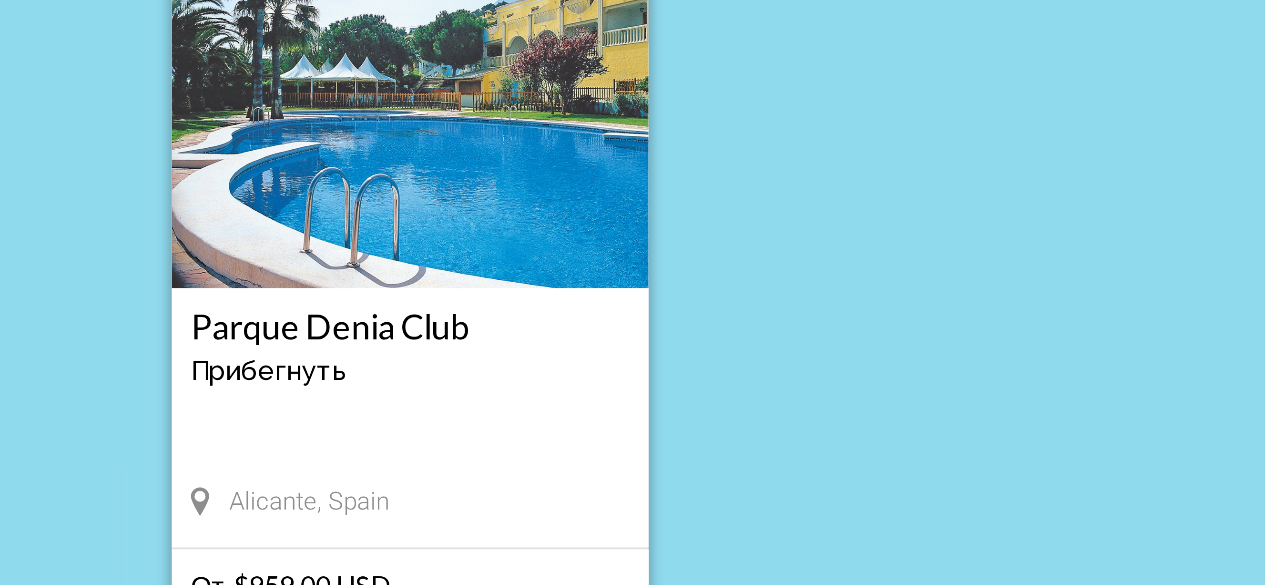 type 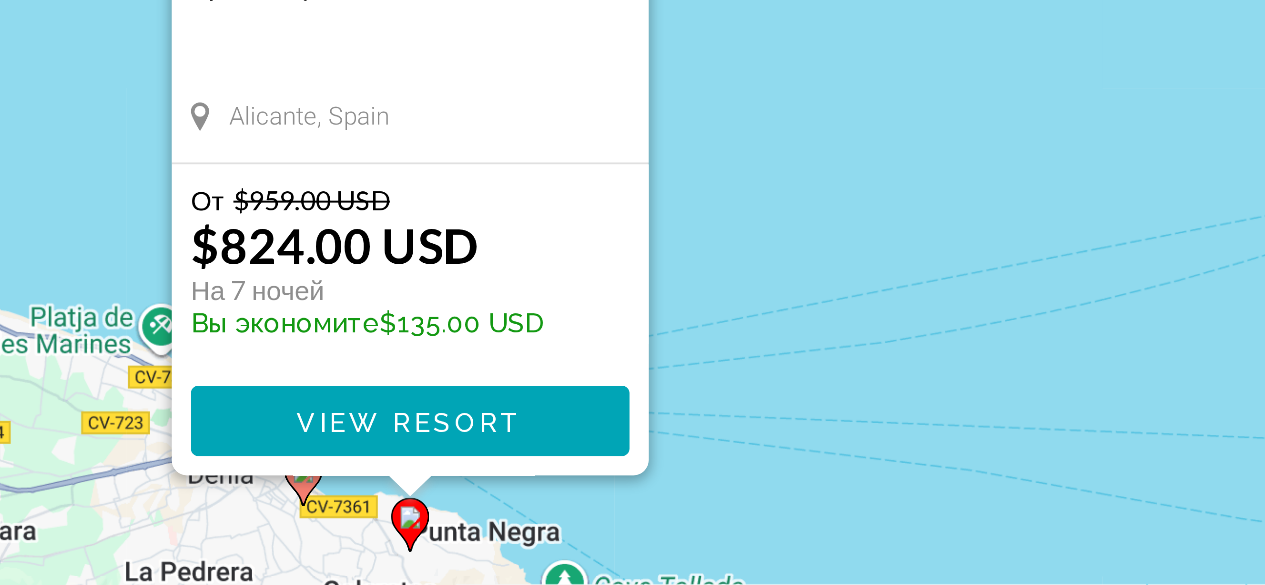 scroll, scrollTop: 201, scrollLeft: 0, axis: vertical 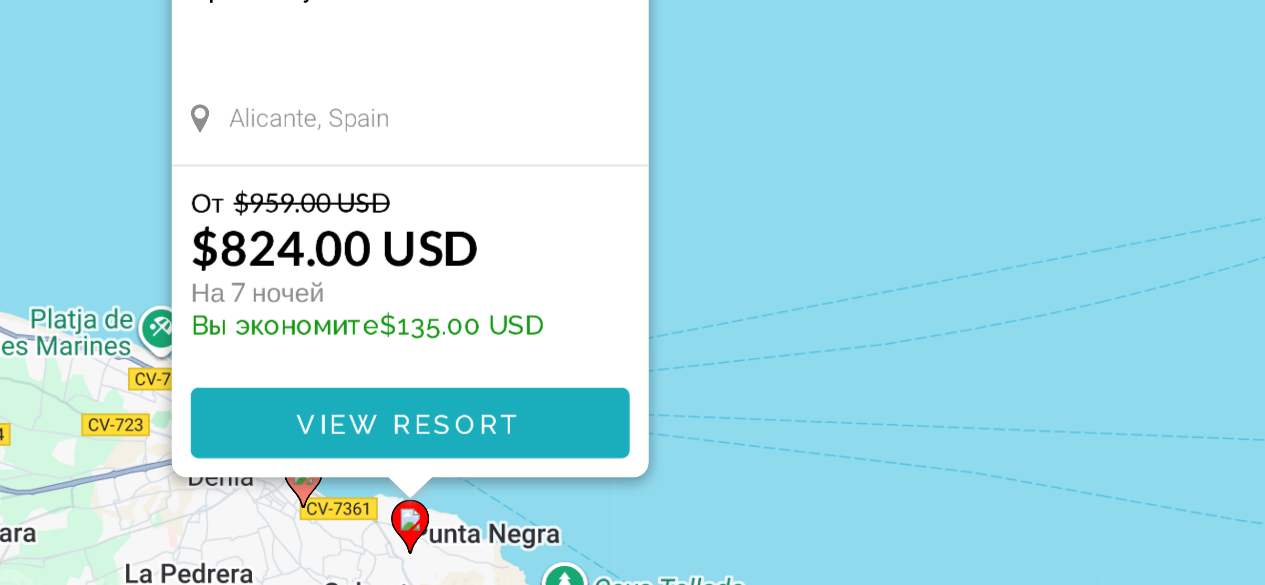 click on "View Resort" at bounding box center (632, 500) 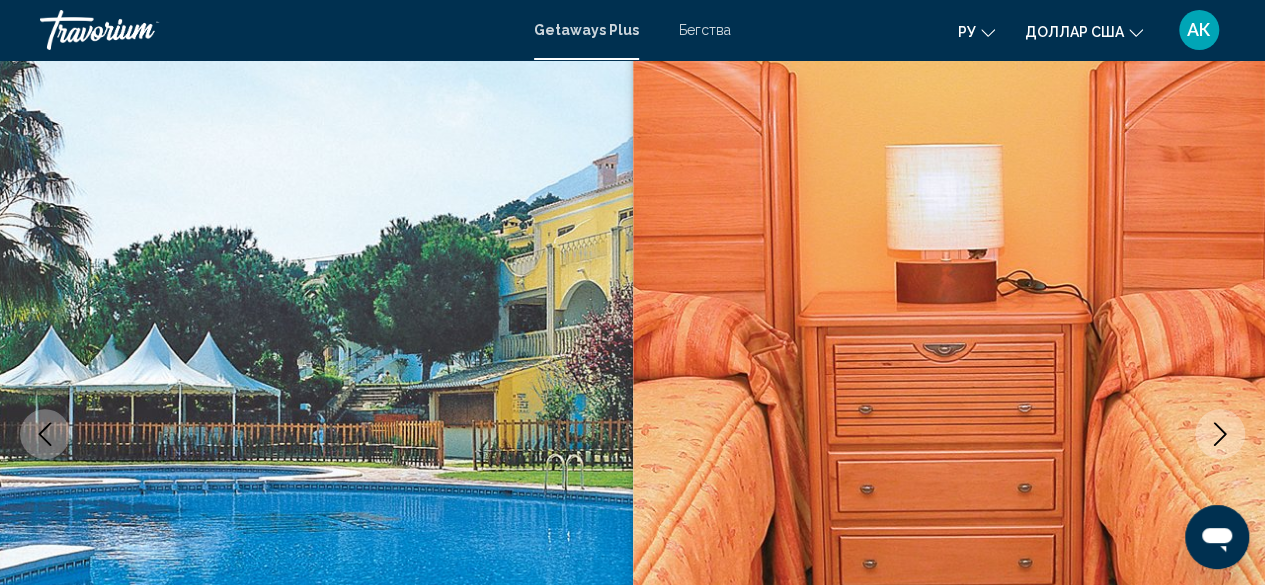 scroll, scrollTop: 101, scrollLeft: 0, axis: vertical 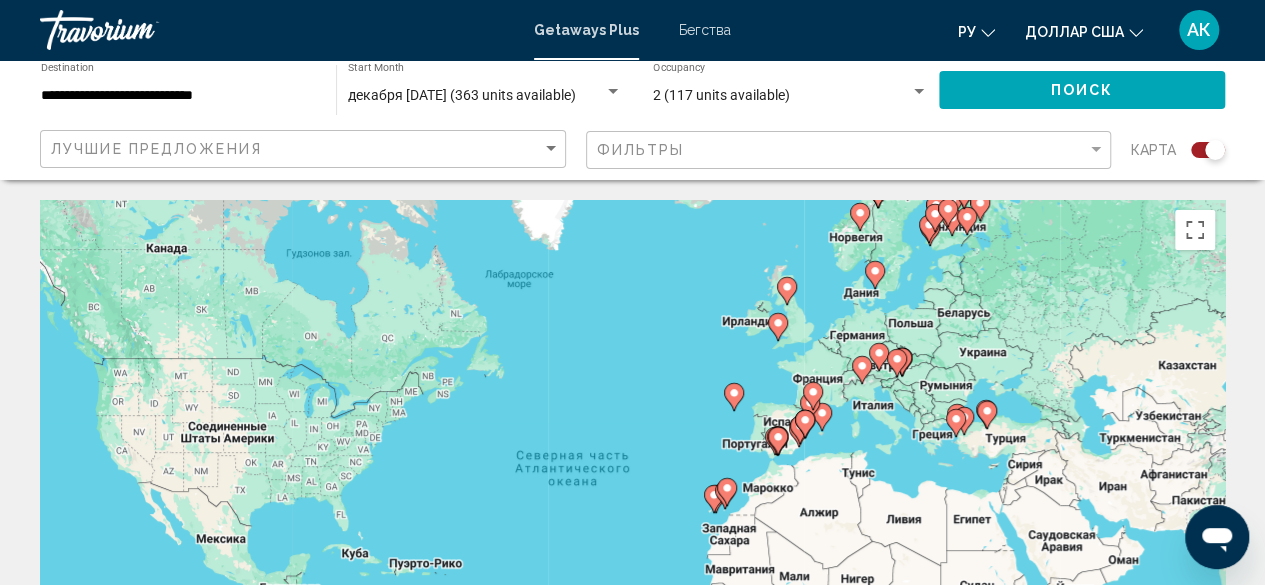 click on "**********" 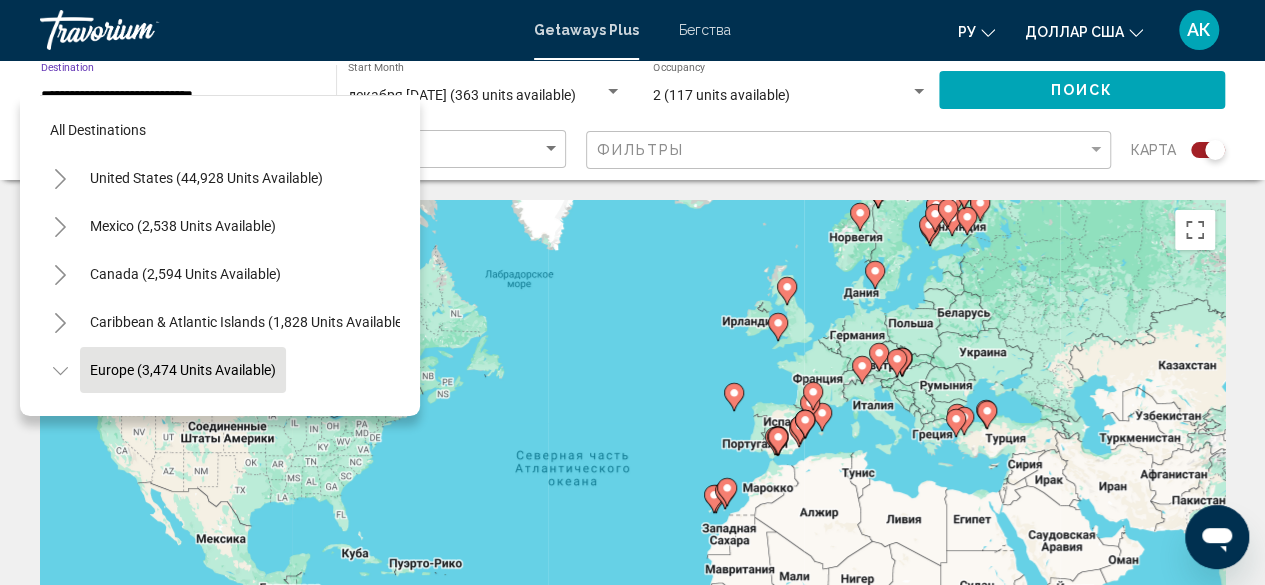 scroll, scrollTop: 126, scrollLeft: 0, axis: vertical 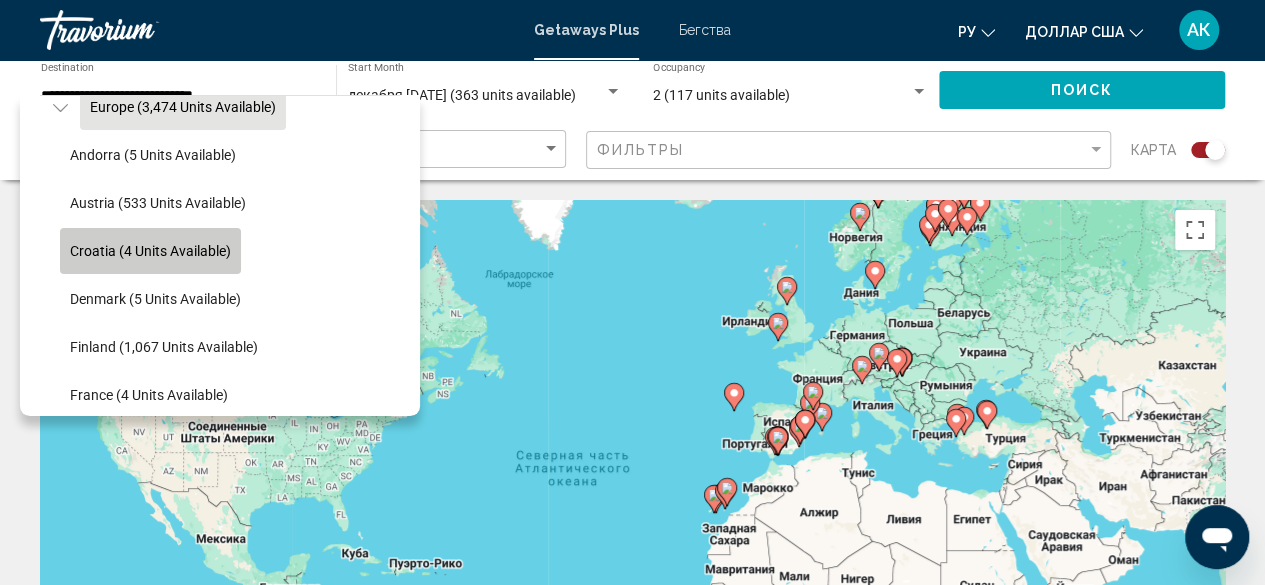click on "Croatia (4 units available)" 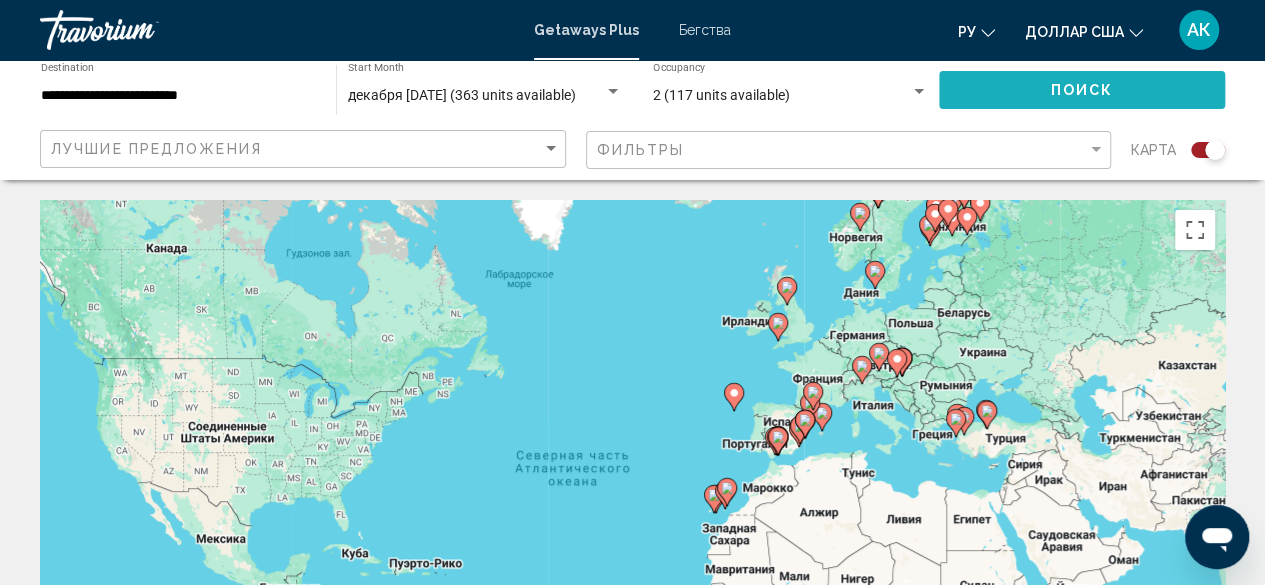 click on "Поиск" 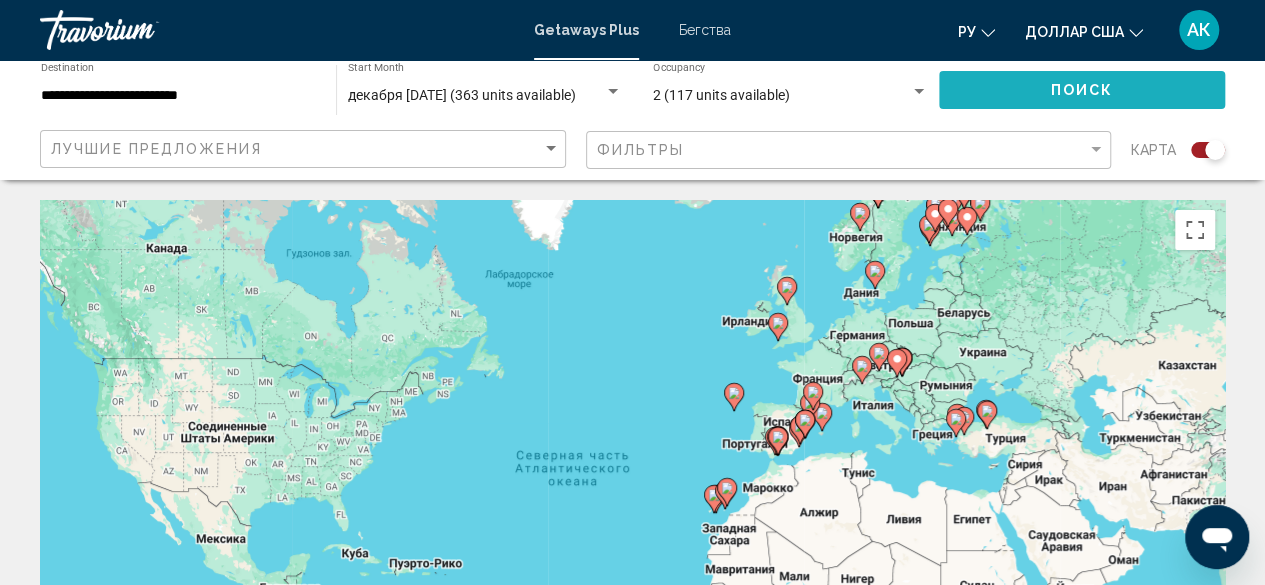scroll, scrollTop: 0, scrollLeft: 0, axis: both 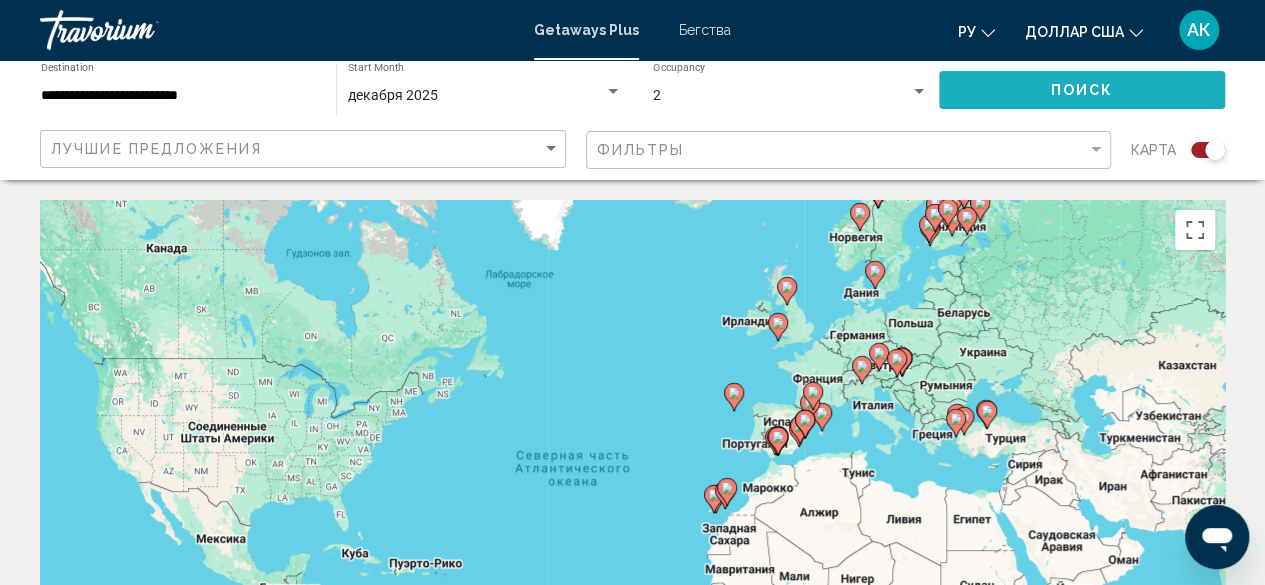 click on "Поиск" 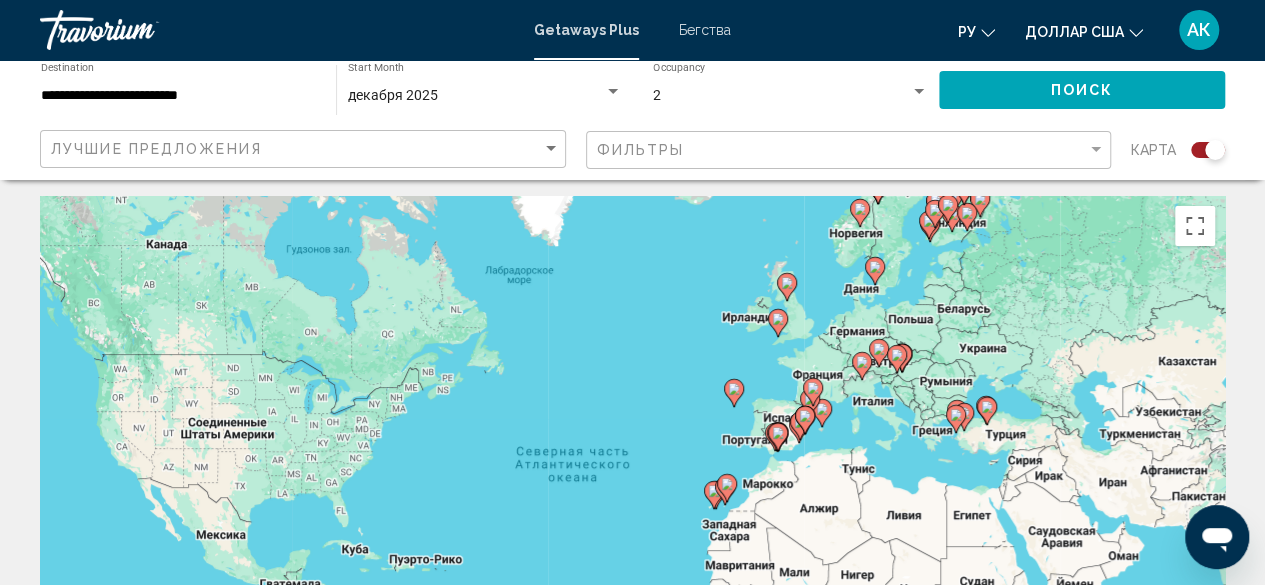 scroll, scrollTop: 0, scrollLeft: 0, axis: both 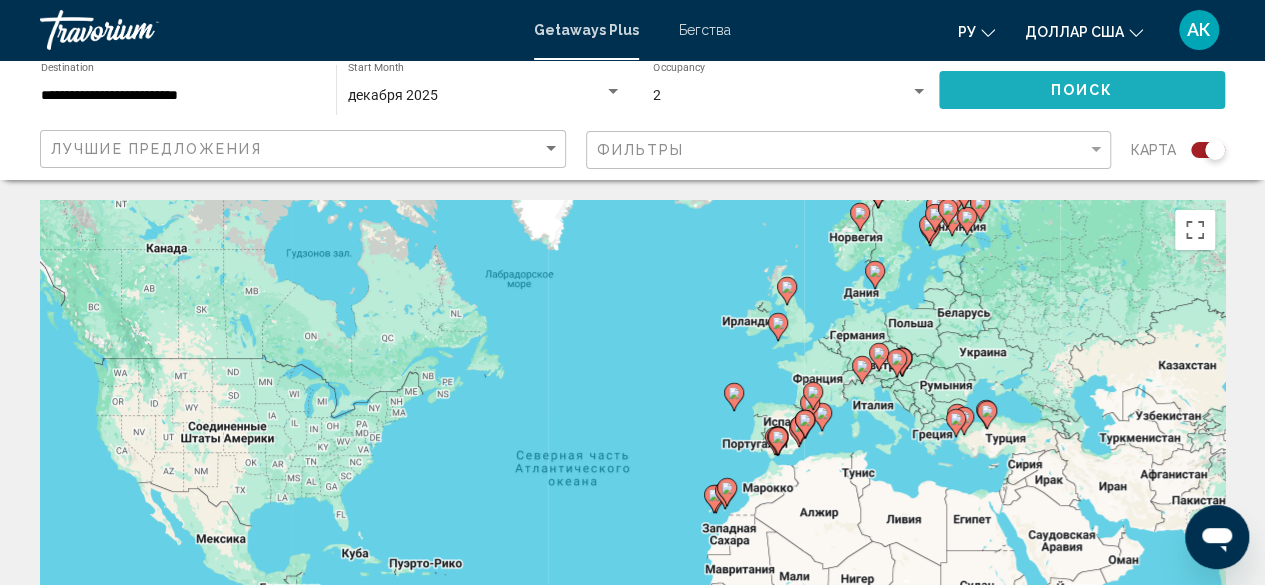 click on "Поиск" 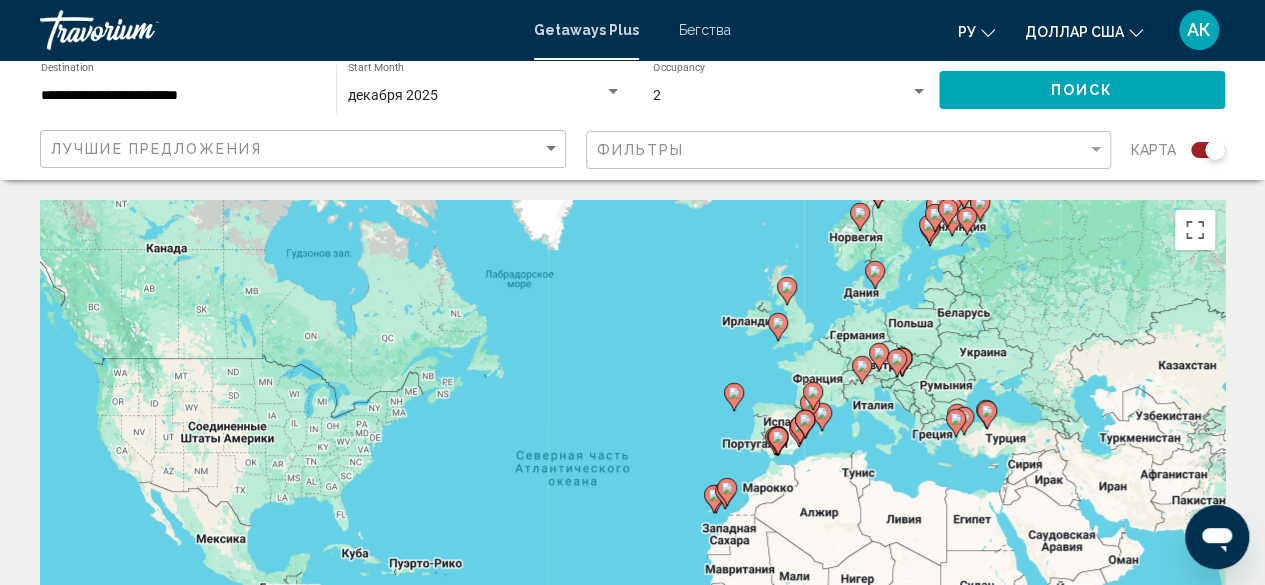 click 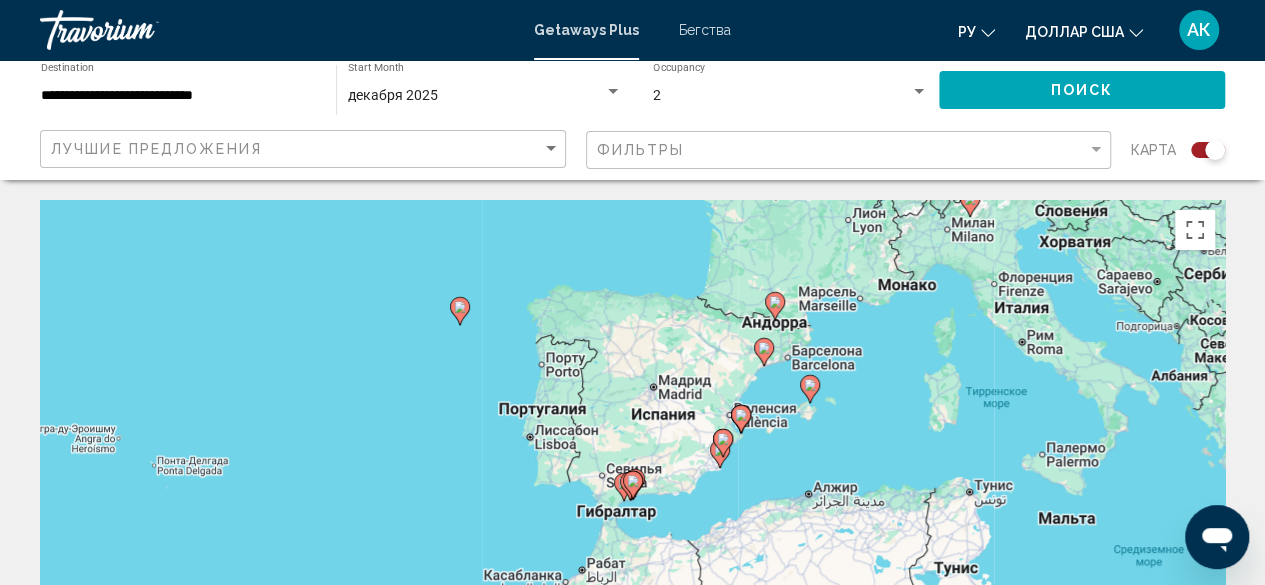 click 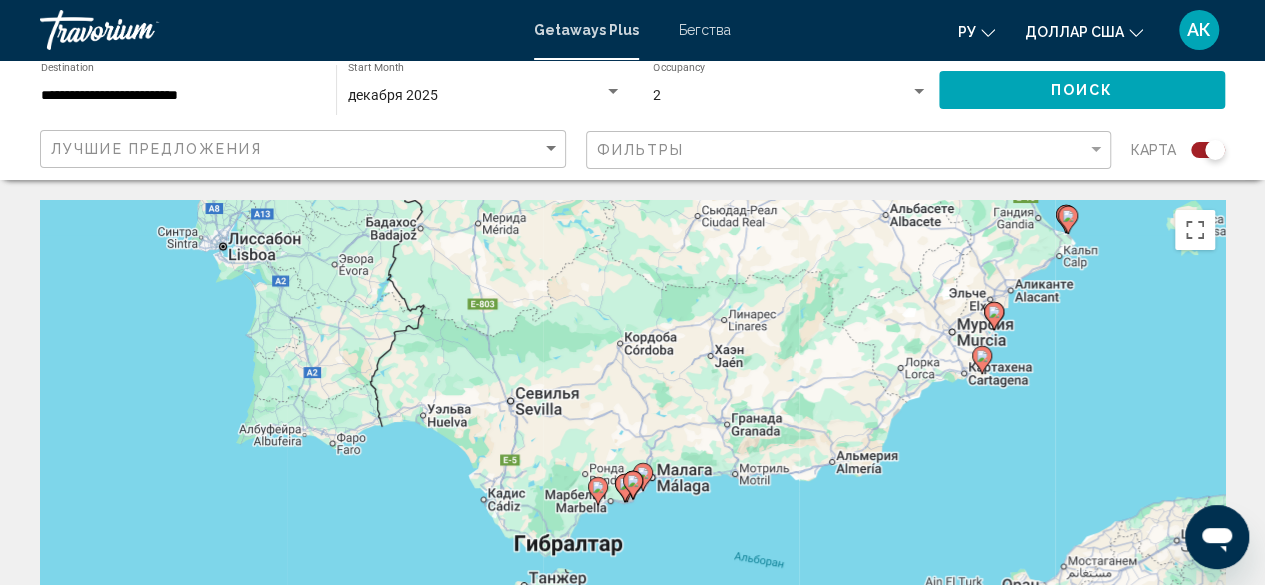 click 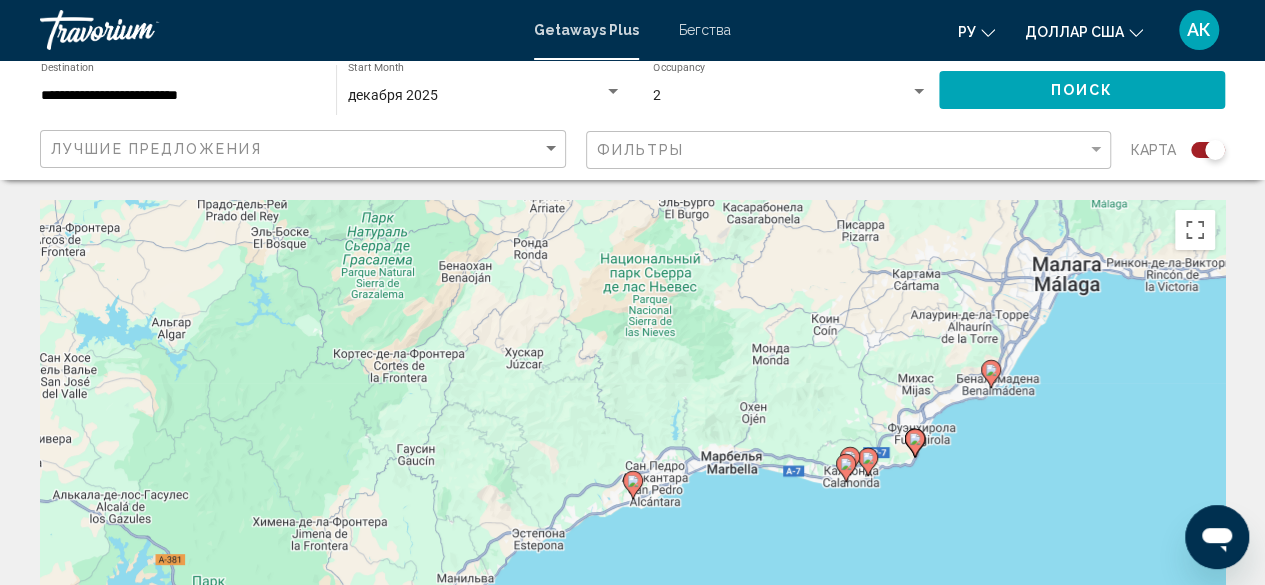 click 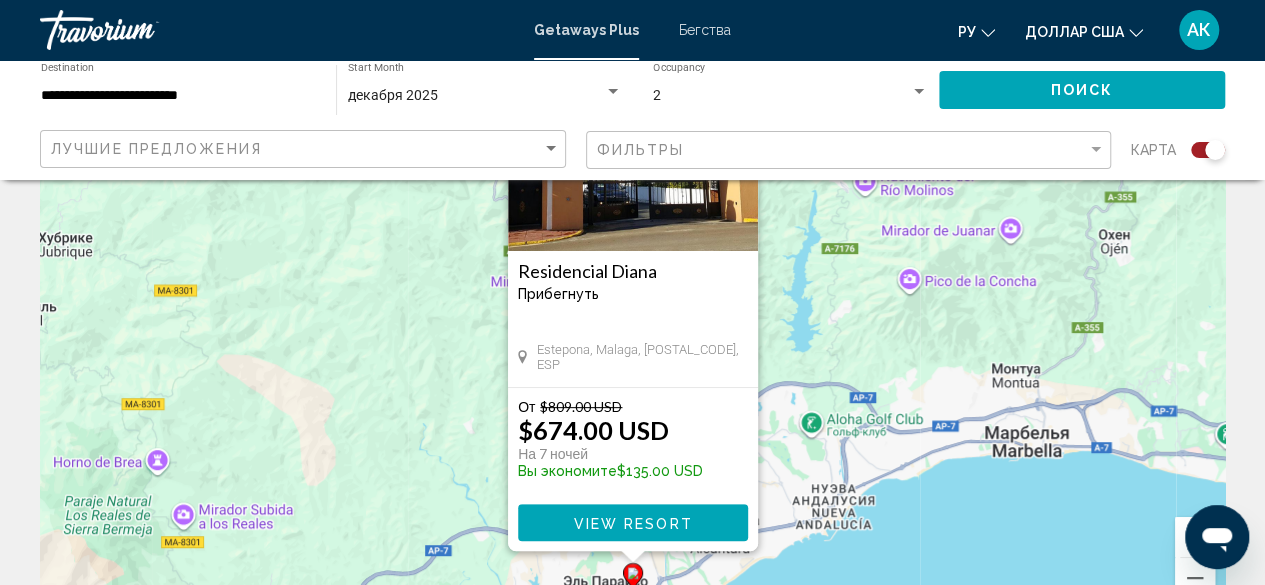 scroll, scrollTop: 208, scrollLeft: 0, axis: vertical 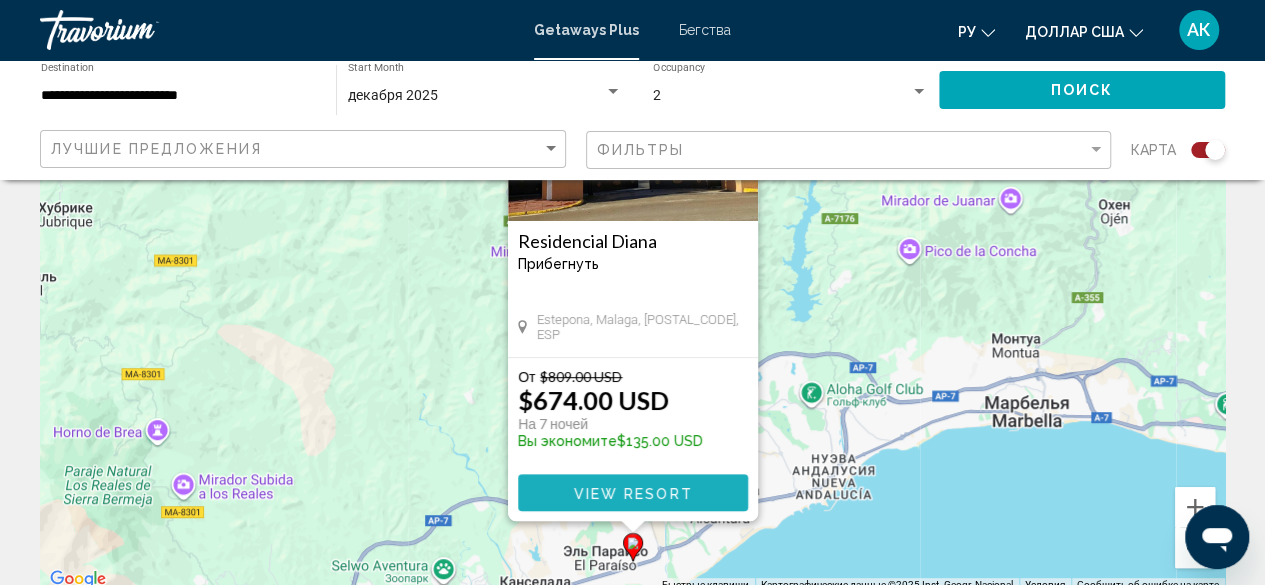 click on "View Resort" at bounding box center (632, 493) 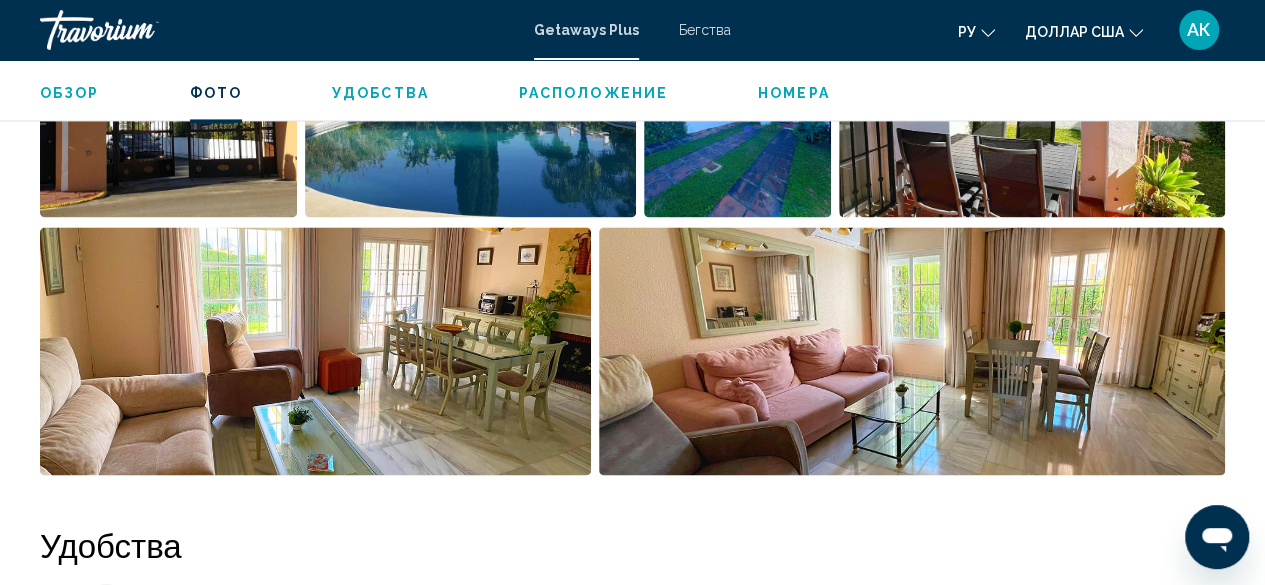 scroll, scrollTop: 1464, scrollLeft: 0, axis: vertical 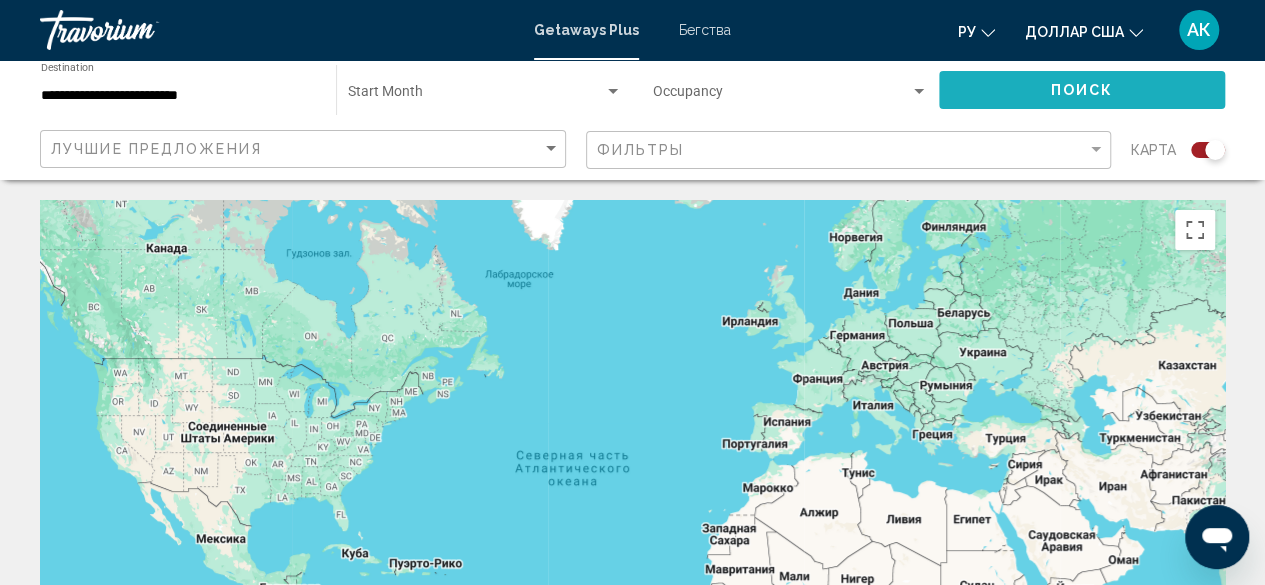 click on "Поиск" 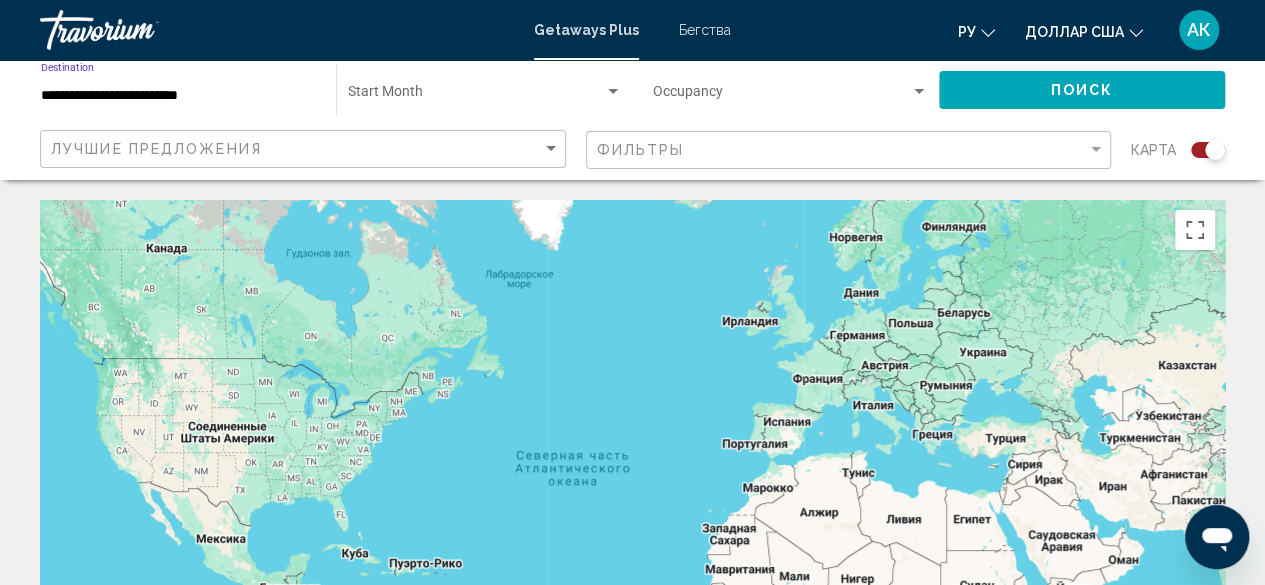 click on "**********" at bounding box center [178, 96] 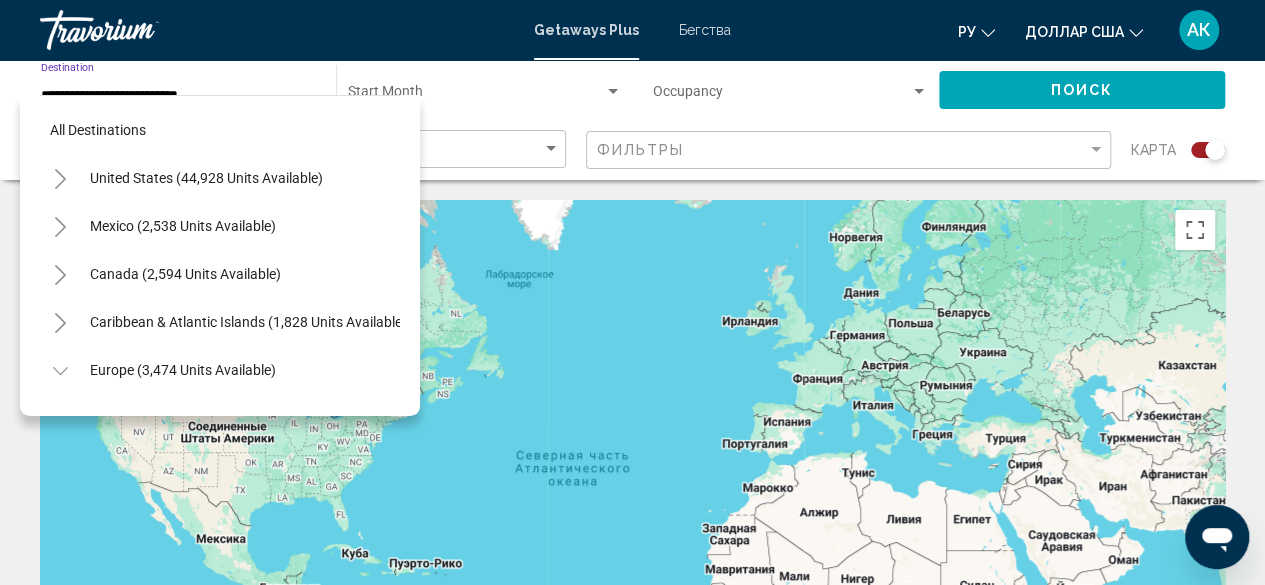 scroll, scrollTop: 270, scrollLeft: 0, axis: vertical 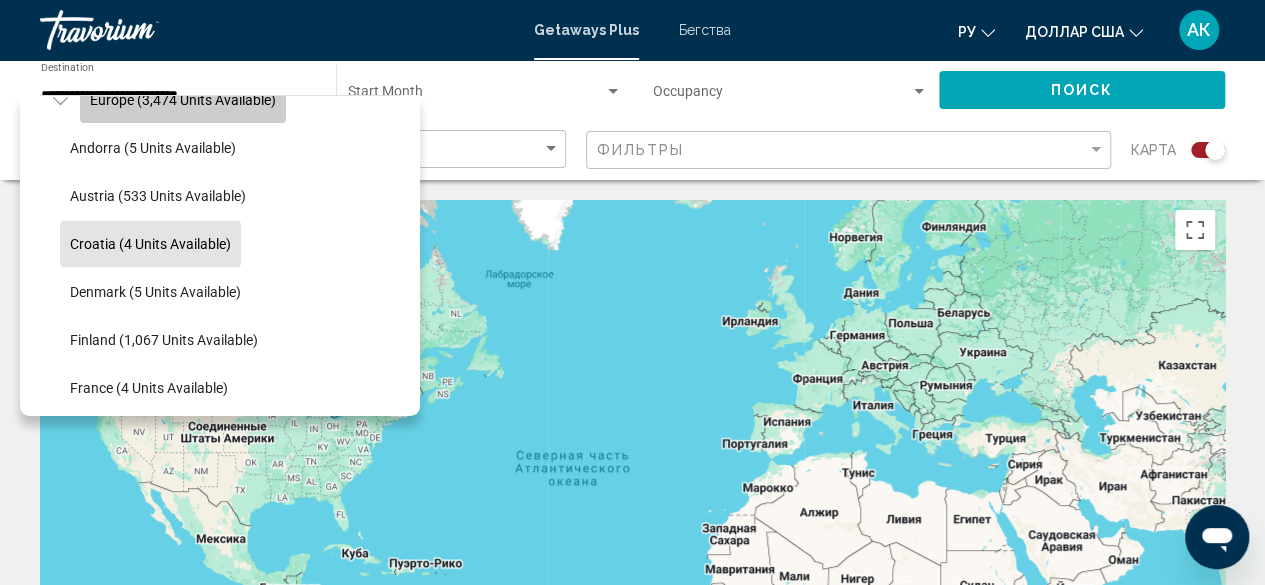 click on "Europe (3,474 units available)" 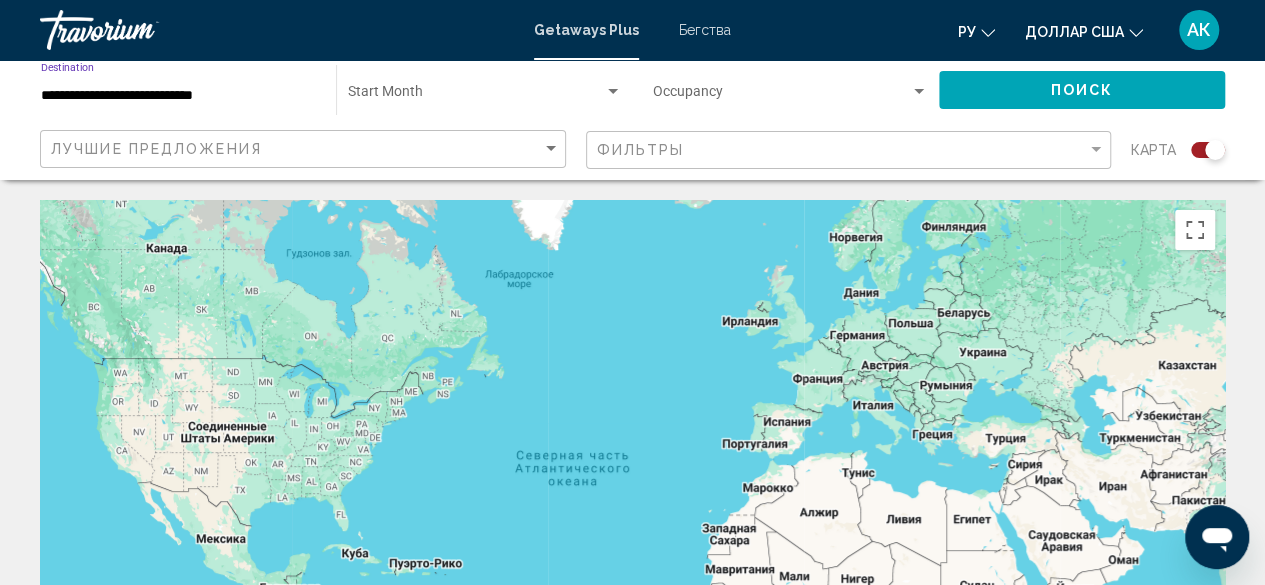 click on "Поиск" 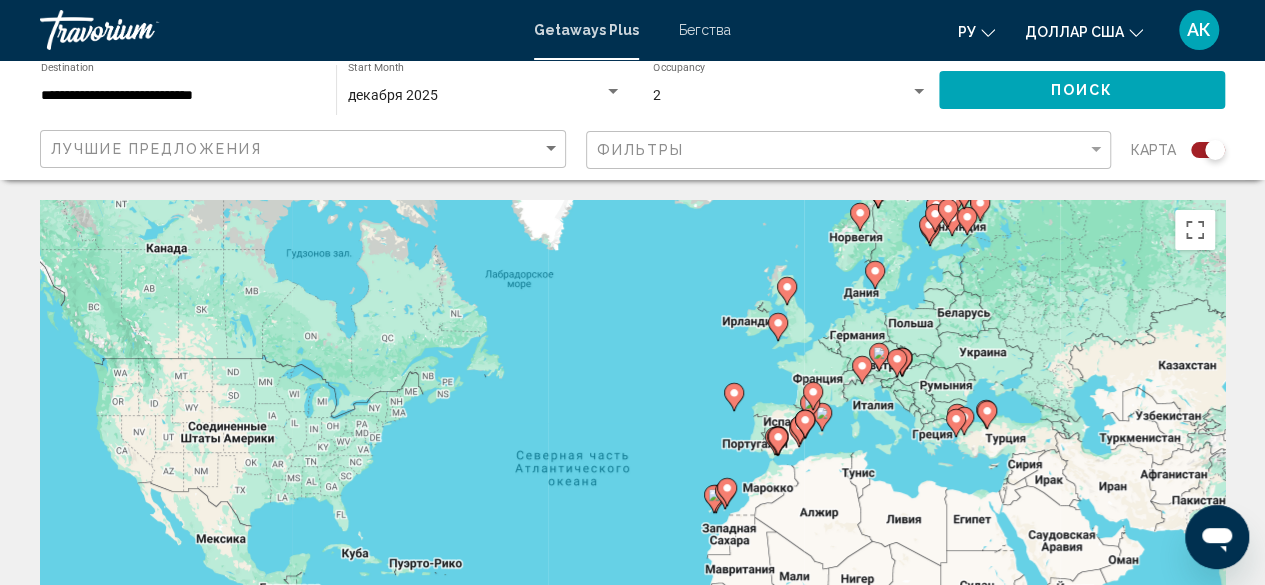 click 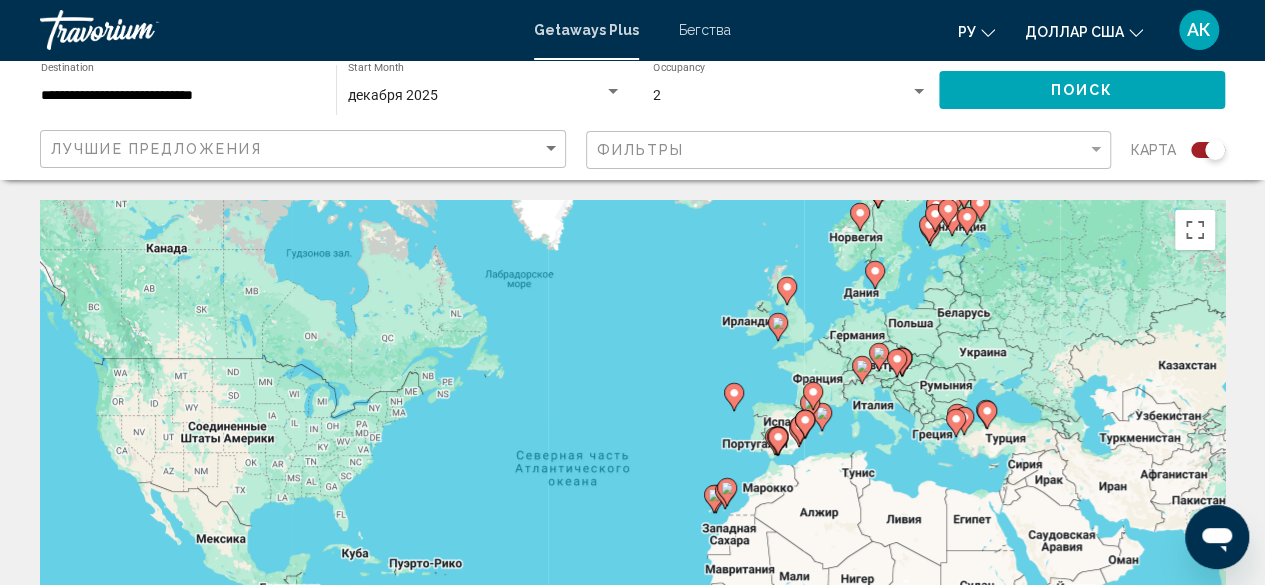 type on "**********" 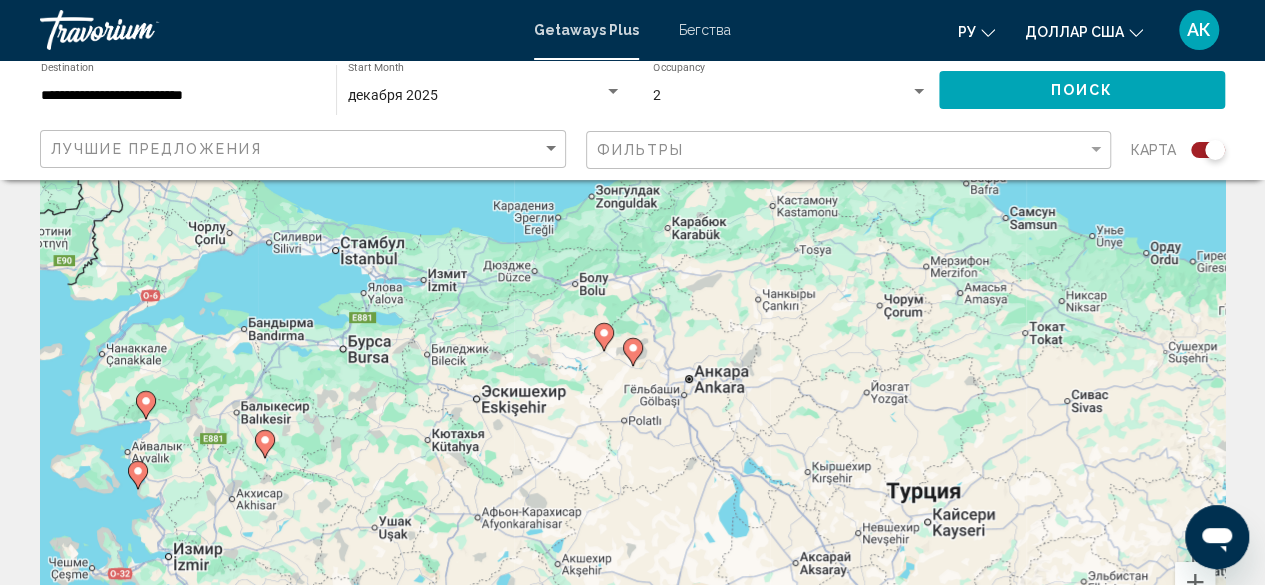 scroll, scrollTop: 122, scrollLeft: 0, axis: vertical 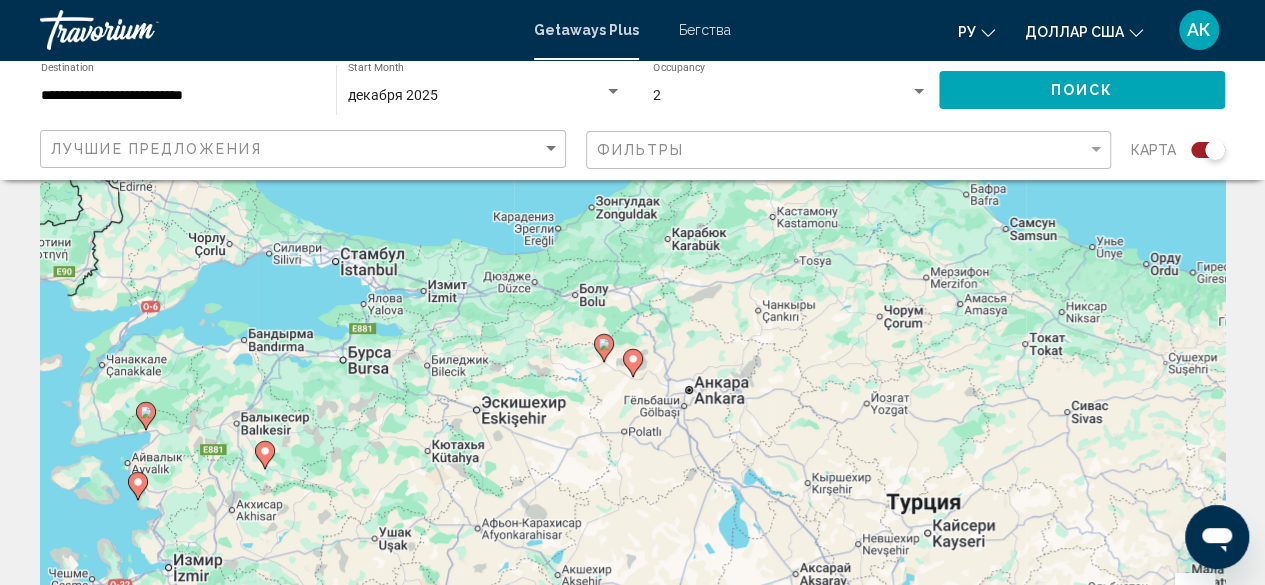 click 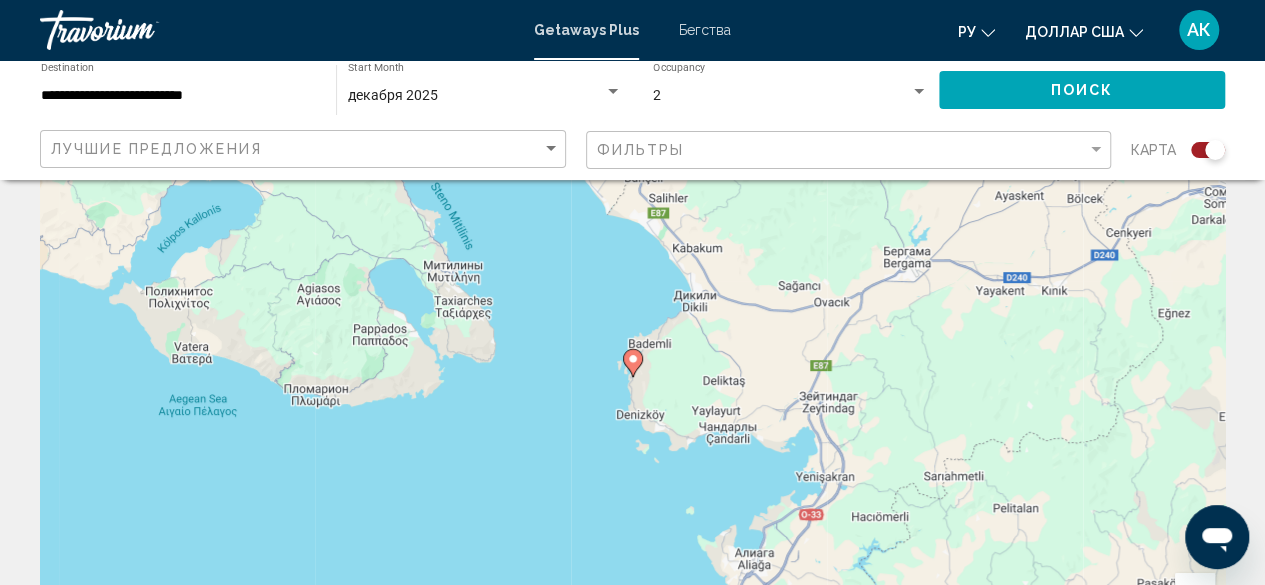 click 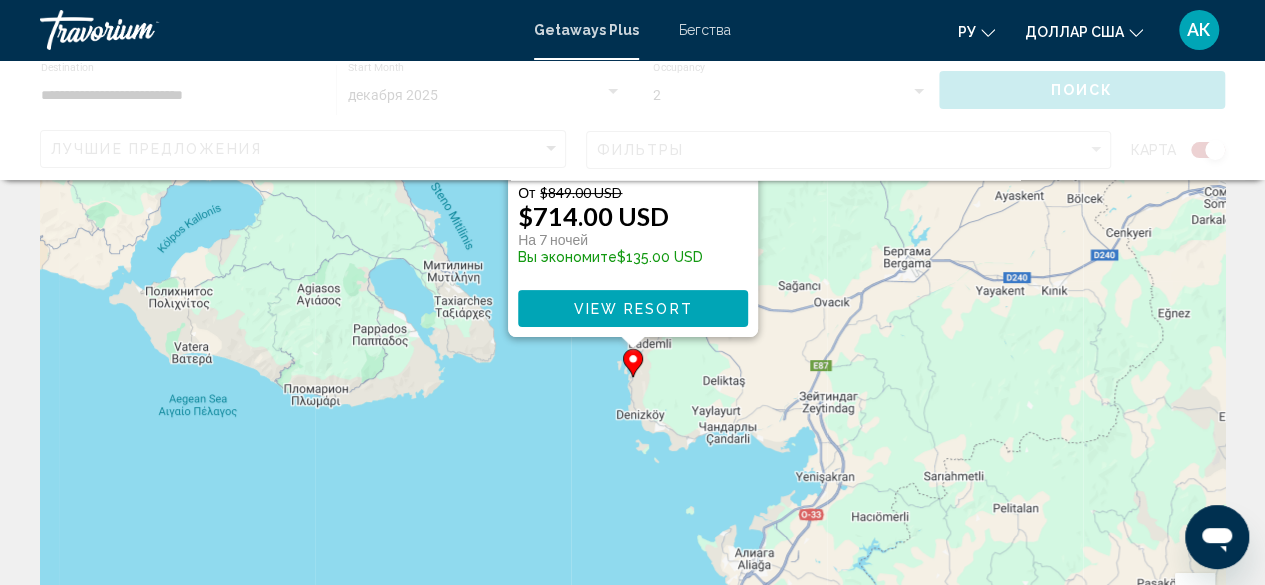 scroll, scrollTop: 10, scrollLeft: 0, axis: vertical 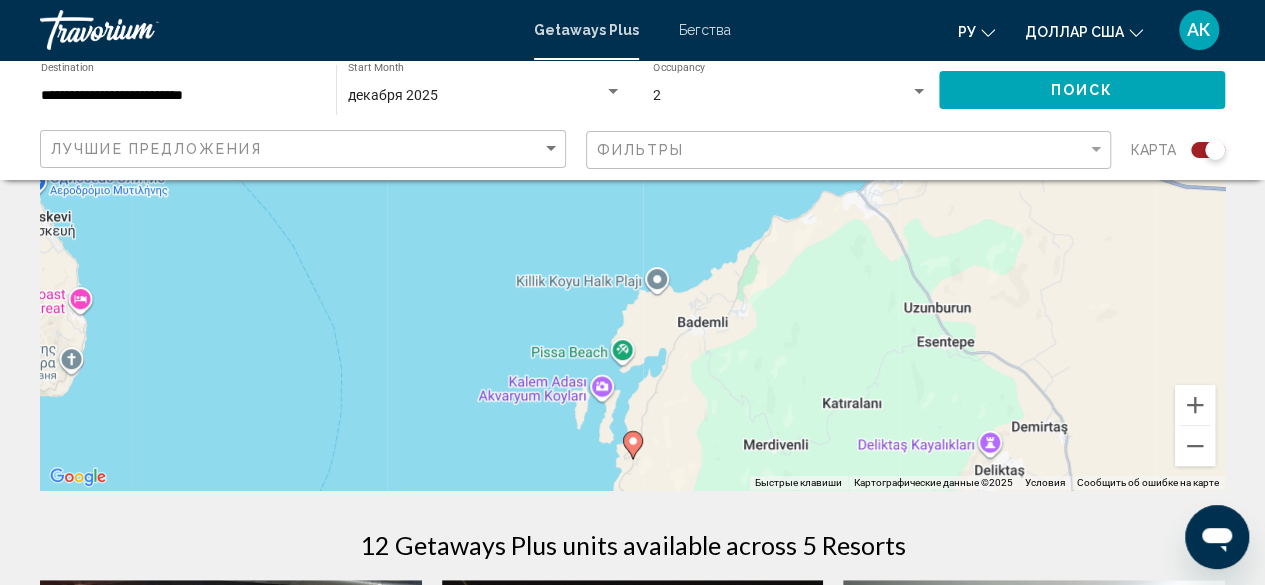 click 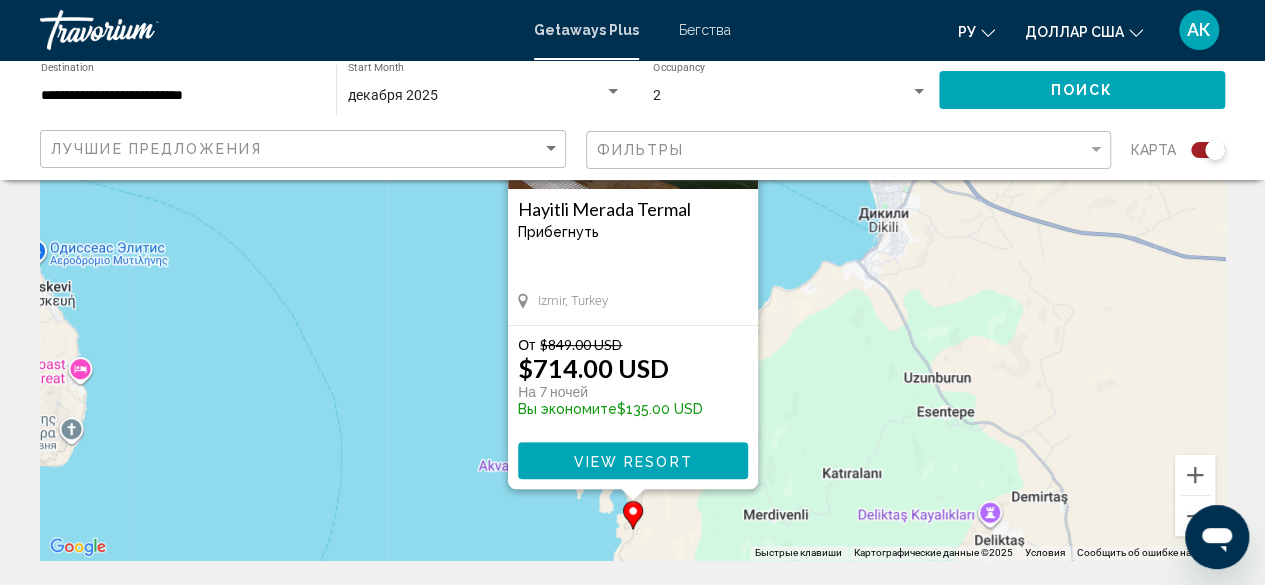 scroll, scrollTop: 243, scrollLeft: 0, axis: vertical 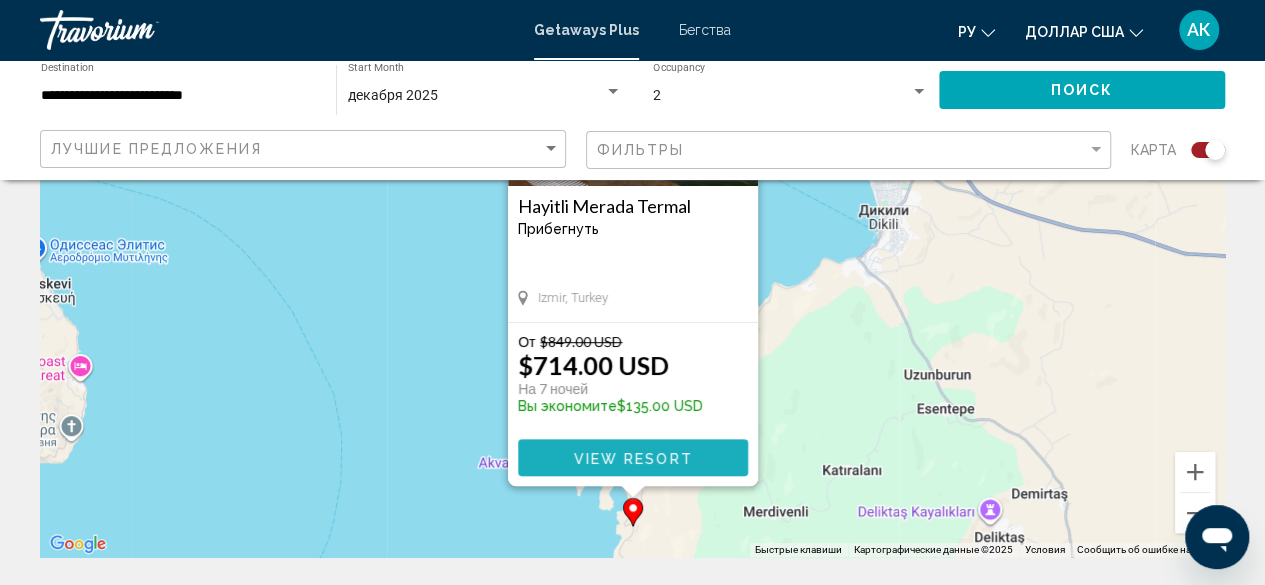 click on "View Resort" at bounding box center (632, 458) 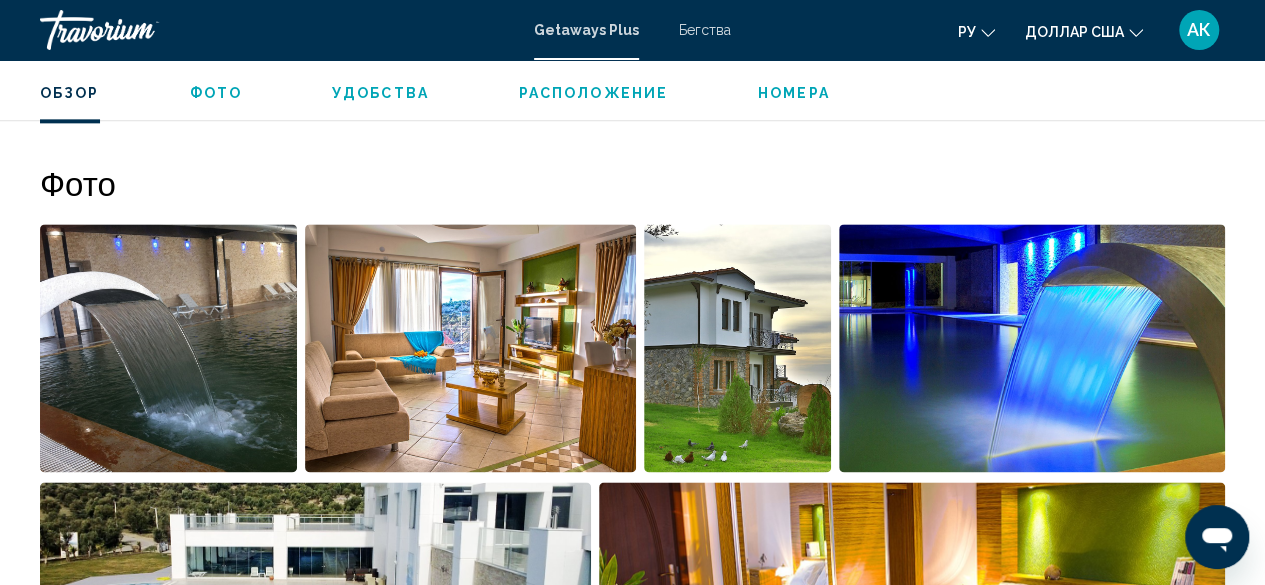 scroll, scrollTop: 1230, scrollLeft: 0, axis: vertical 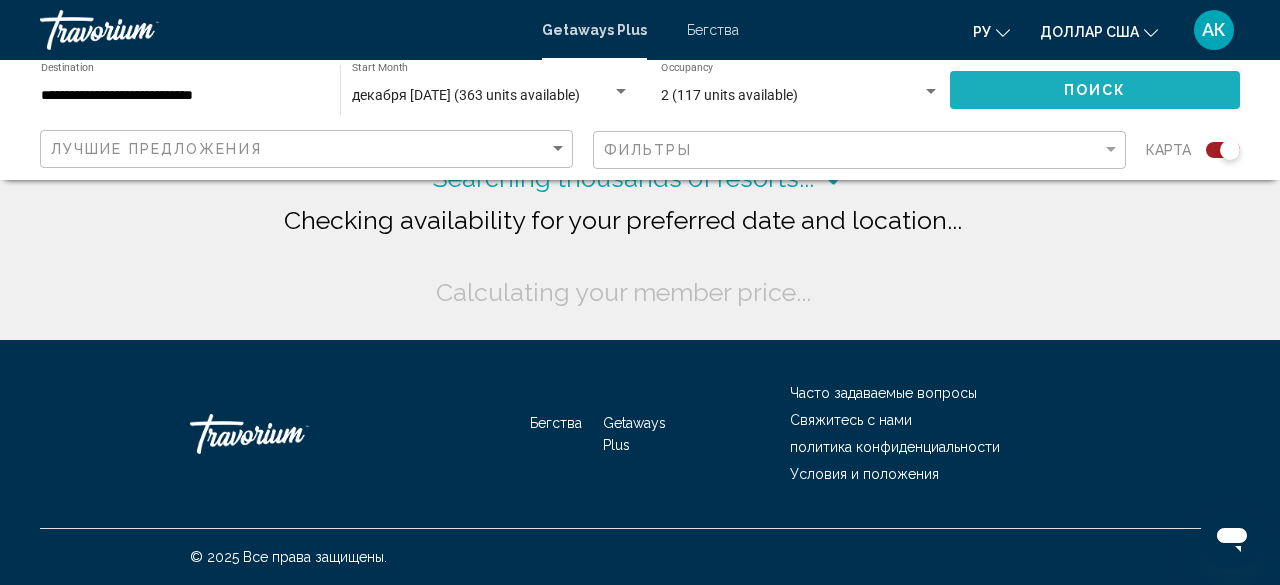click on "Поиск" 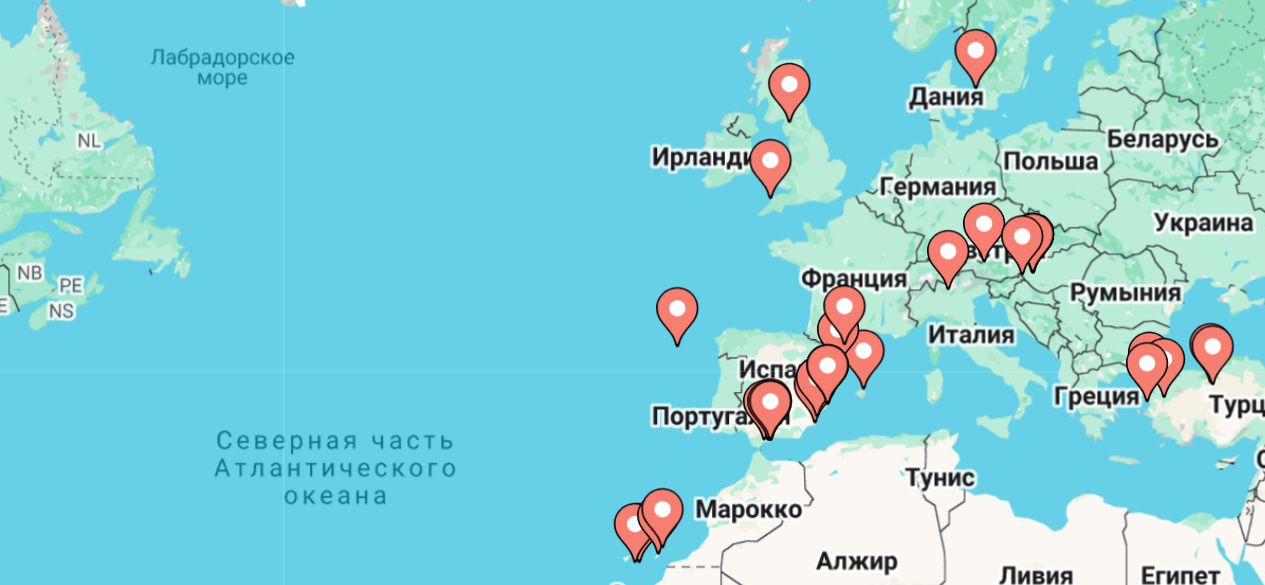 scroll, scrollTop: 42, scrollLeft: 0, axis: vertical 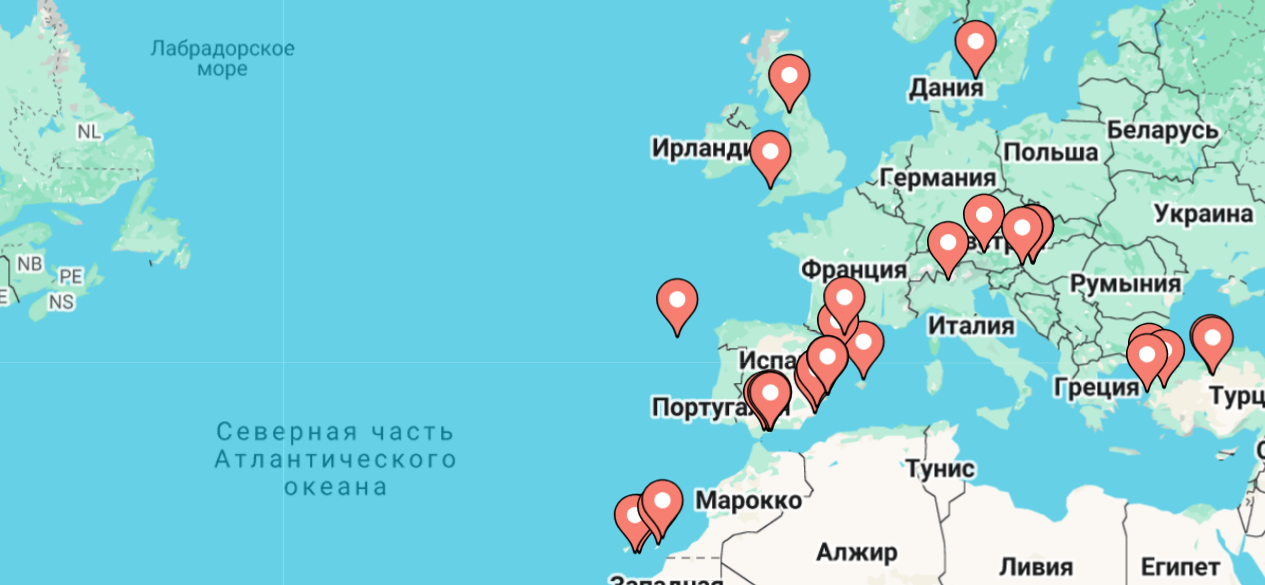 click at bounding box center [805, 382] 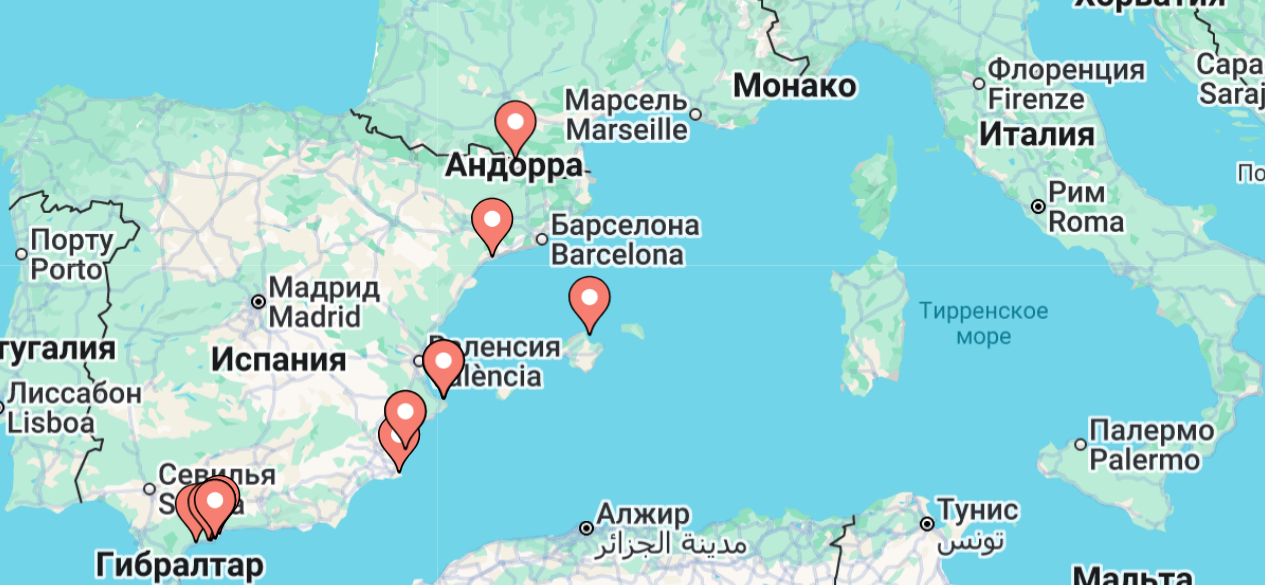 scroll, scrollTop: 42, scrollLeft: 0, axis: vertical 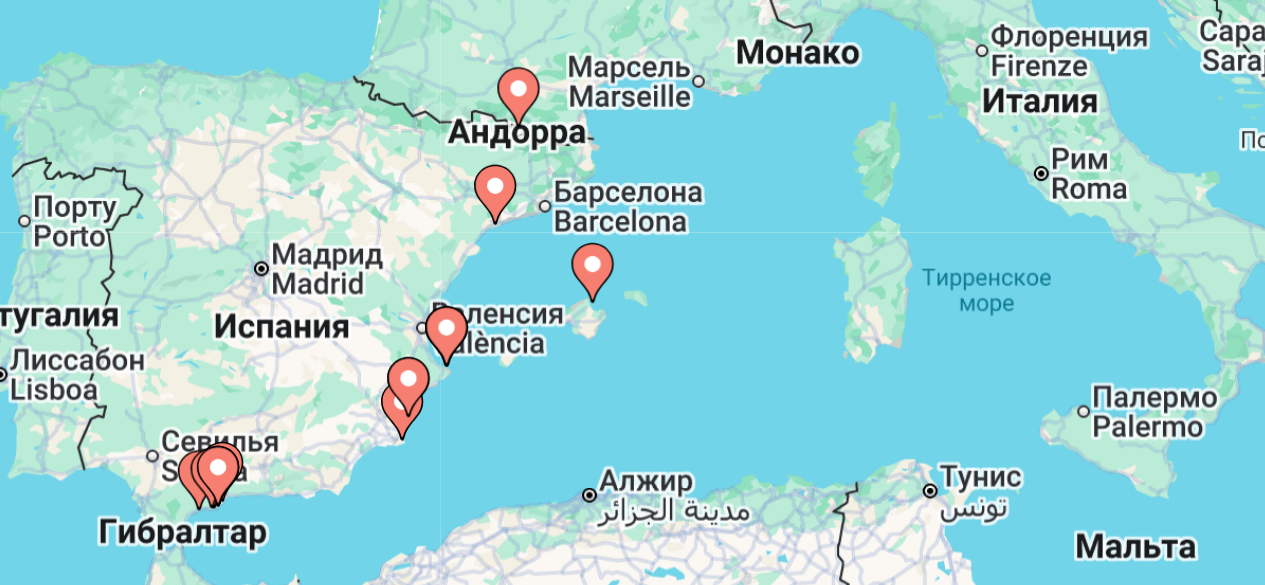click 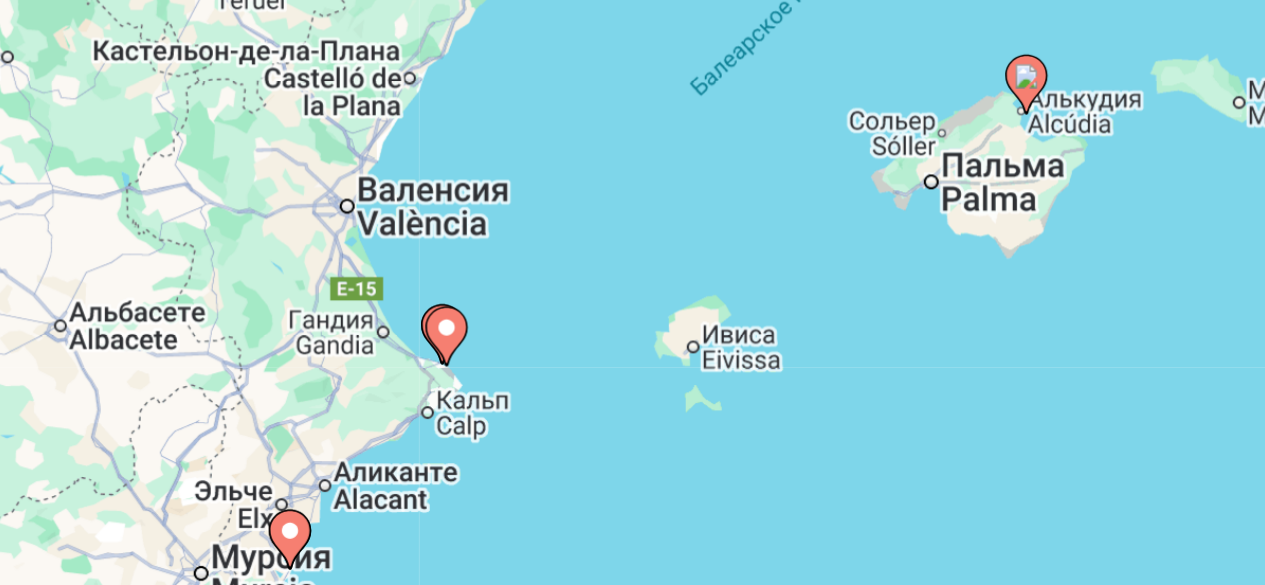 click 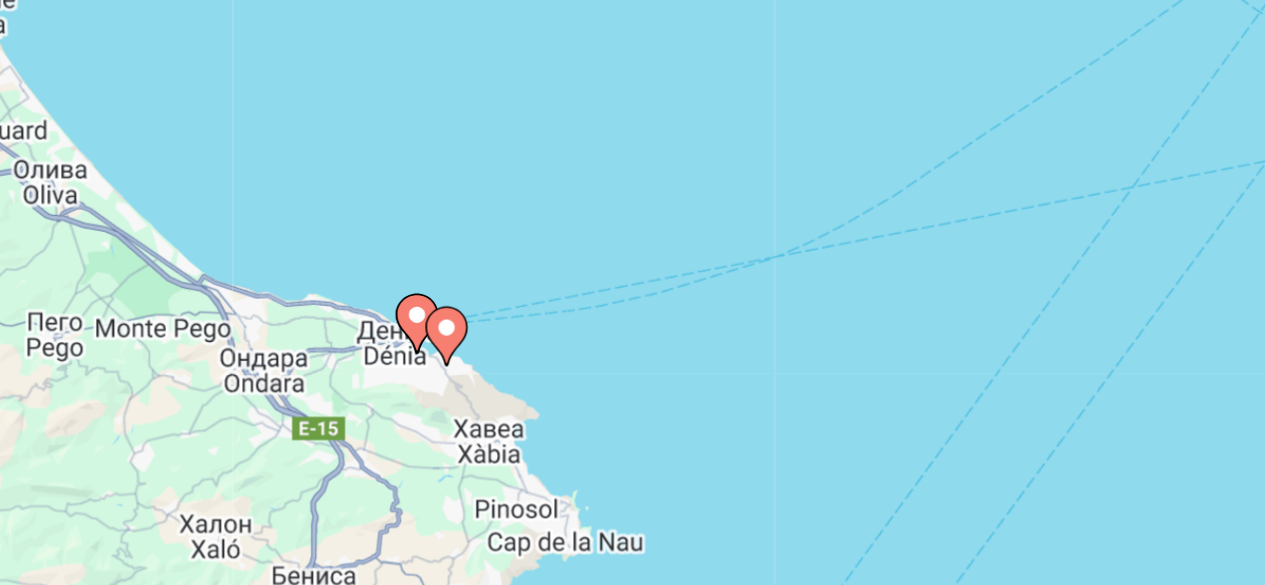 click 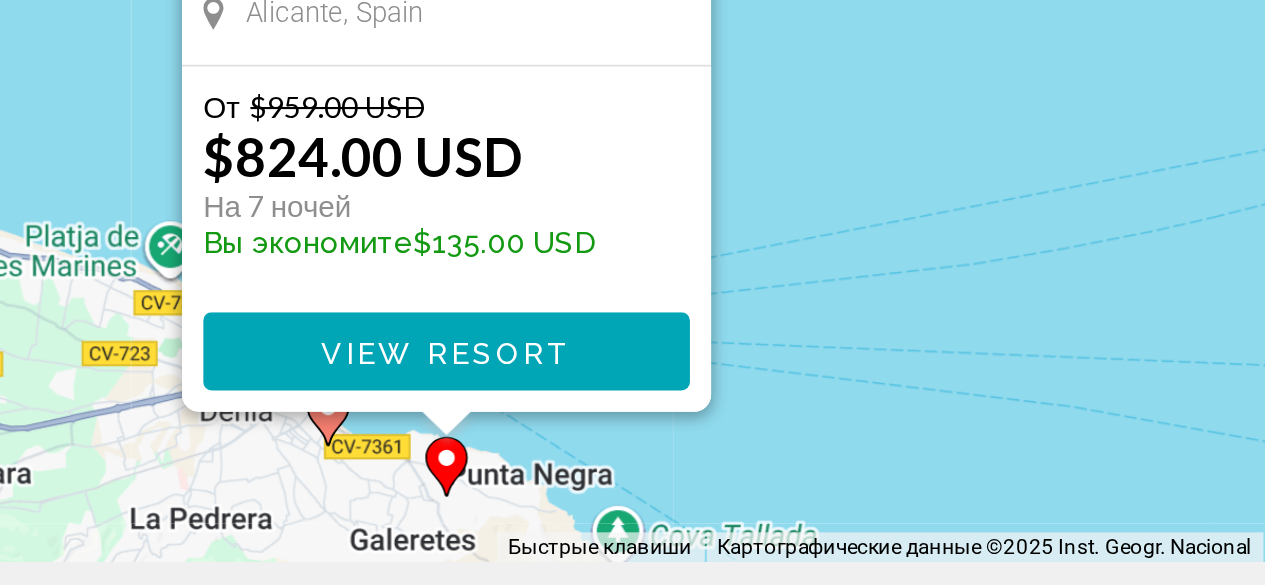 scroll, scrollTop: 227, scrollLeft: 0, axis: vertical 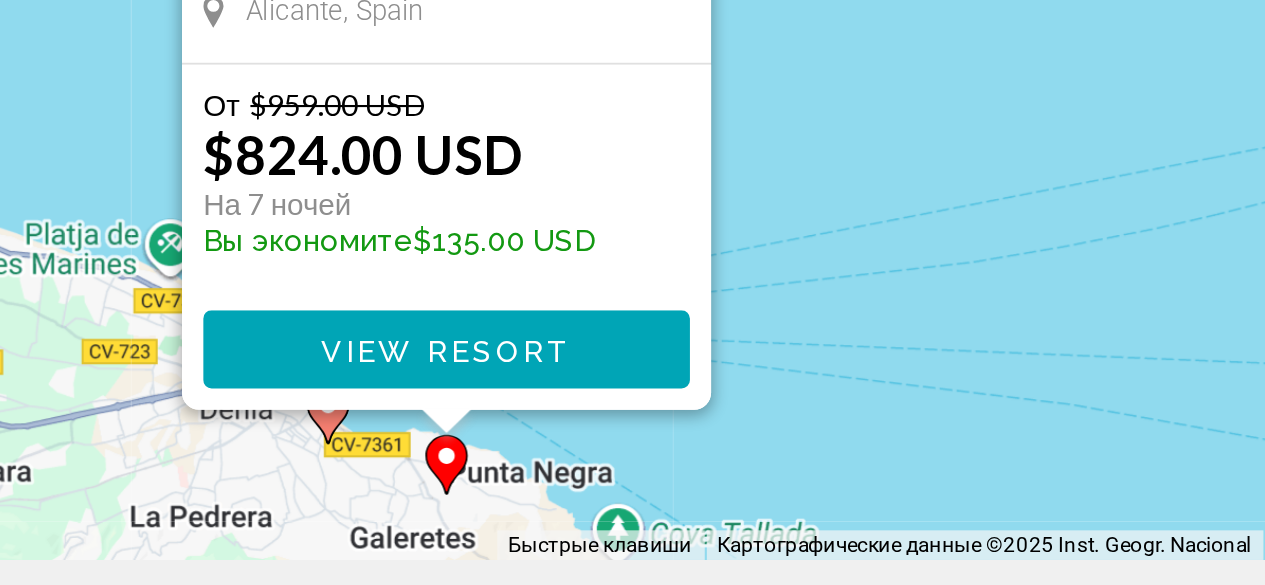 click 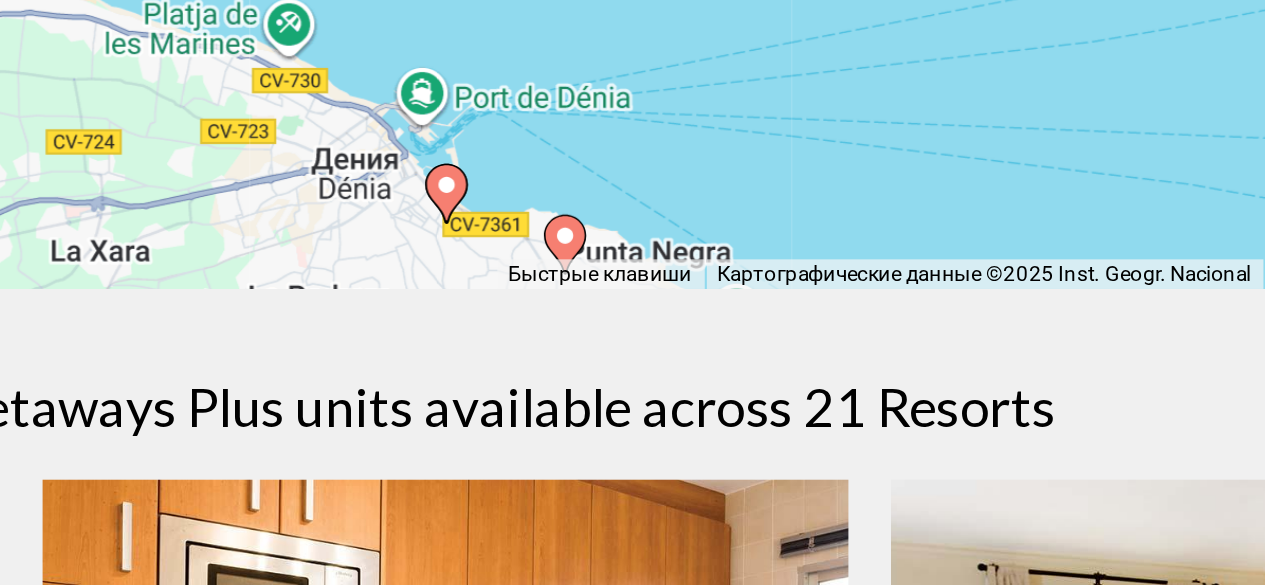 scroll, scrollTop: 356, scrollLeft: 0, axis: vertical 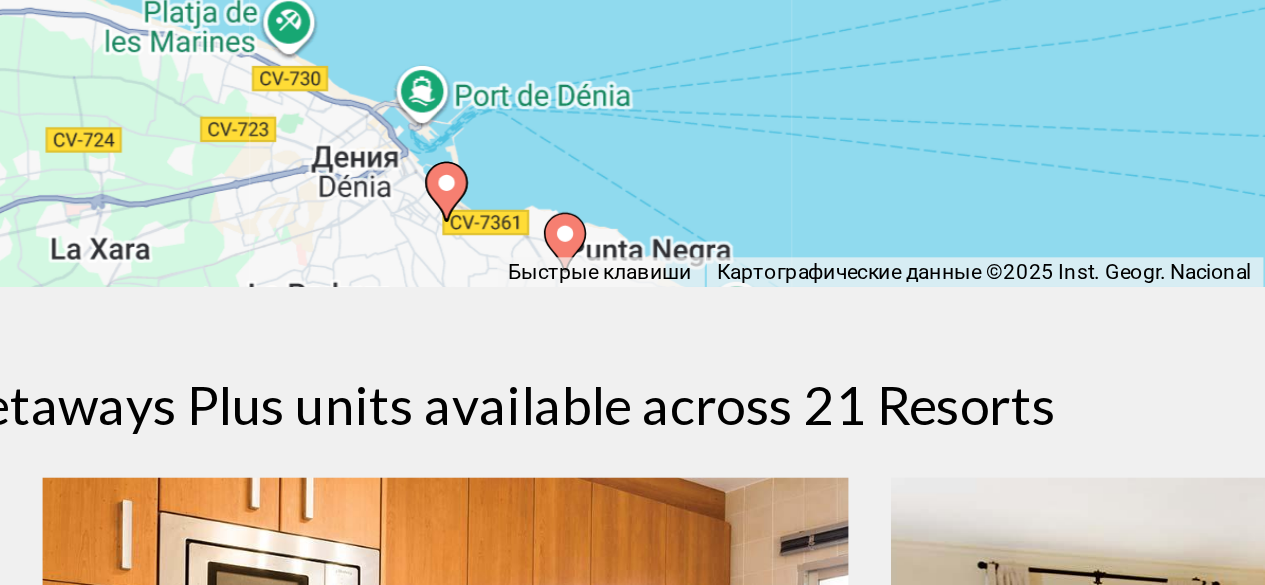 click 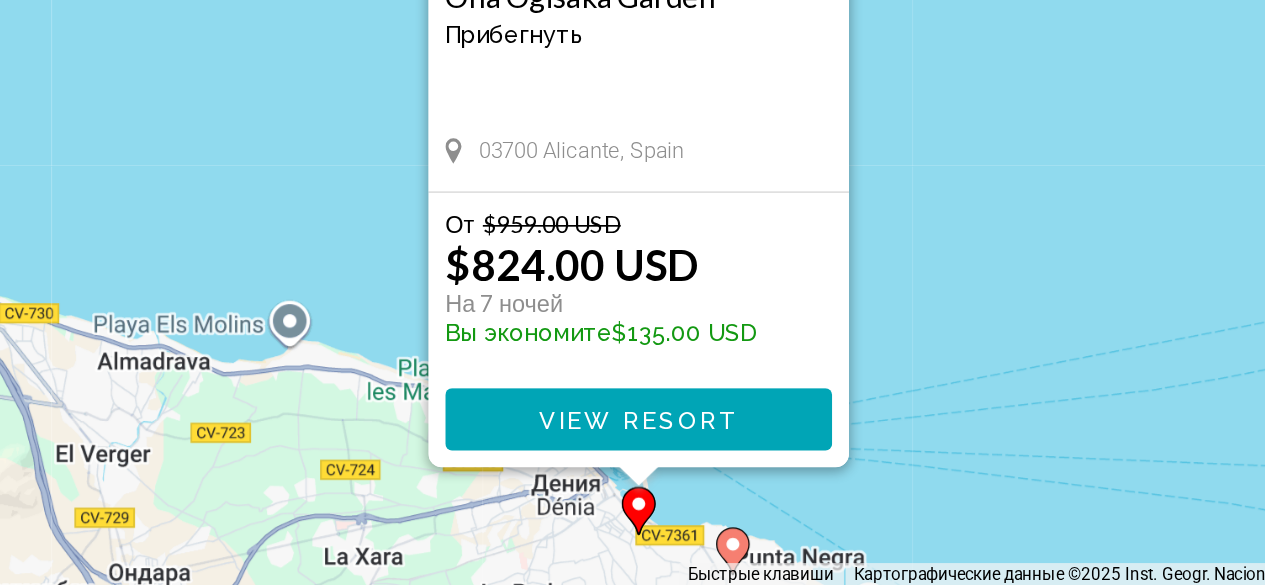 scroll, scrollTop: 214, scrollLeft: 0, axis: vertical 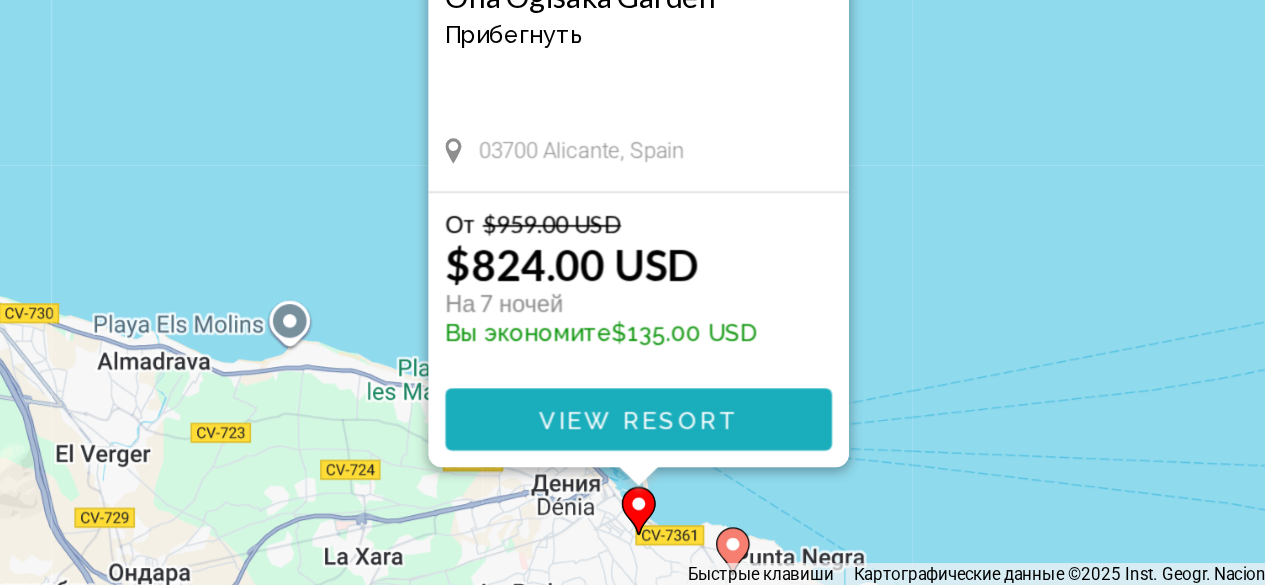 click on "View Resort" at bounding box center (632, 487) 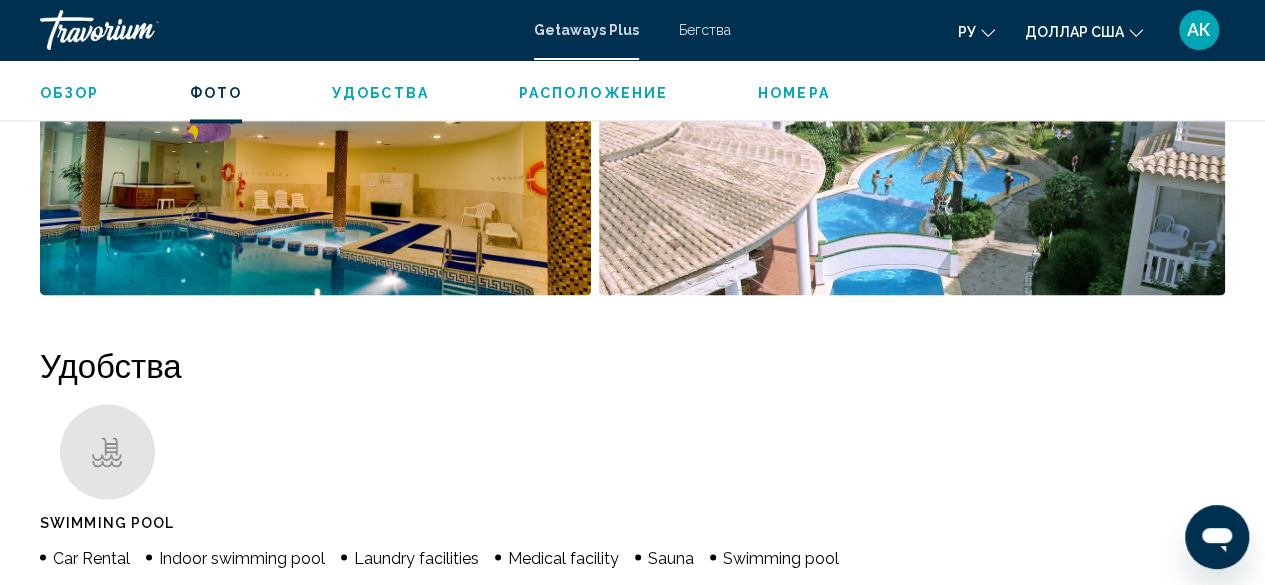 scroll, scrollTop: 1653, scrollLeft: 0, axis: vertical 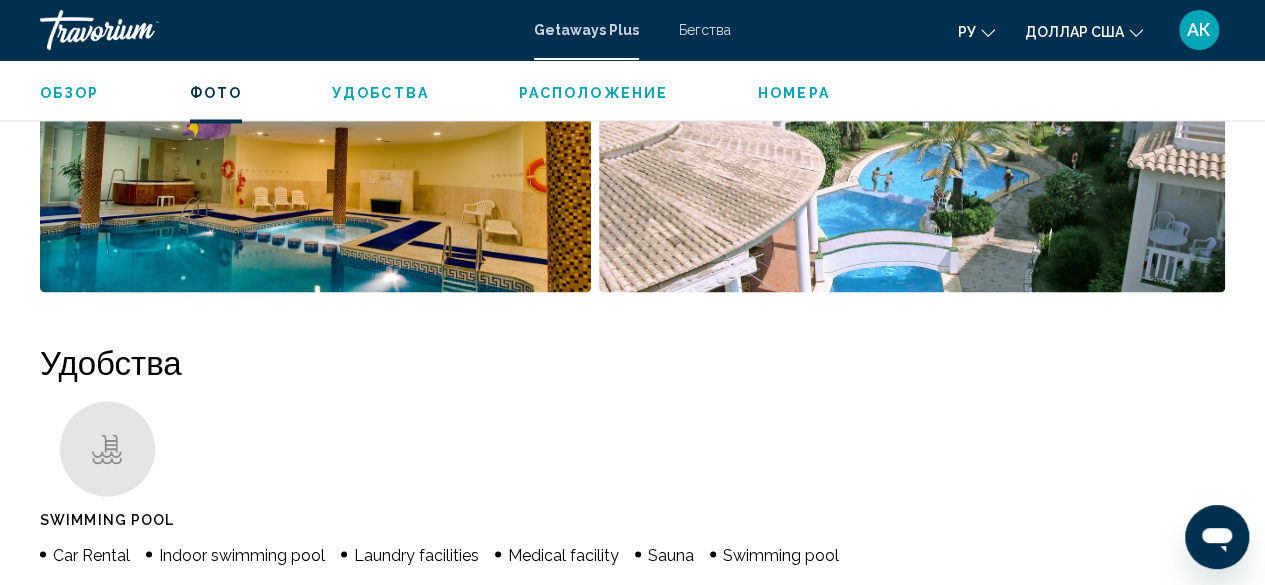 click 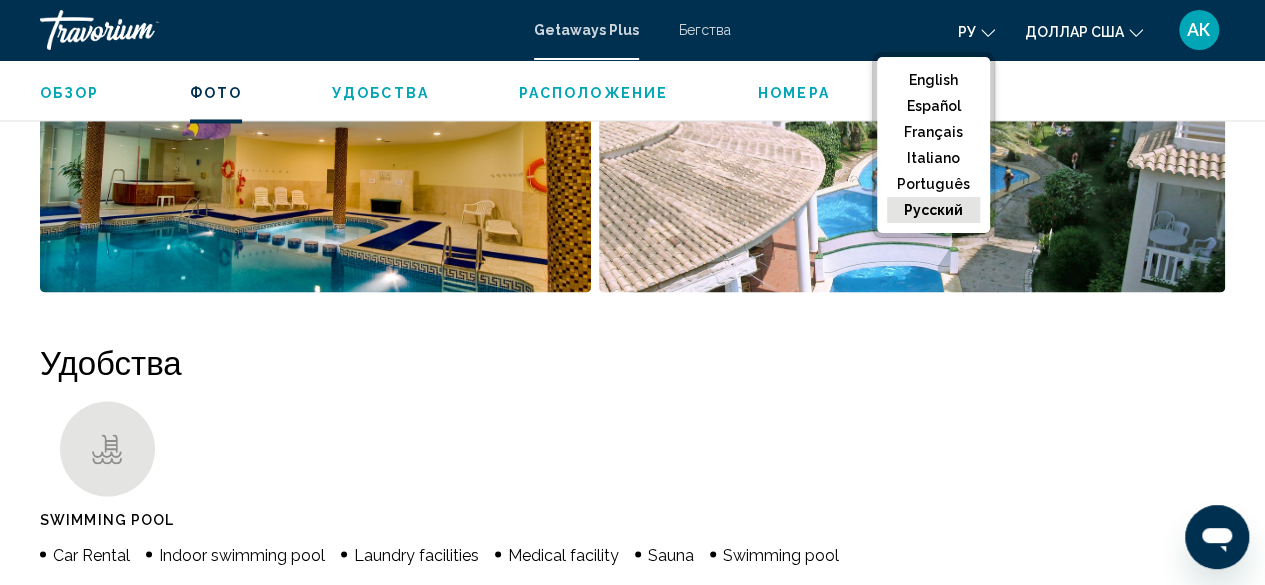click 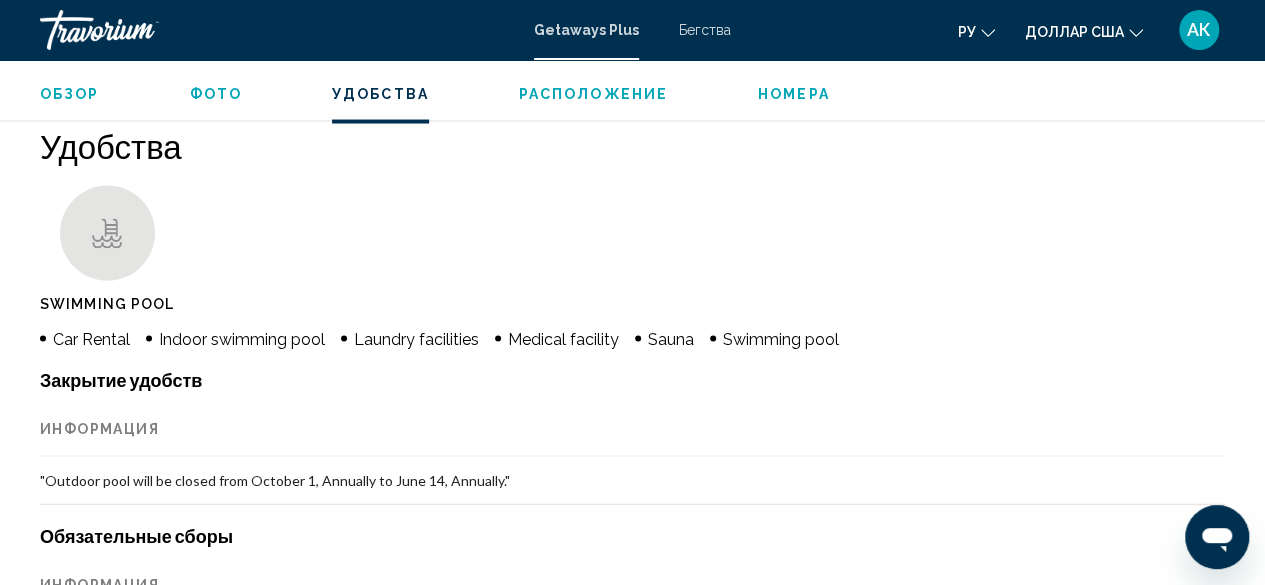 scroll, scrollTop: 1870, scrollLeft: 0, axis: vertical 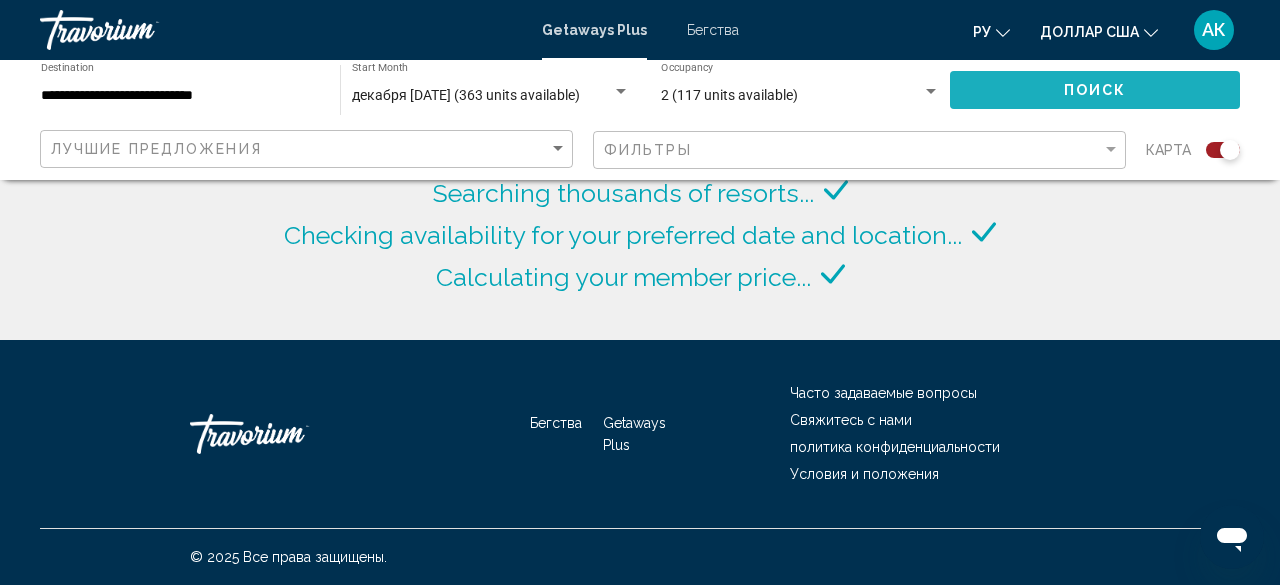 click on "Поиск" 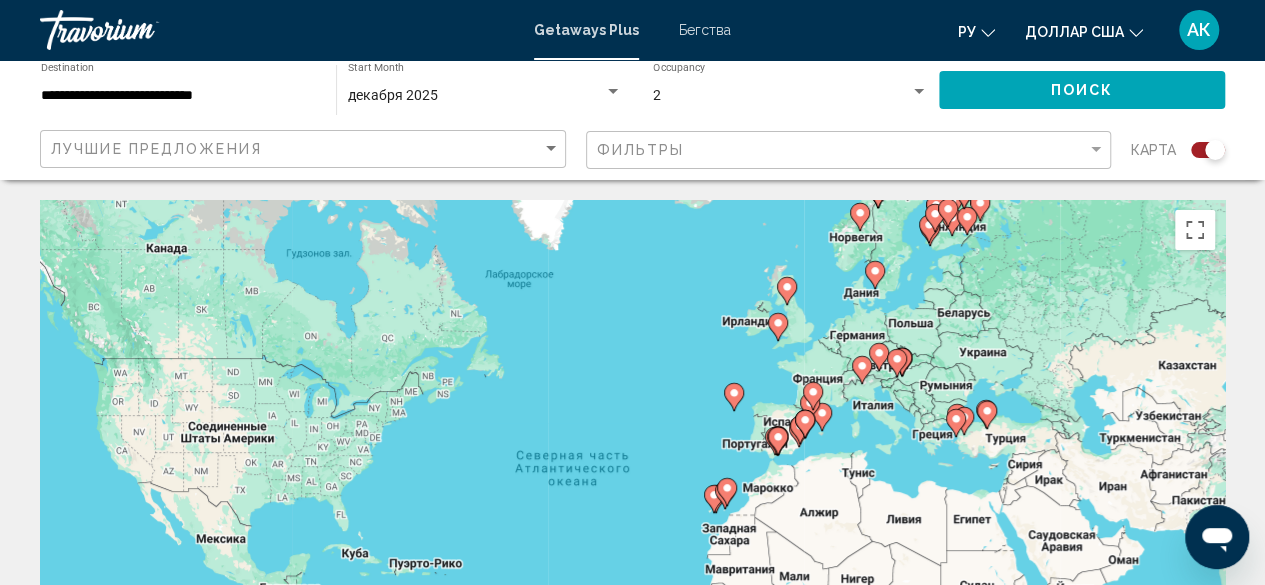 click 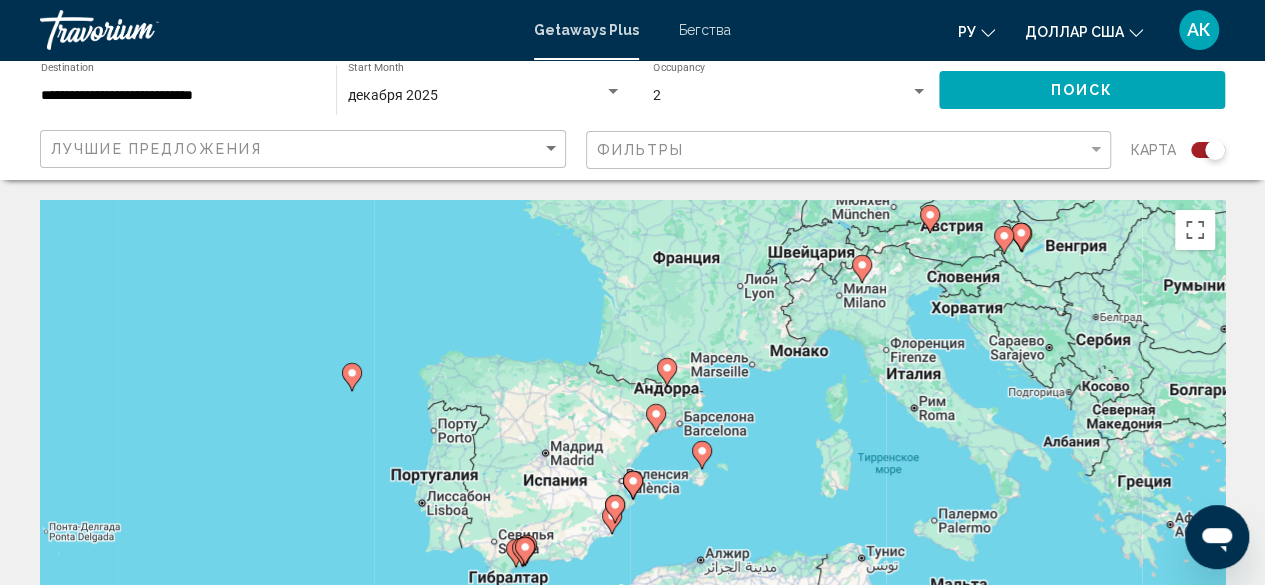 click 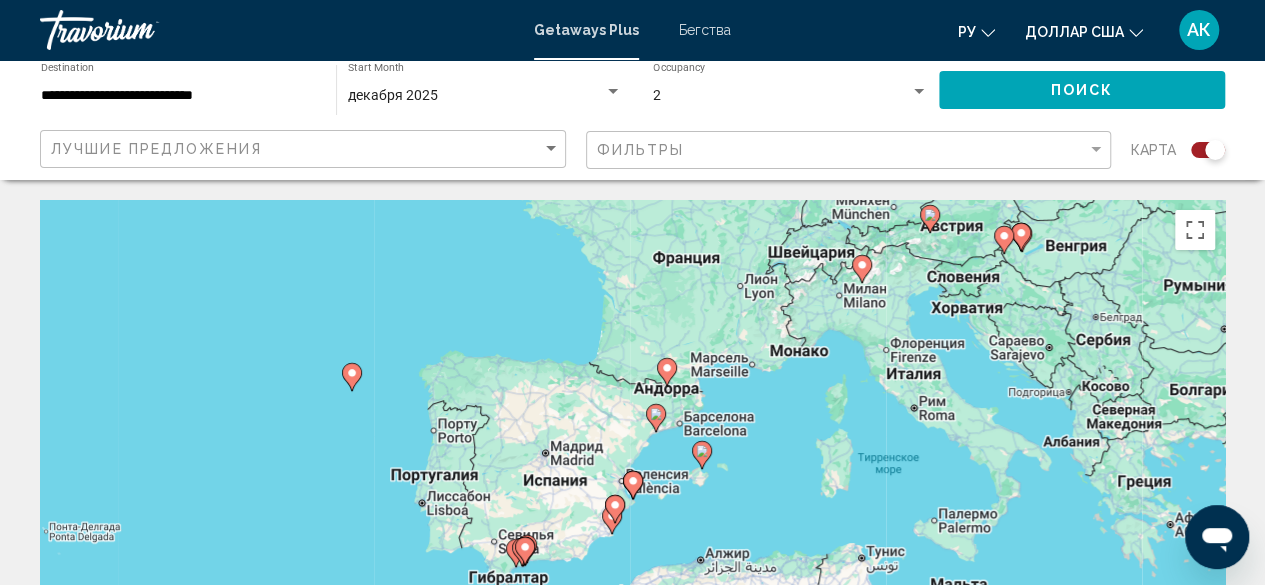 type on "**********" 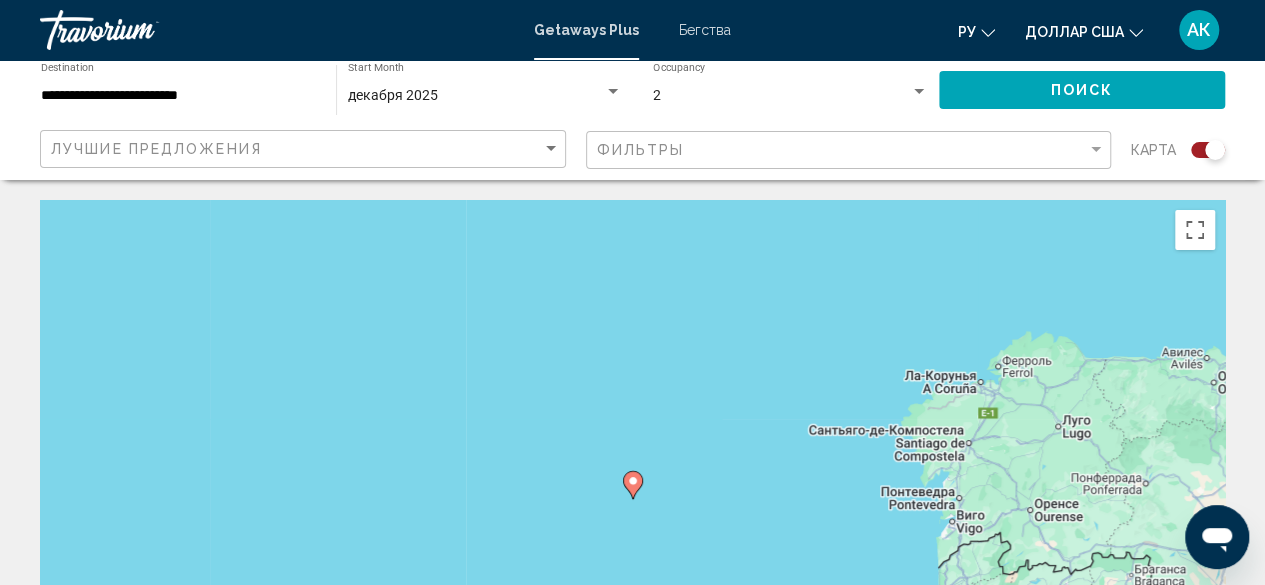 click 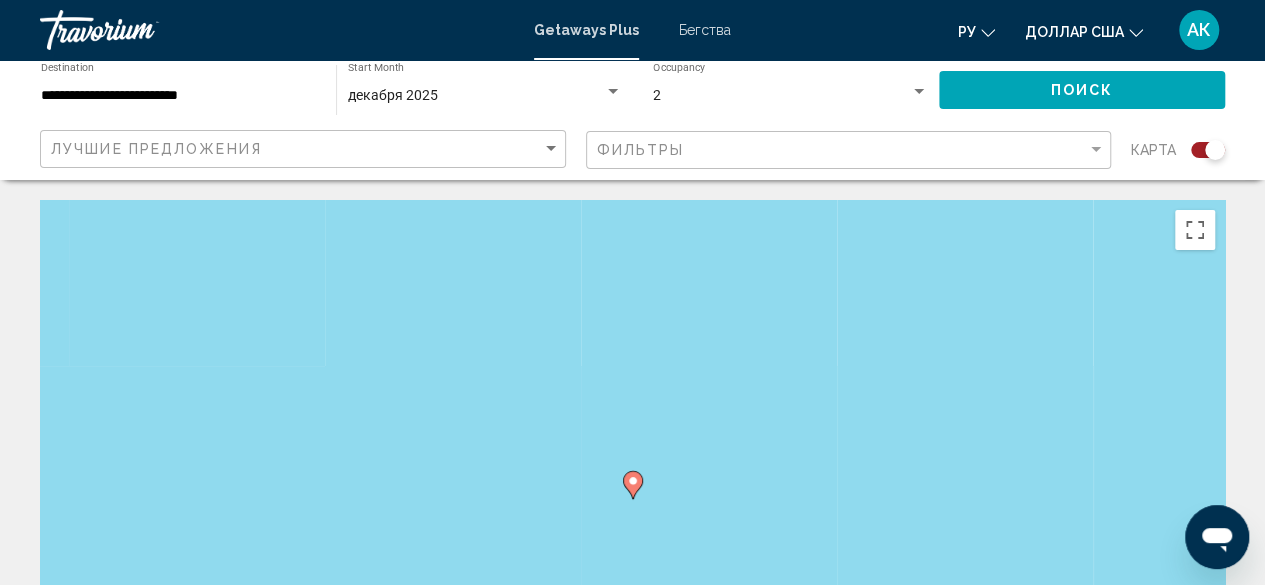 click 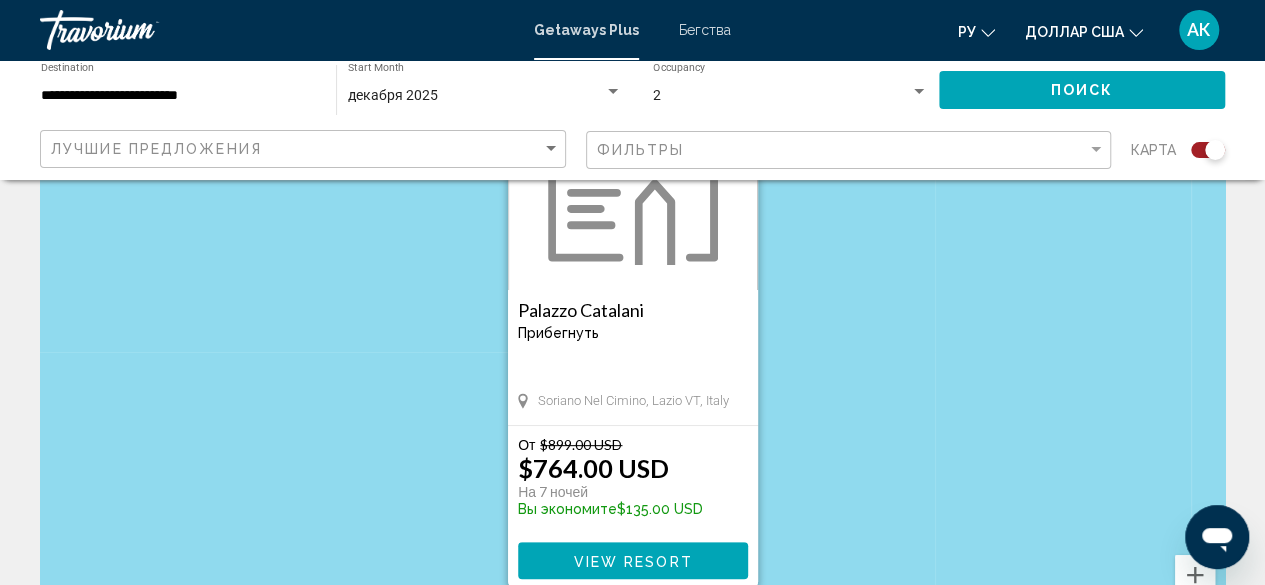 scroll, scrollTop: 142, scrollLeft: 0, axis: vertical 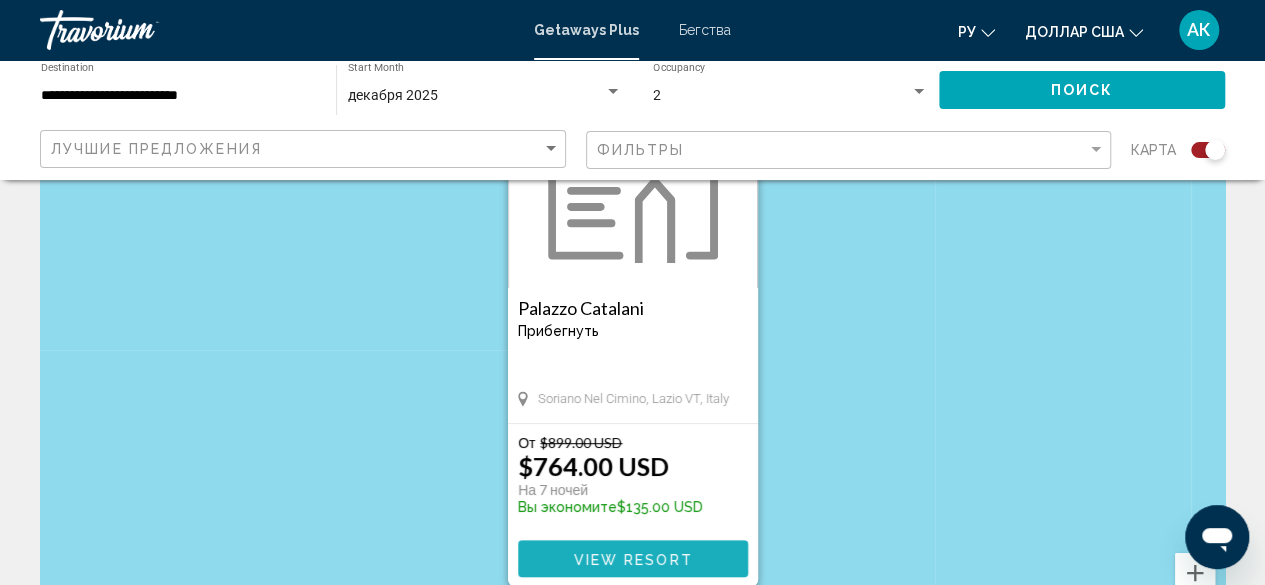 click on "View Resort" at bounding box center [632, 559] 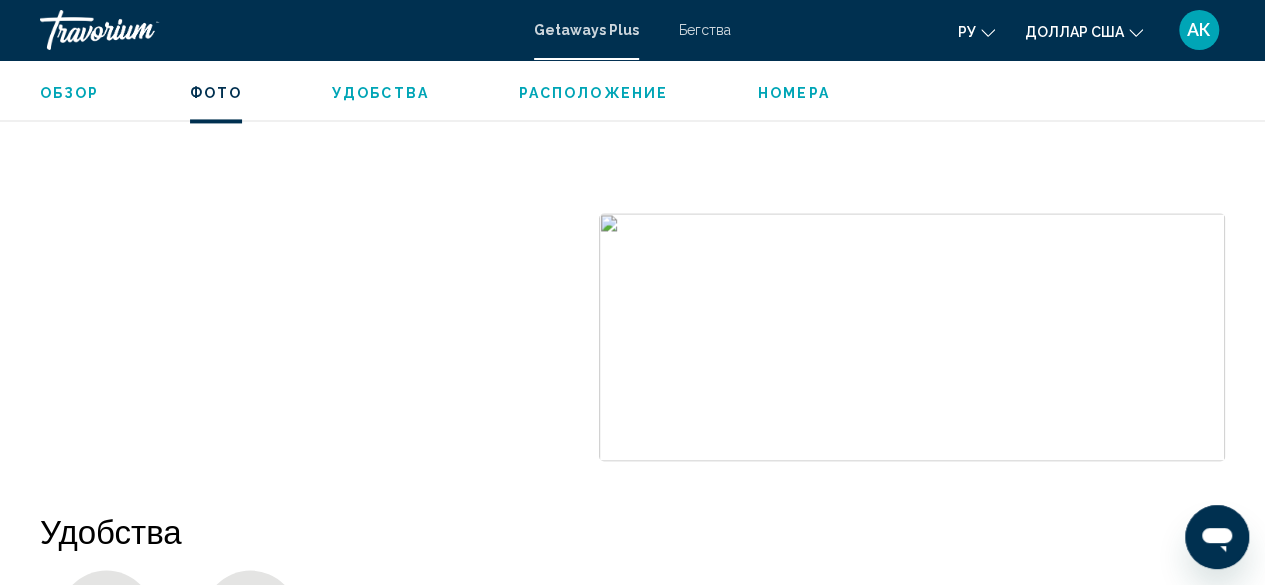 scroll, scrollTop: 1470, scrollLeft: 0, axis: vertical 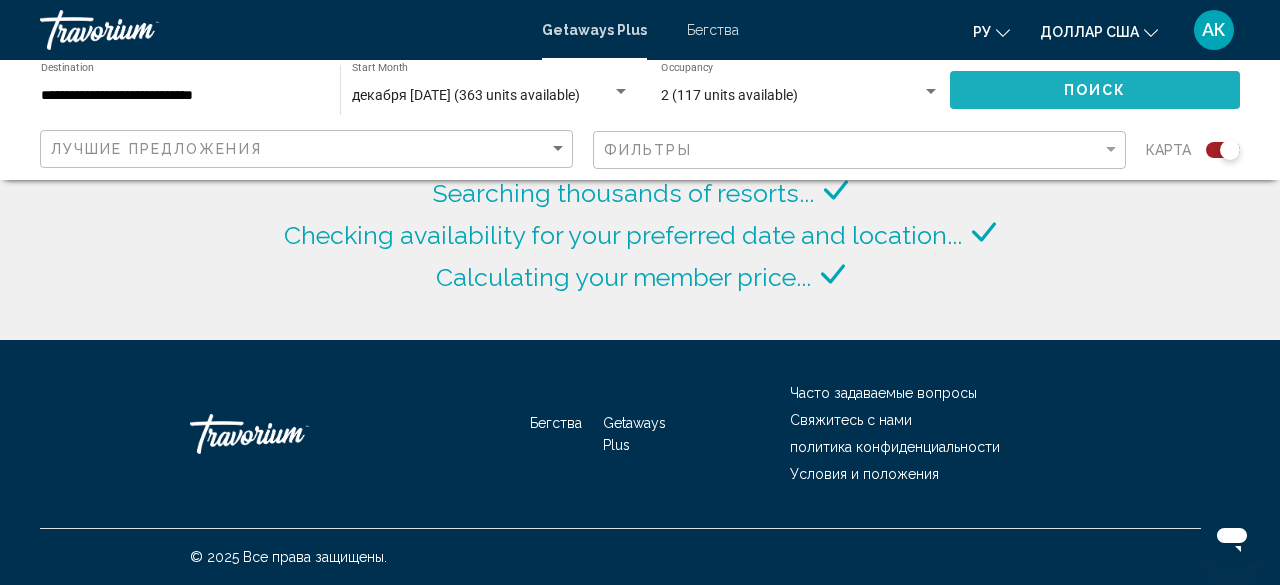 click on "Поиск" 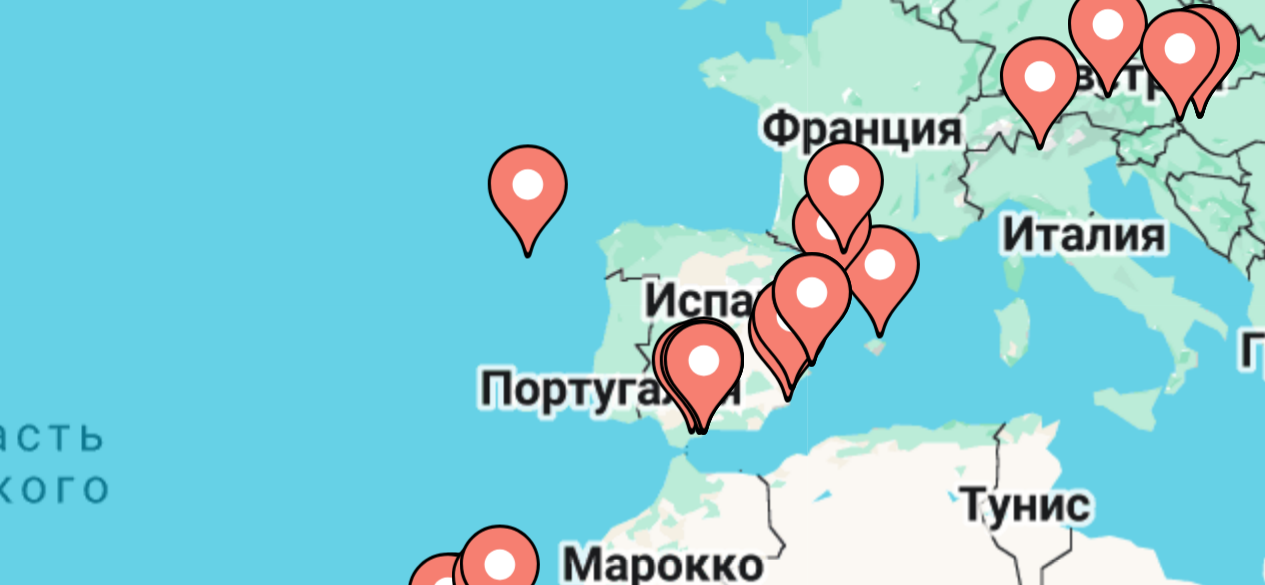 click at bounding box center [805, 424] 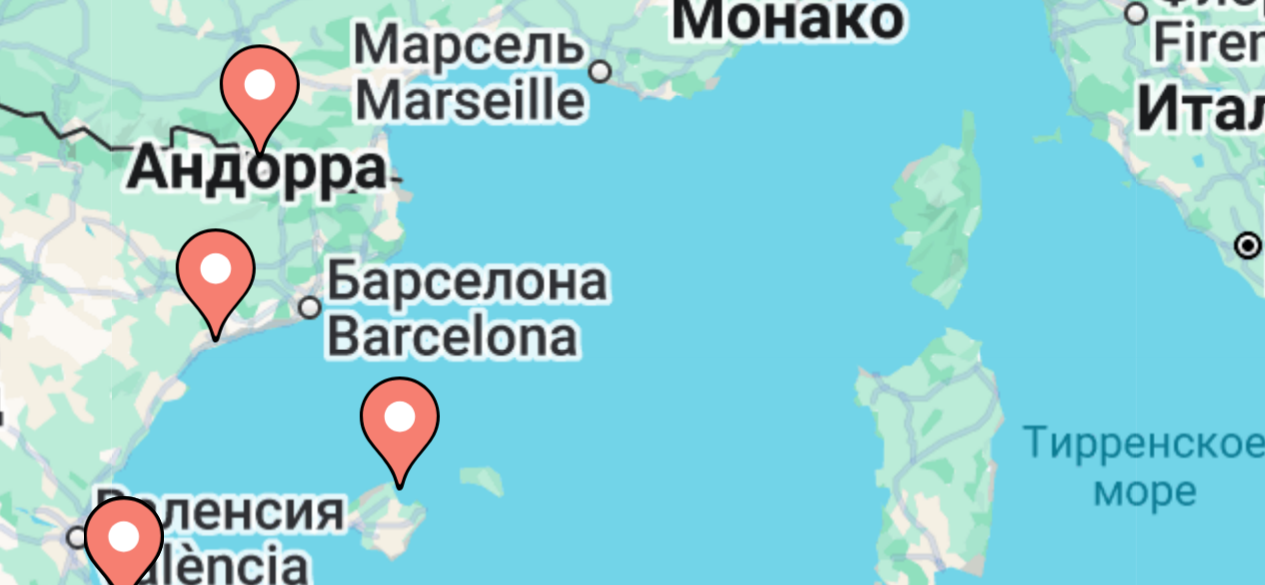 click 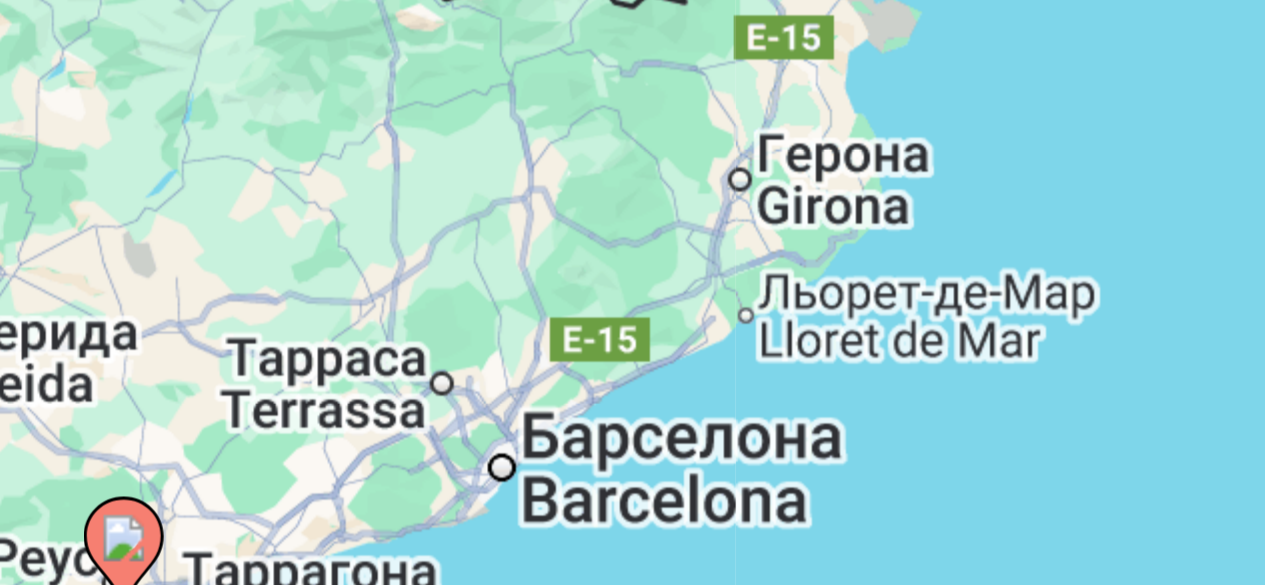 click 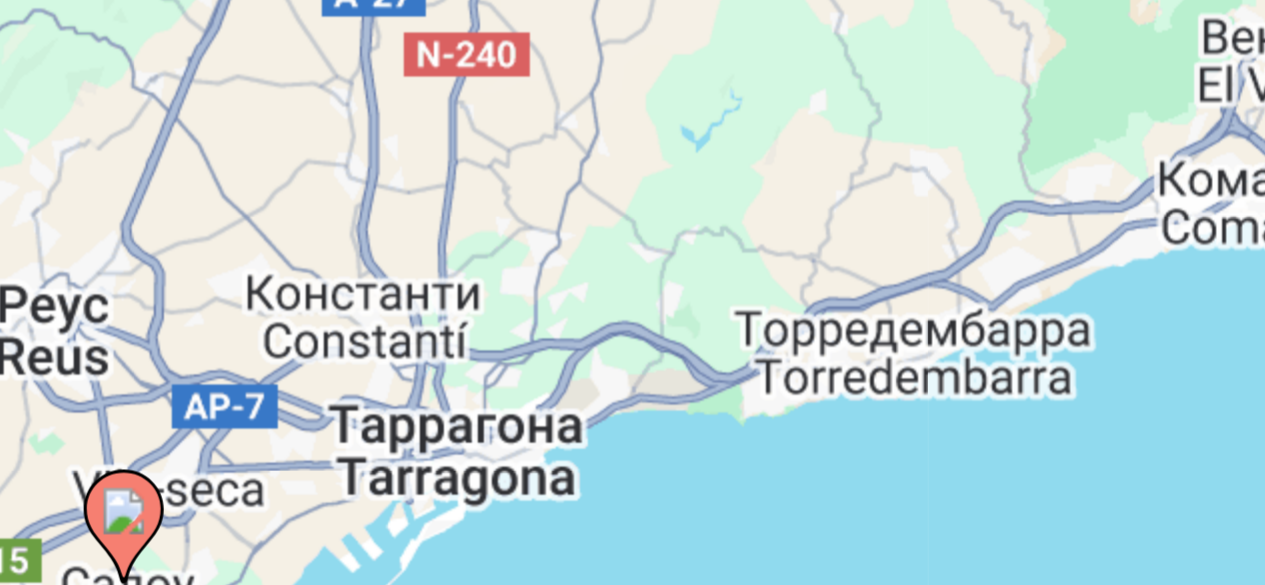 click 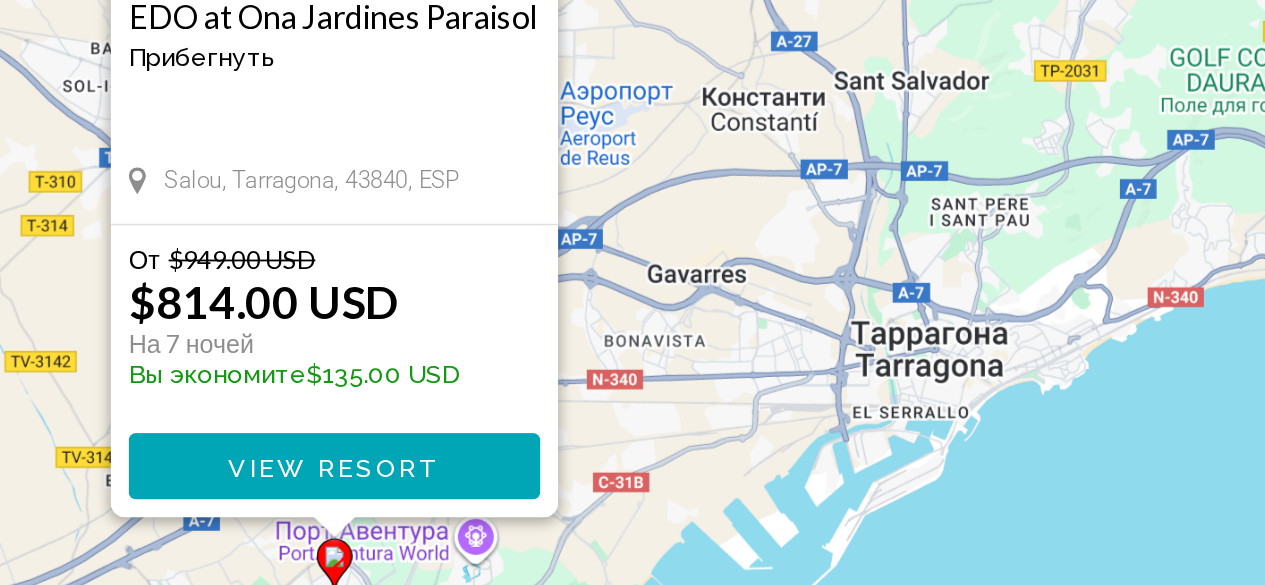 scroll, scrollTop: 182, scrollLeft: 0, axis: vertical 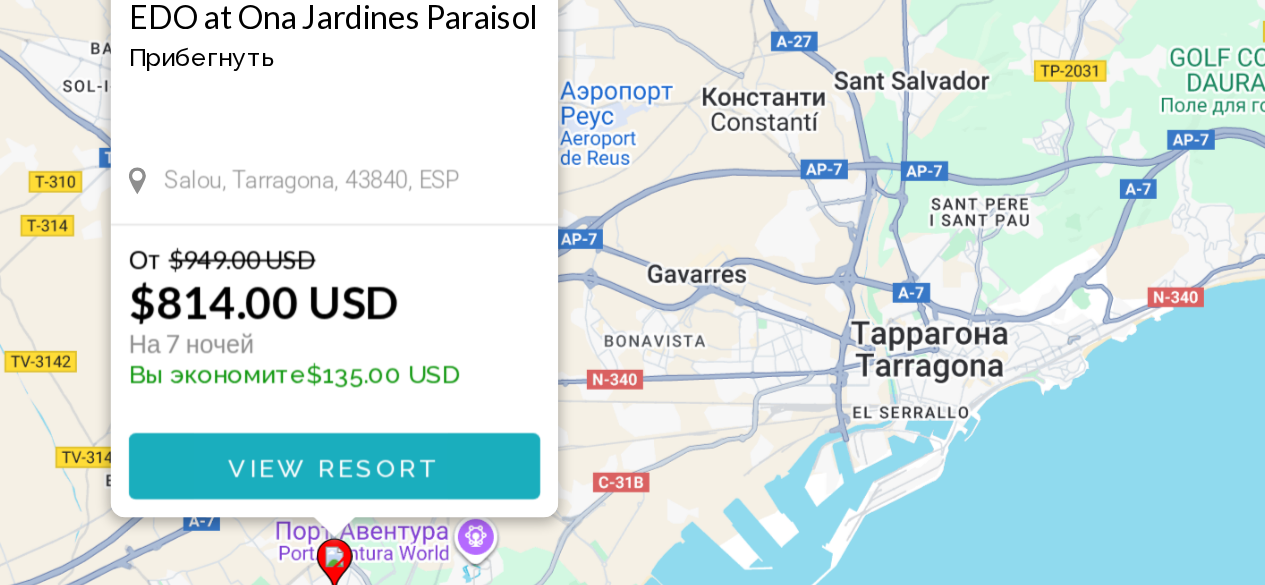 click on "View Resort" at bounding box center (632, 519) 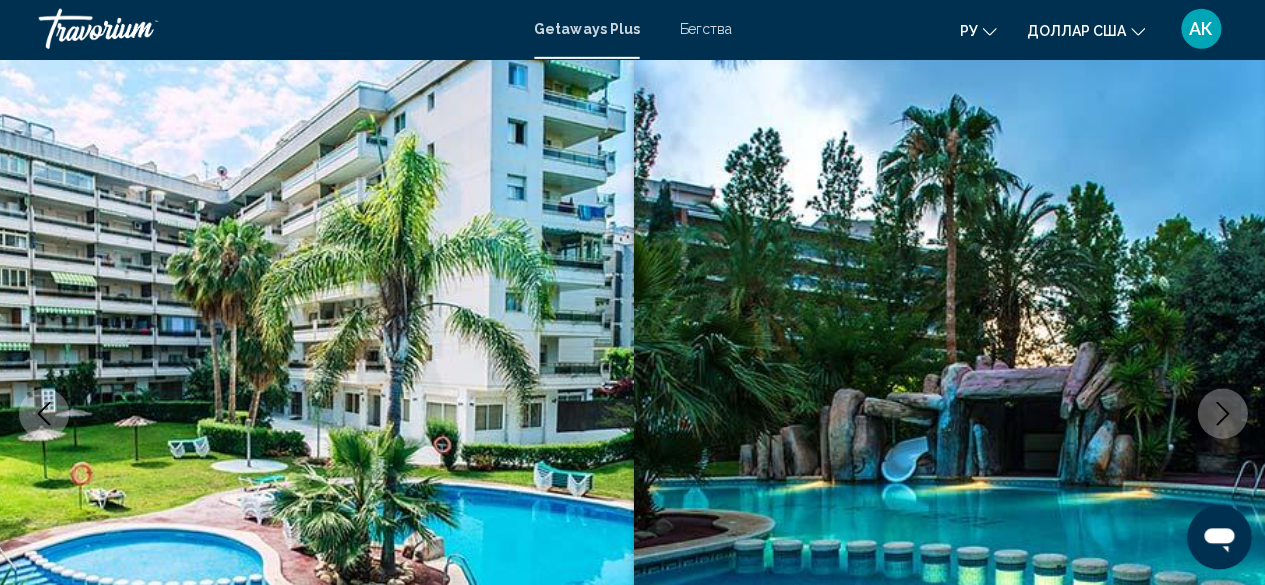 scroll, scrollTop: 122, scrollLeft: 0, axis: vertical 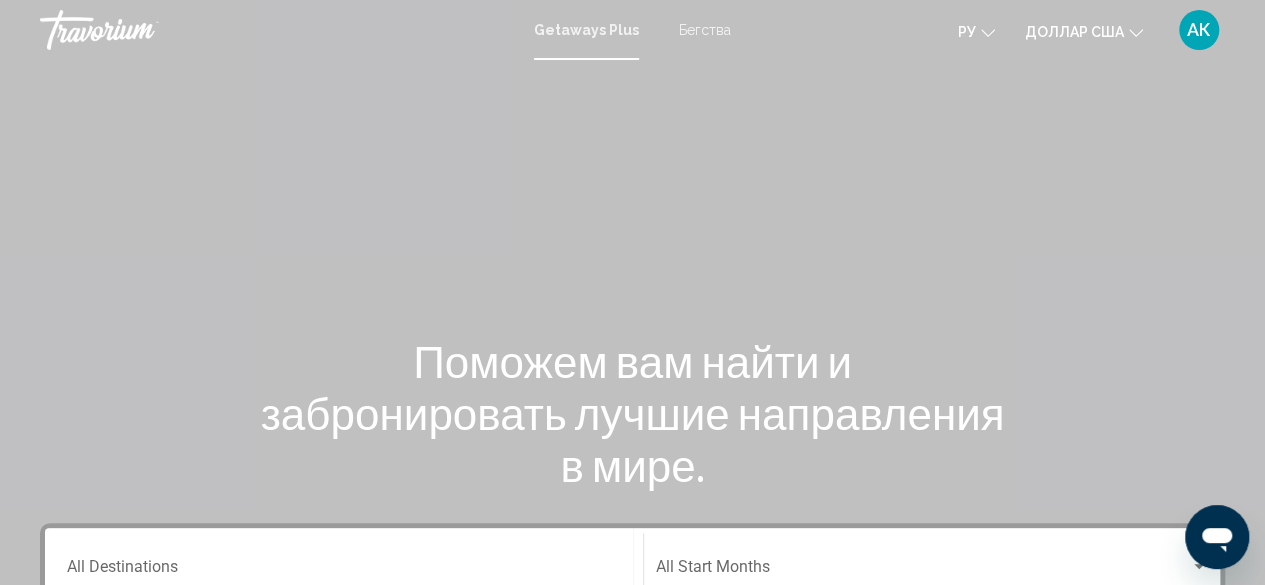 click on "АК" at bounding box center [1199, 29] 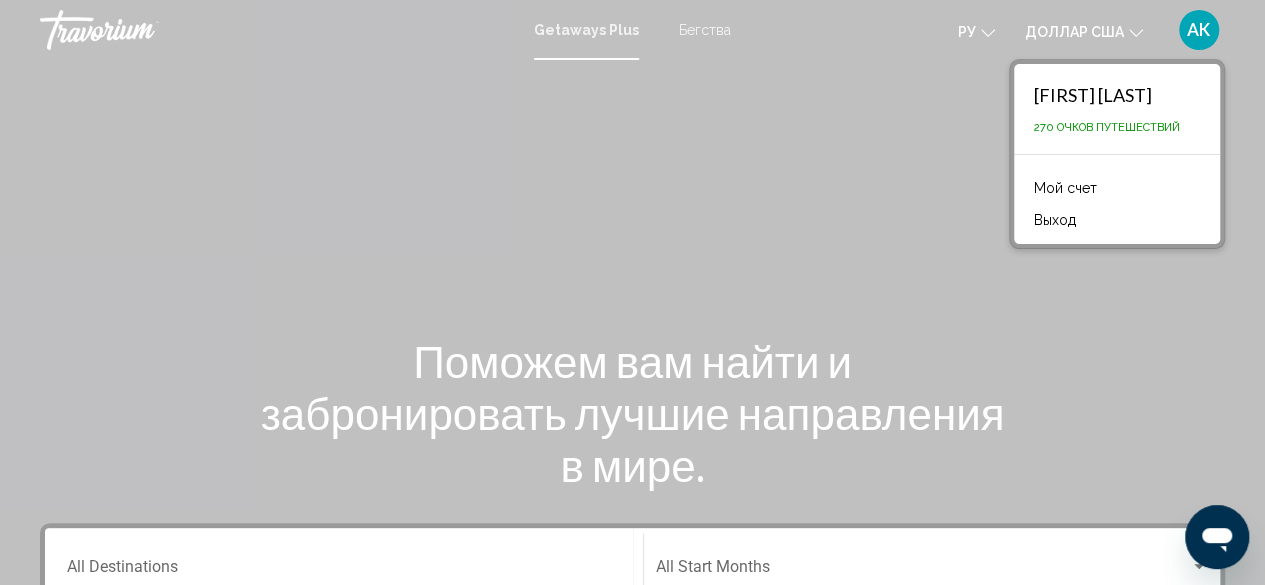 click at bounding box center (632, 300) 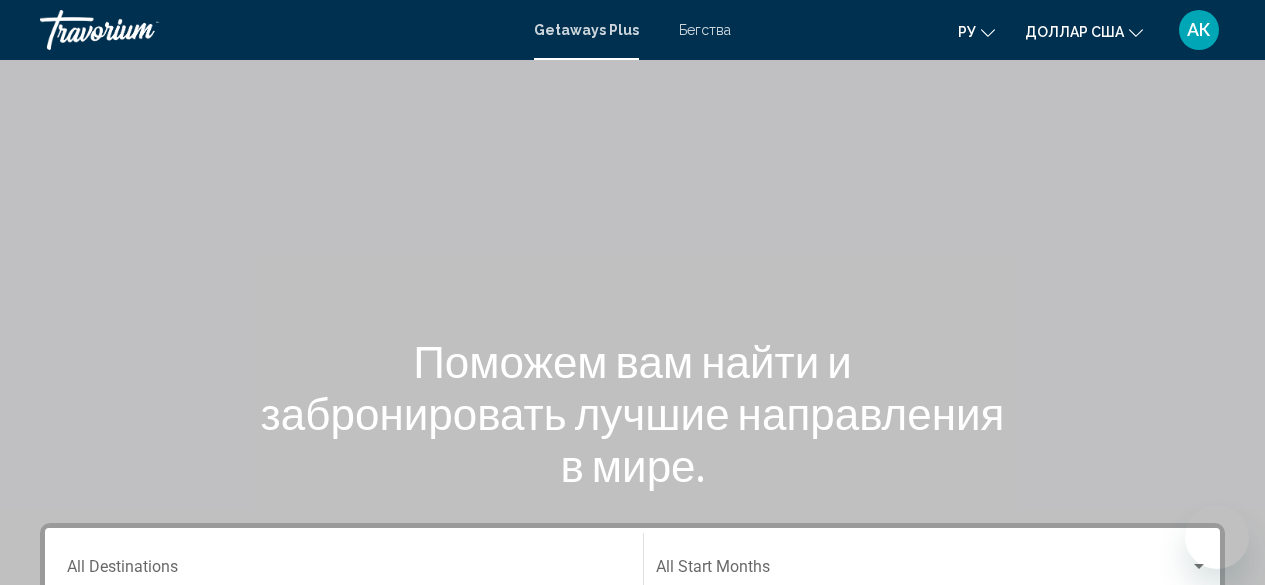 scroll, scrollTop: 426, scrollLeft: 0, axis: vertical 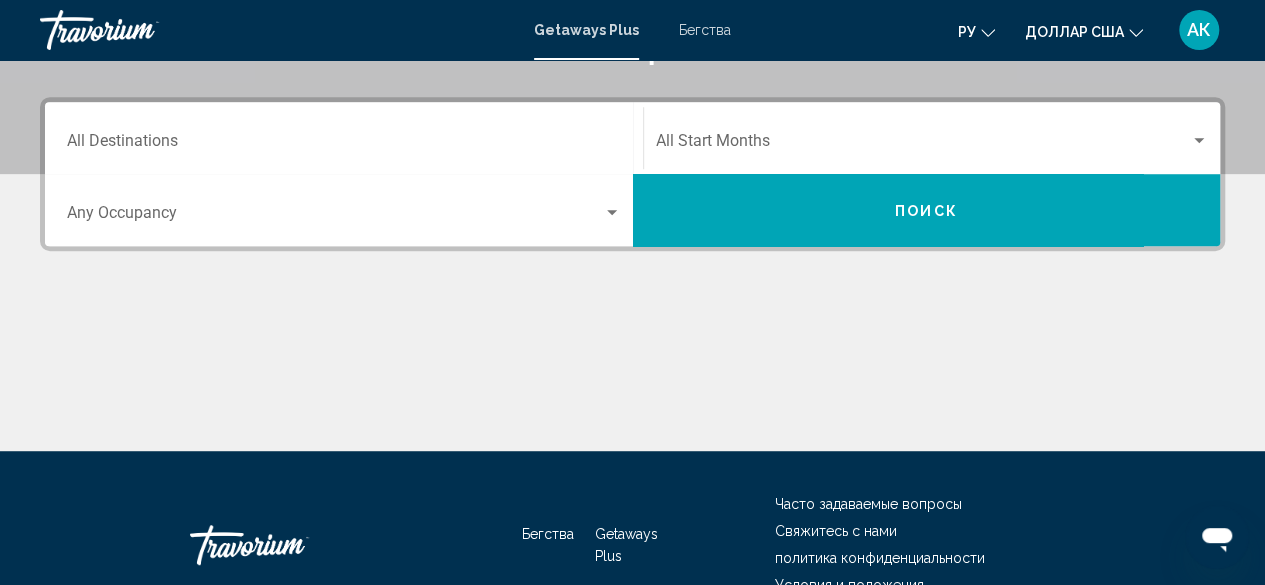 click on "Бегства" at bounding box center (705, 30) 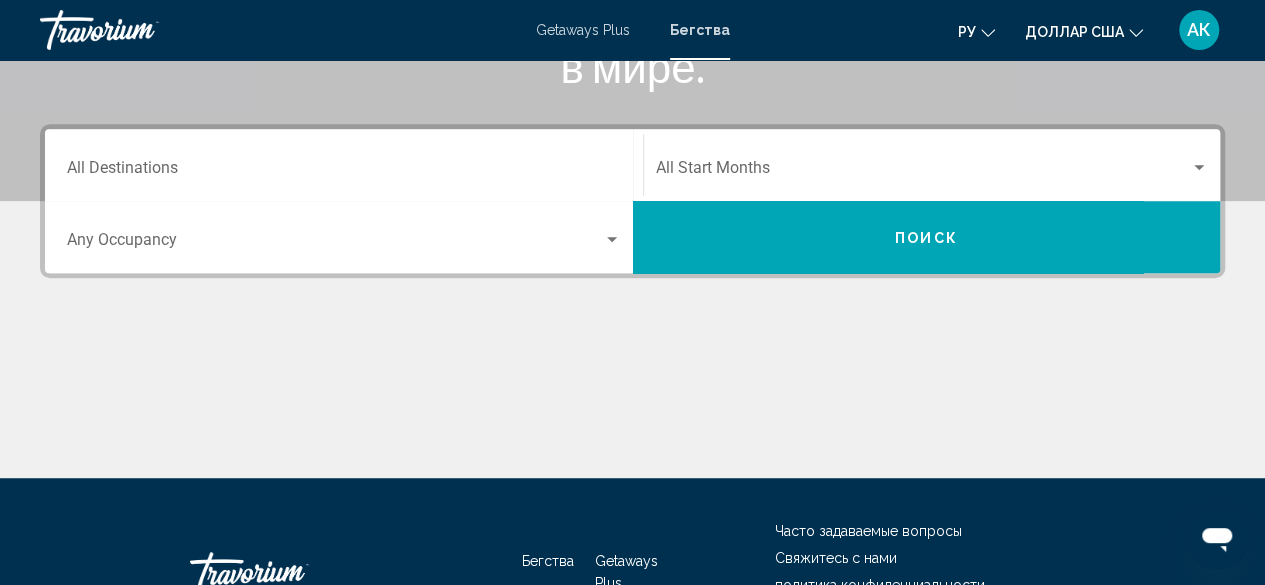 scroll, scrollTop: 392, scrollLeft: 0, axis: vertical 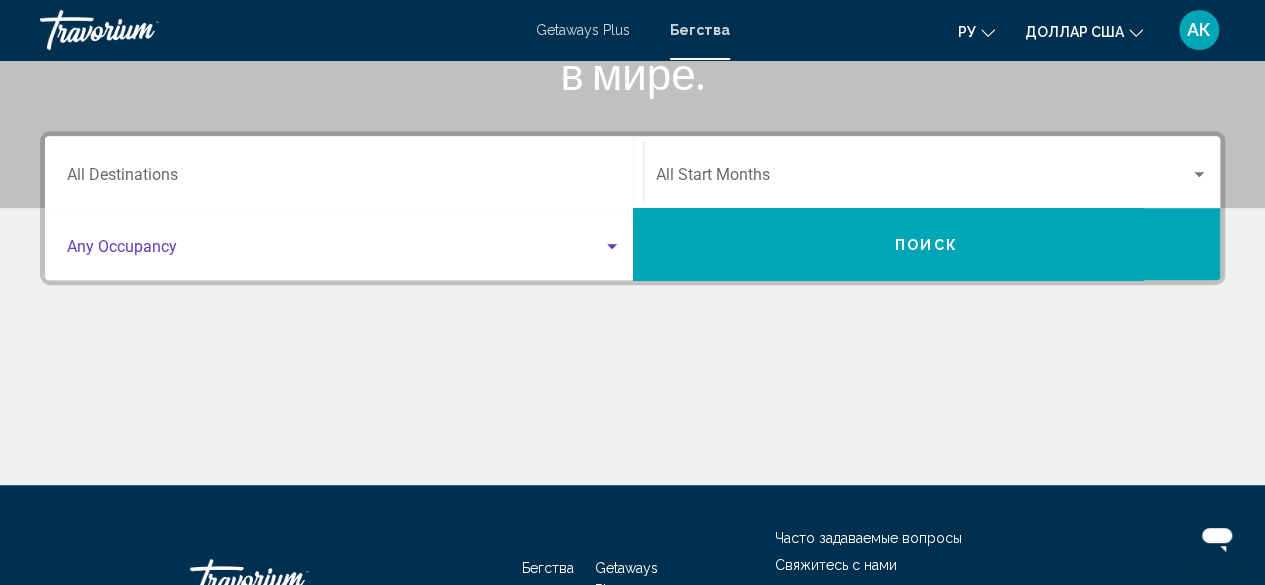 click at bounding box center (344, 251) 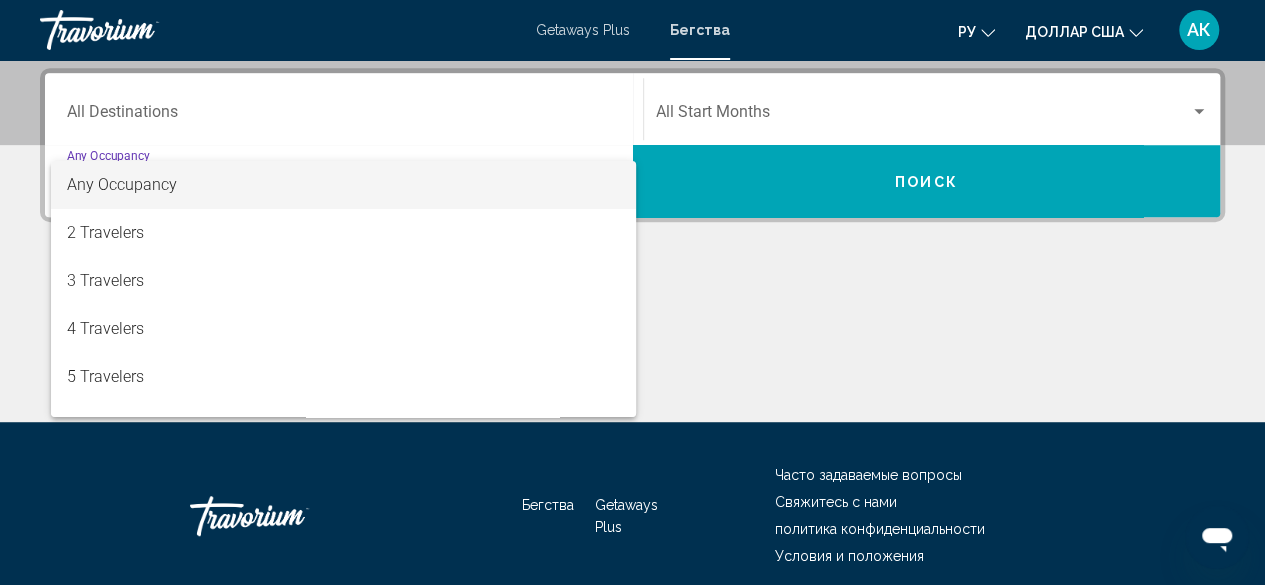 scroll, scrollTop: 458, scrollLeft: 0, axis: vertical 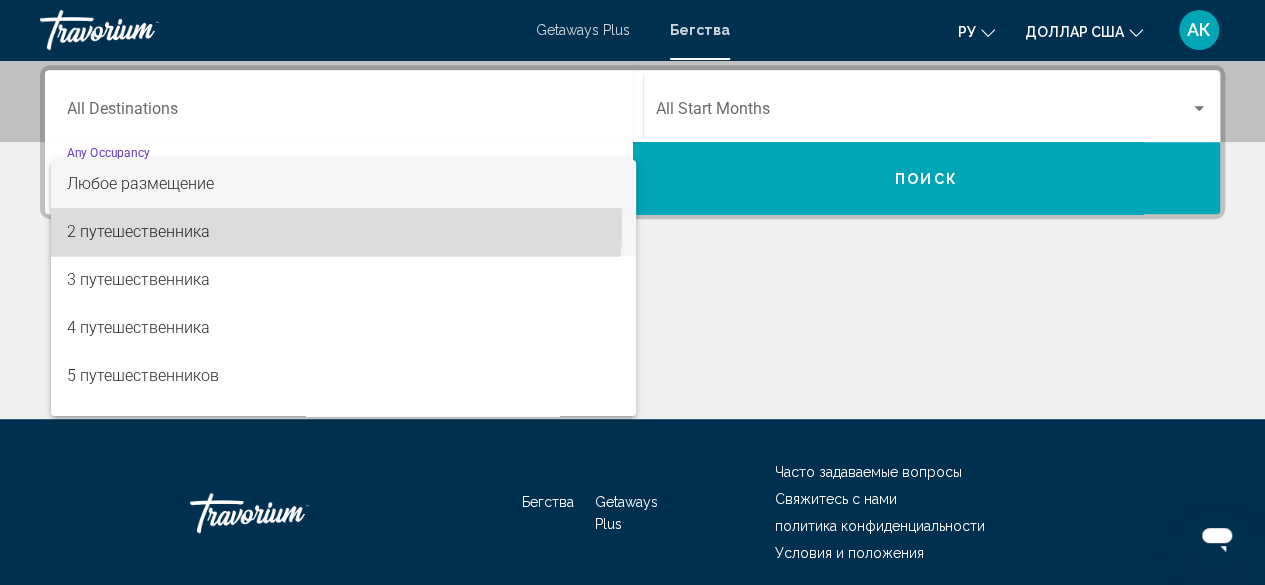click on "2 путешественника" at bounding box center (344, 232) 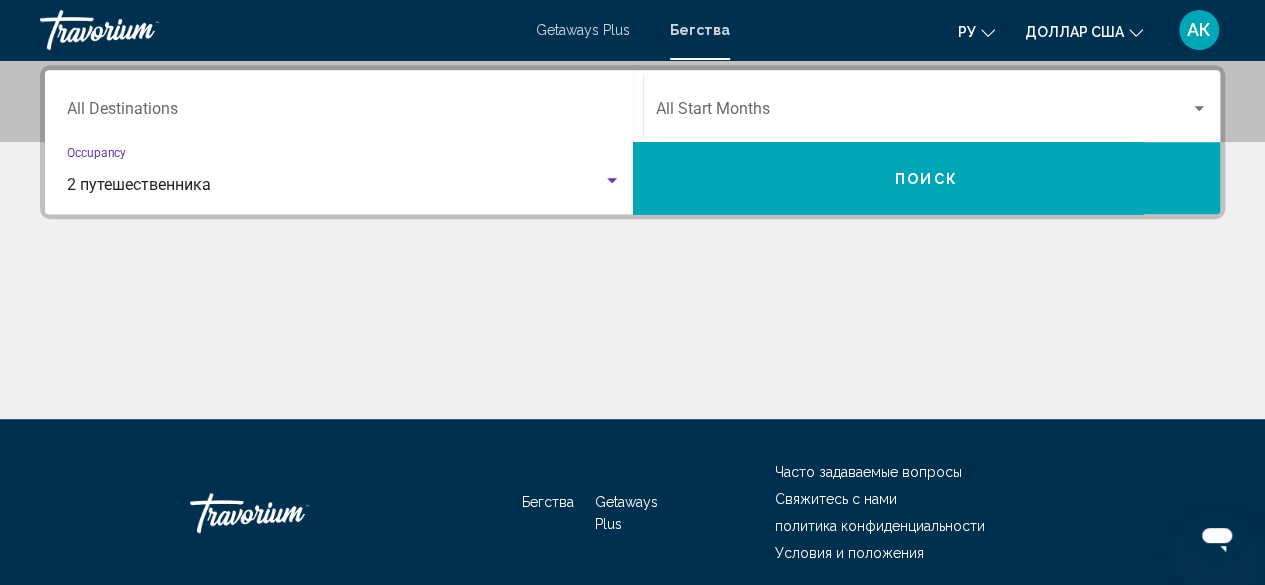 click on "Destination All Destinations" at bounding box center (344, 106) 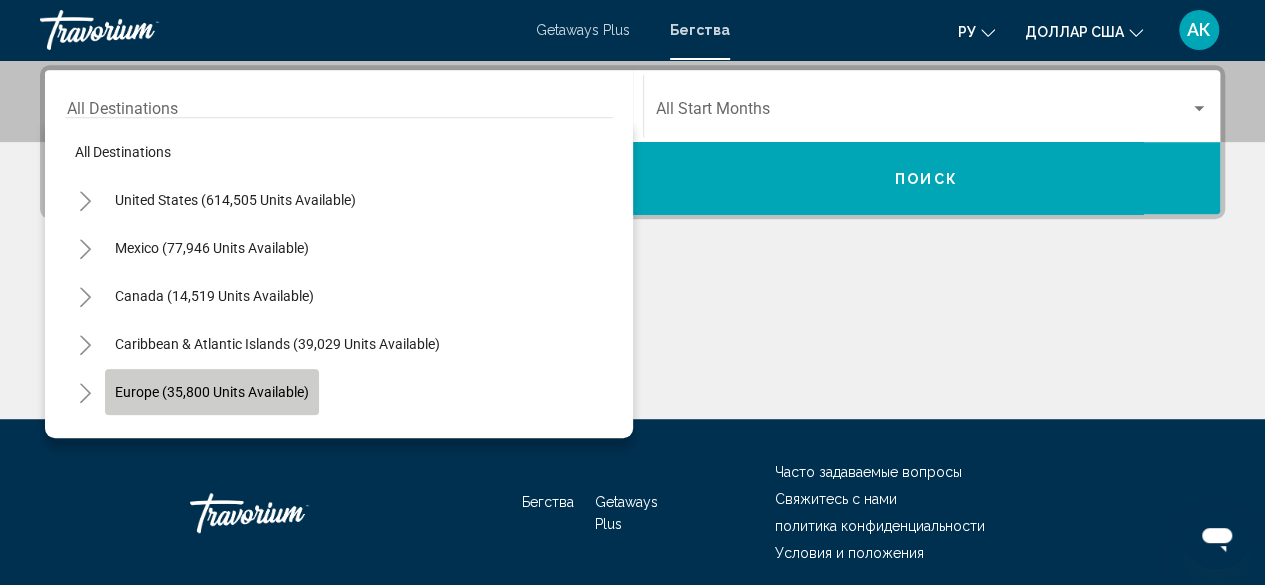 click on "Europe (35,800 units available)" 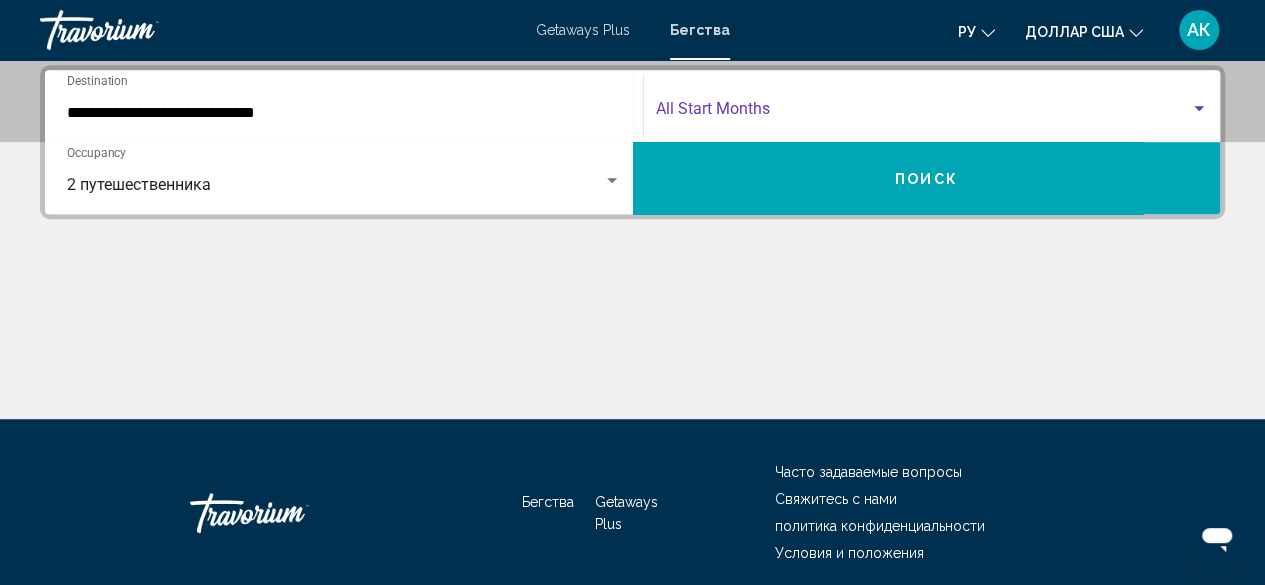click at bounding box center (923, 113) 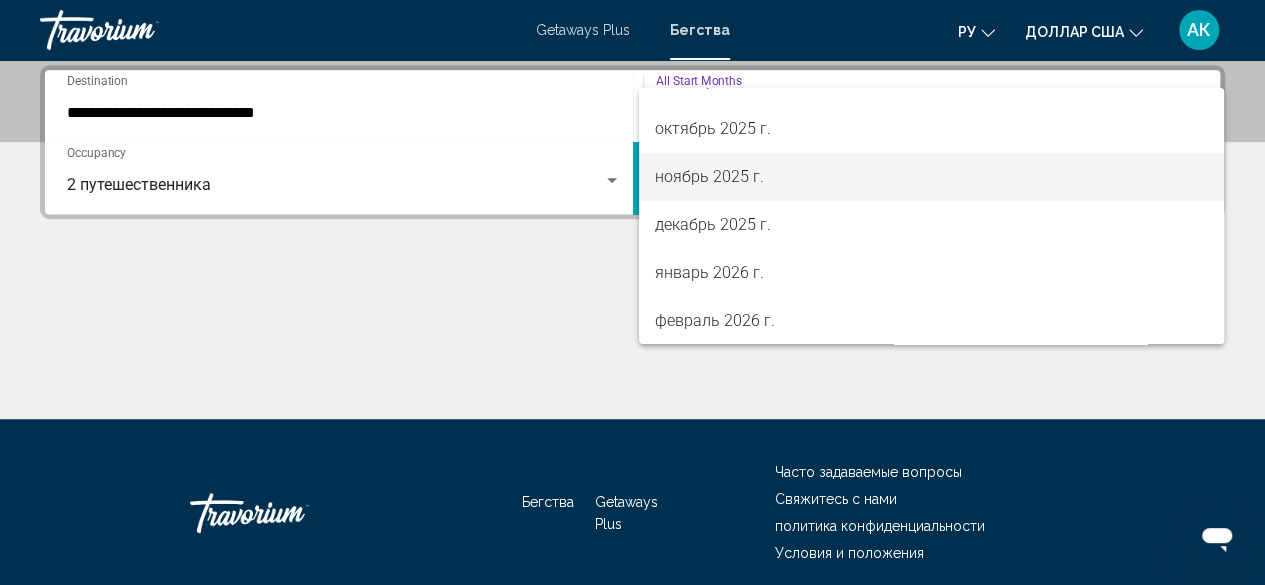 scroll, scrollTop: 128, scrollLeft: 0, axis: vertical 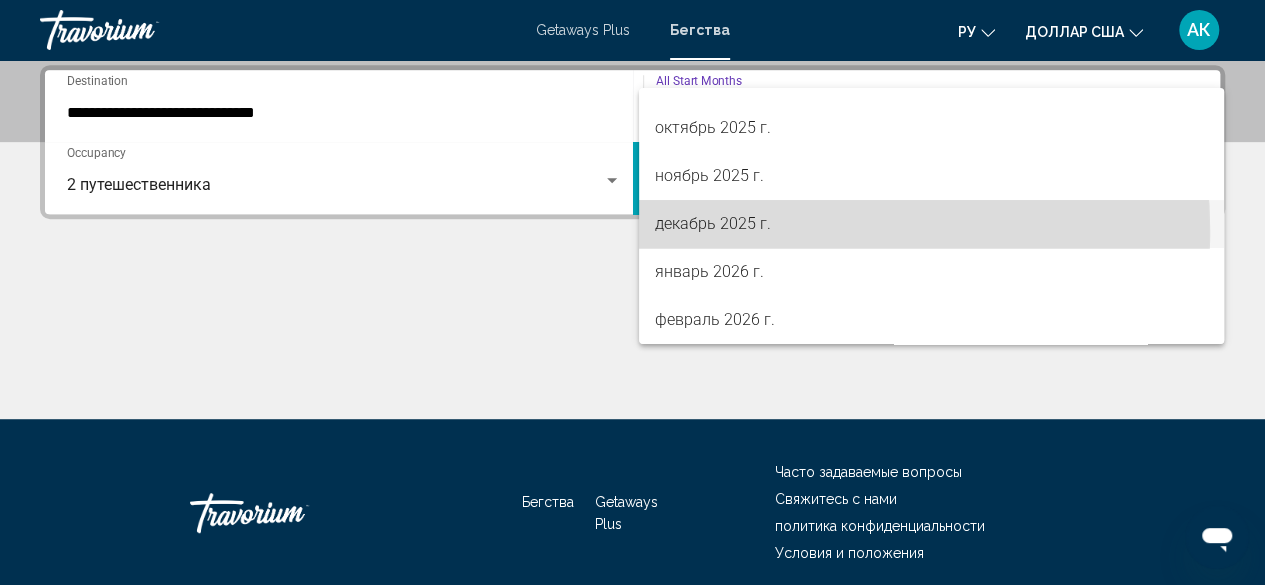 click on "декабрь 2025 г." at bounding box center [713, 223] 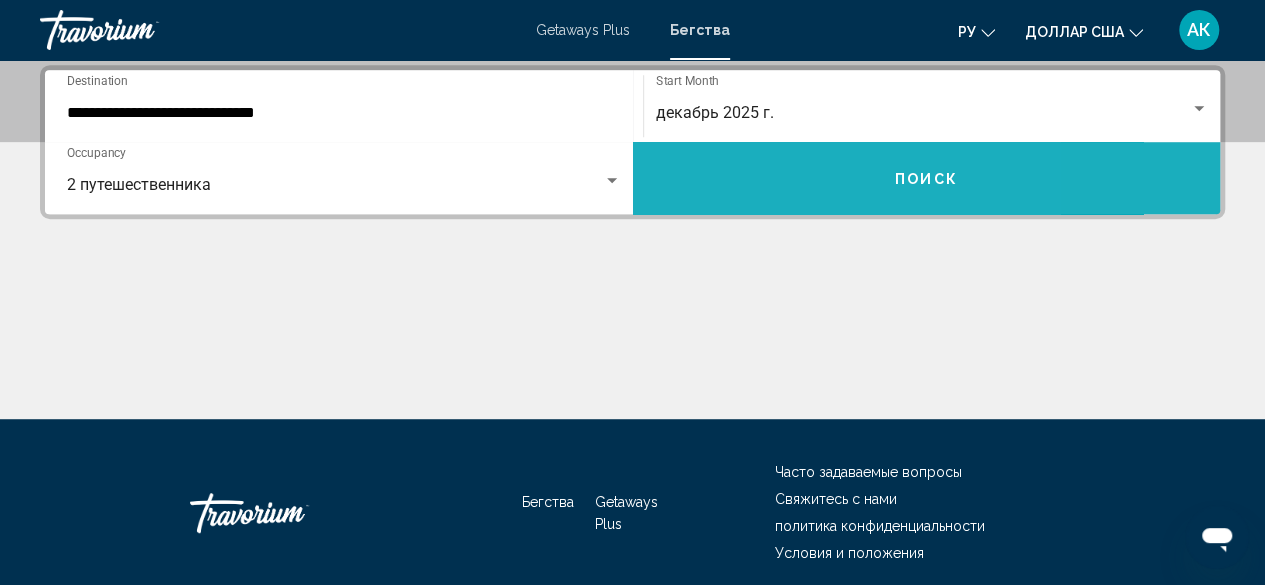 click on "Поиск" at bounding box center (927, 178) 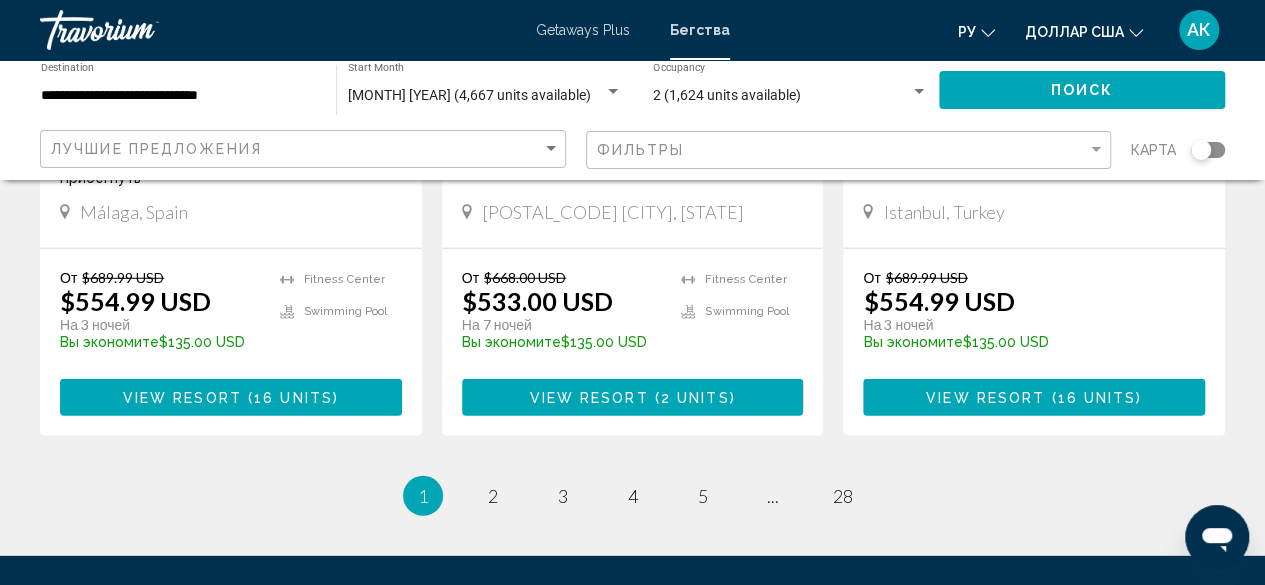 scroll, scrollTop: 2610, scrollLeft: 0, axis: vertical 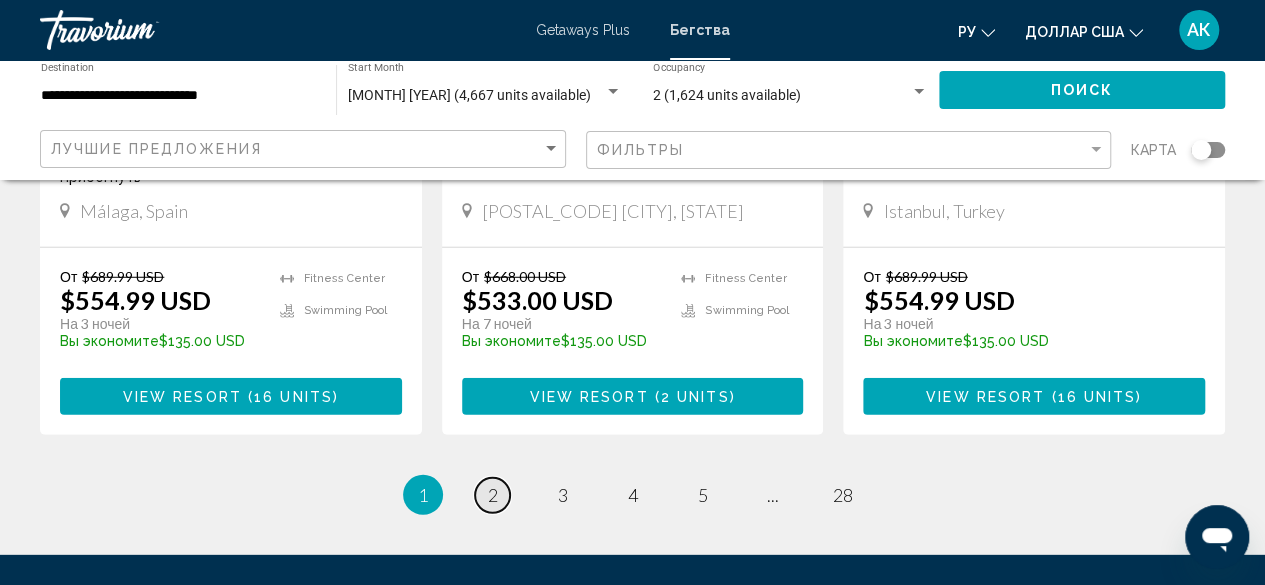 click on "2" at bounding box center (493, 495) 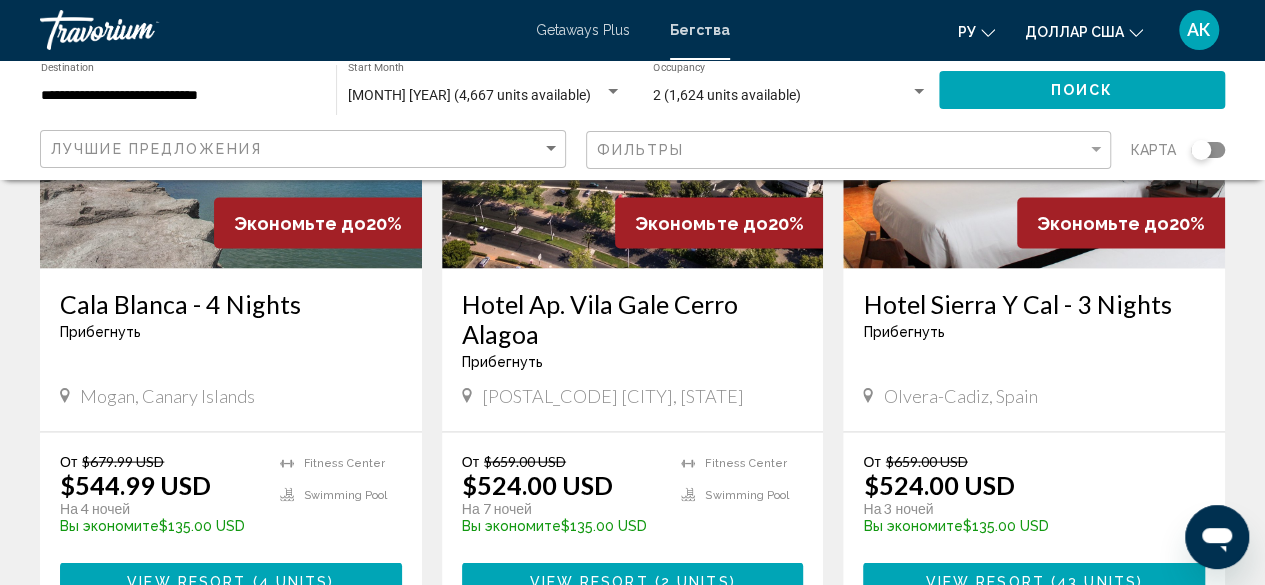scroll, scrollTop: 1748, scrollLeft: 0, axis: vertical 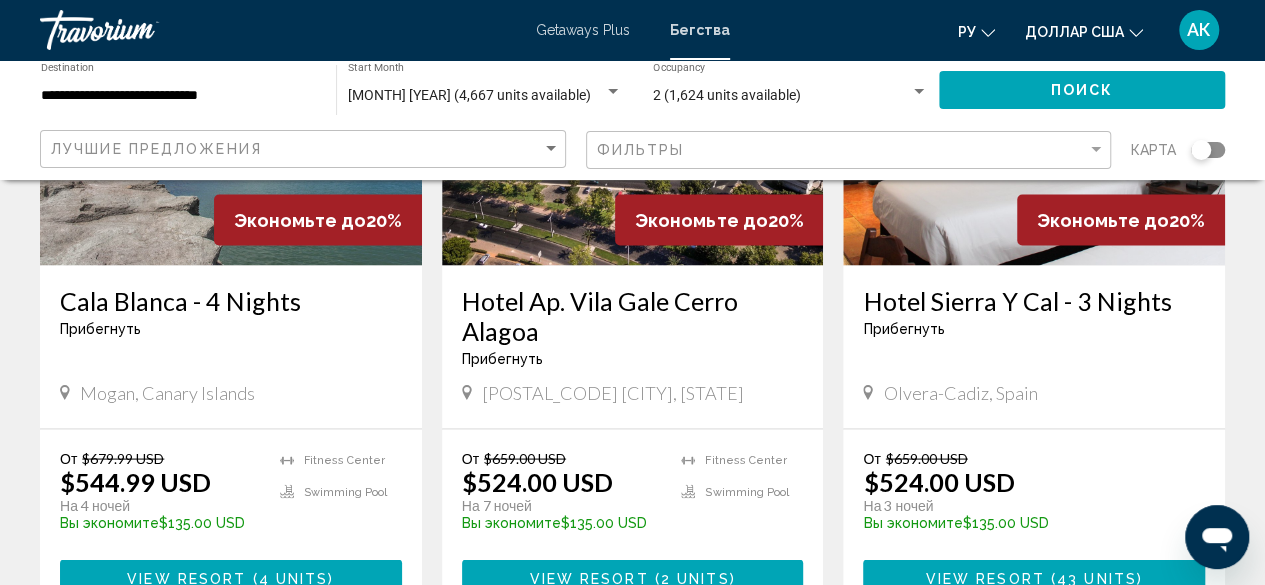 click on "View Resort" at bounding box center (588, 578) 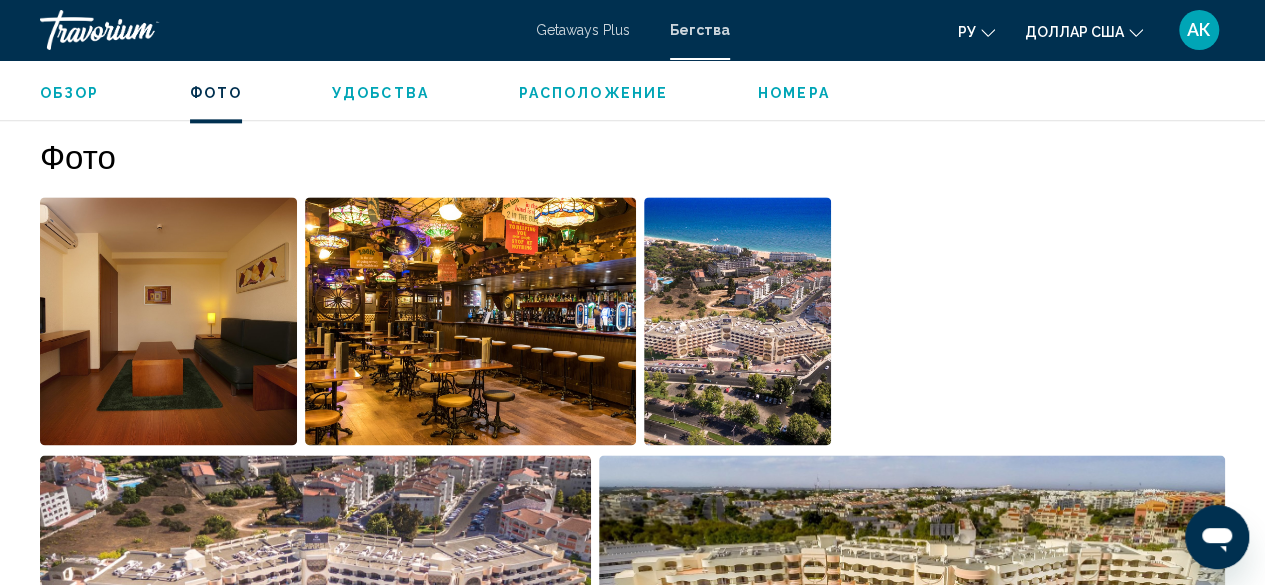 scroll, scrollTop: 1242, scrollLeft: 0, axis: vertical 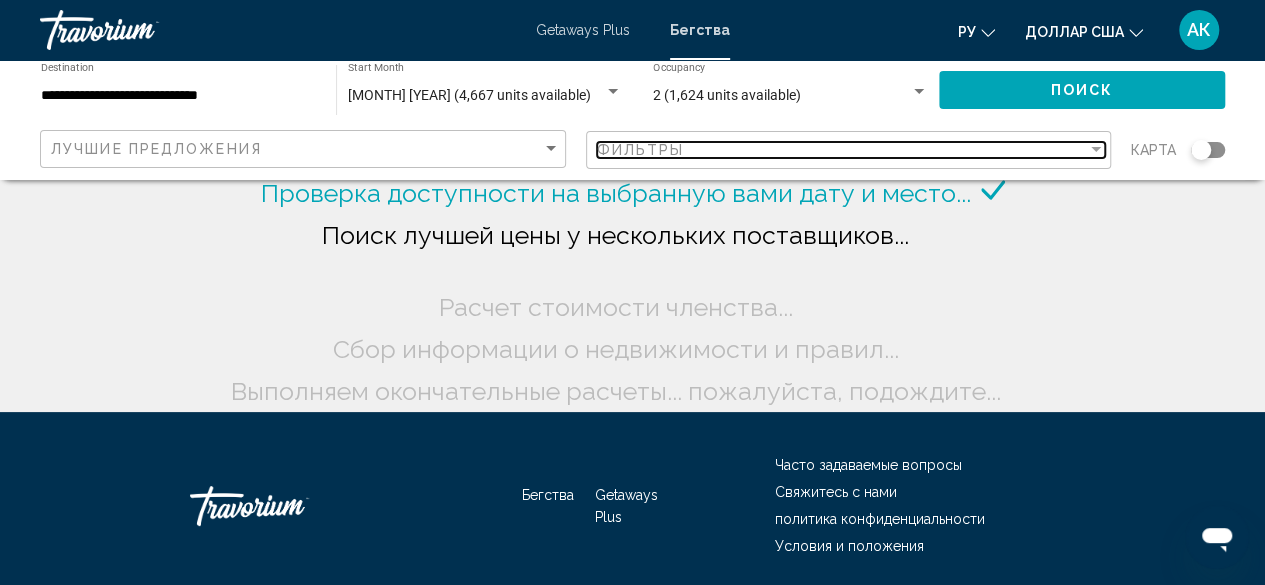 click on "Фильтры" at bounding box center [641, 150] 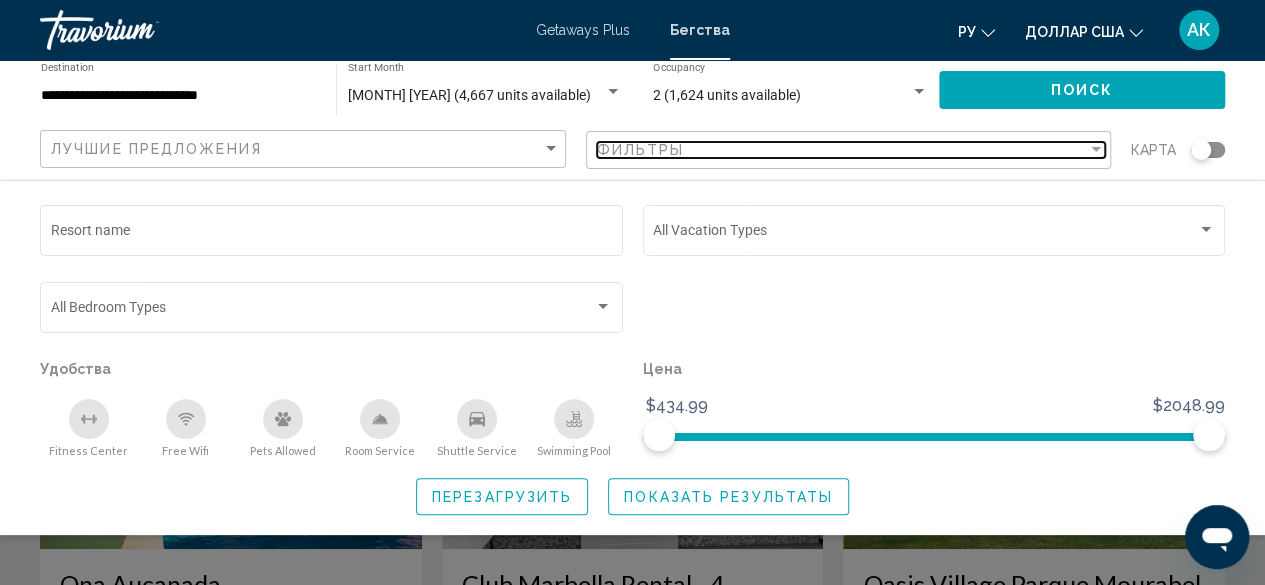 scroll, scrollTop: 241, scrollLeft: 0, axis: vertical 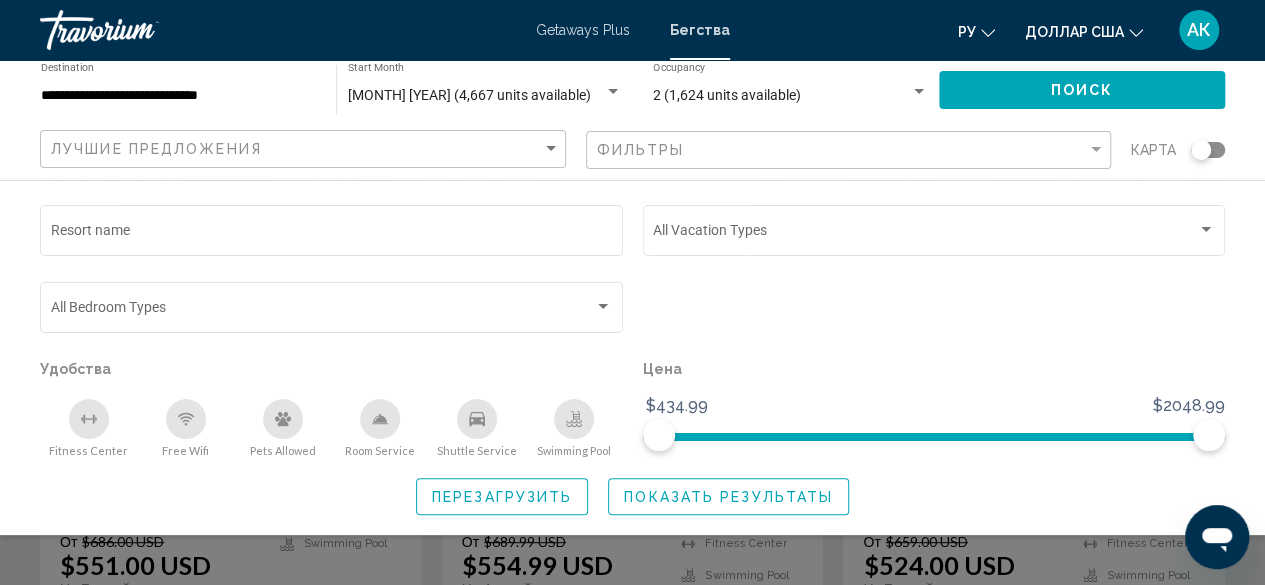click 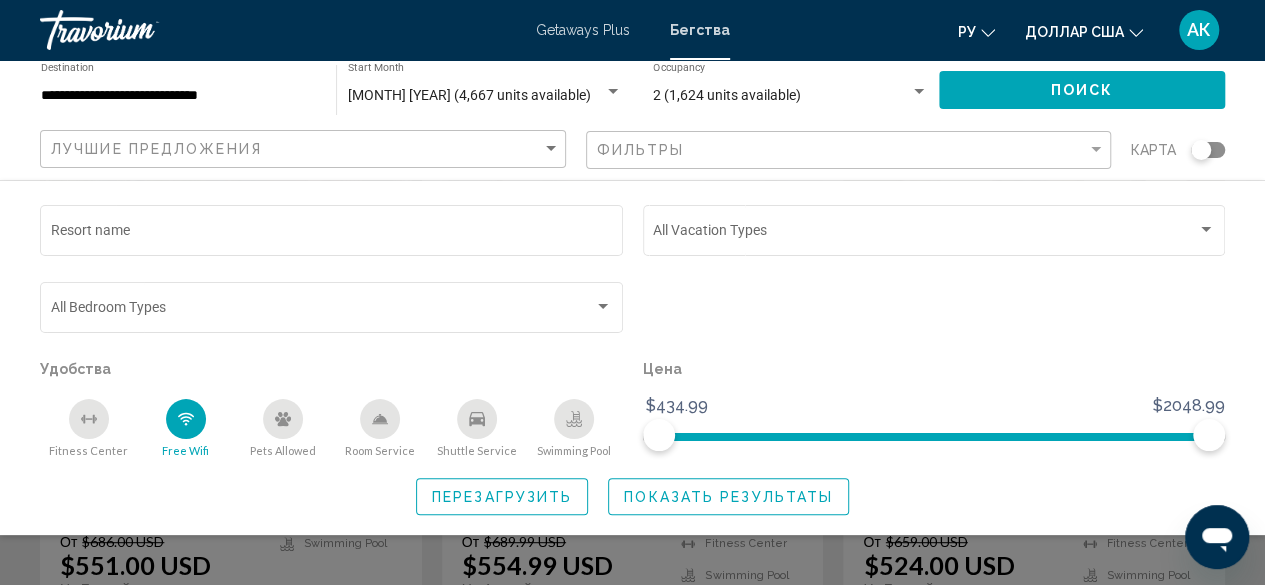 click 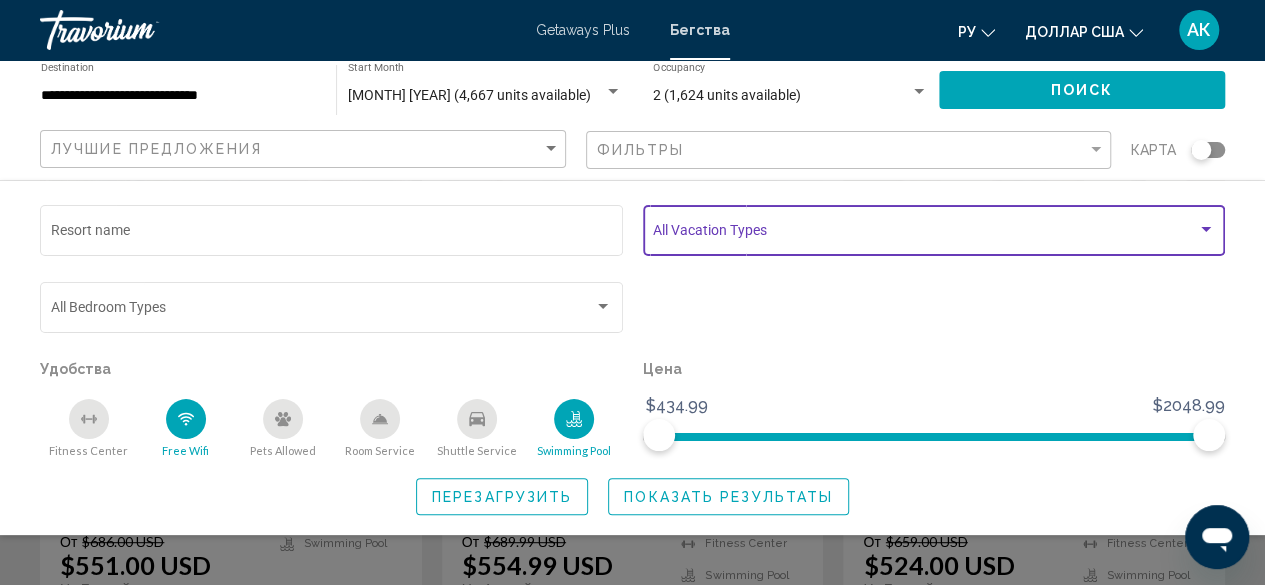 click at bounding box center [1206, 229] 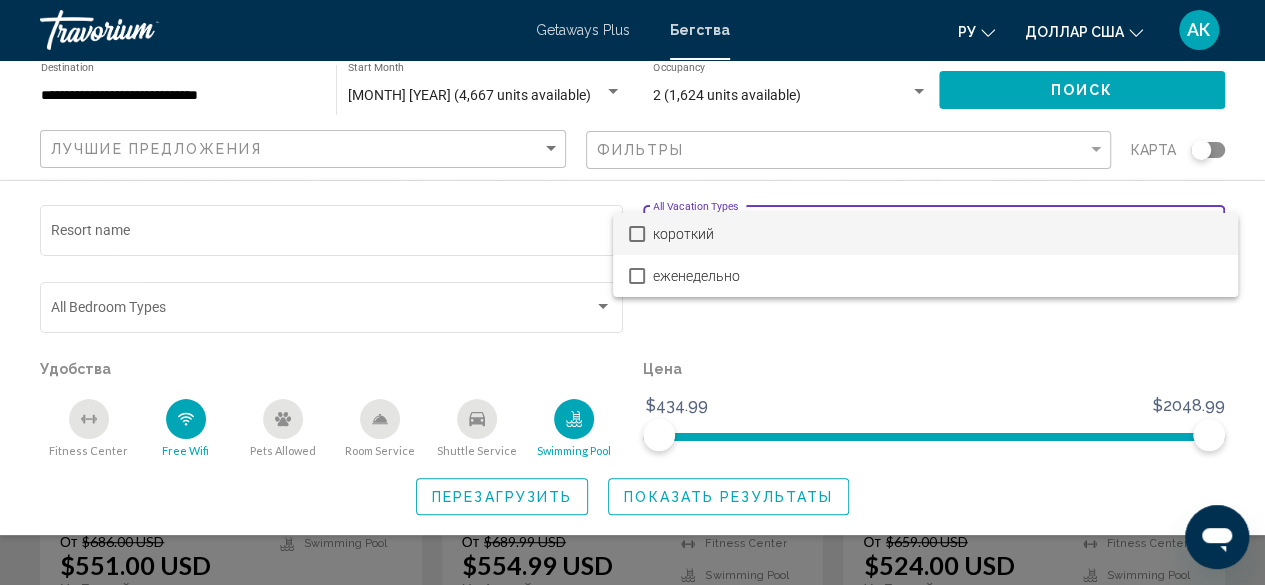 click at bounding box center [632, 292] 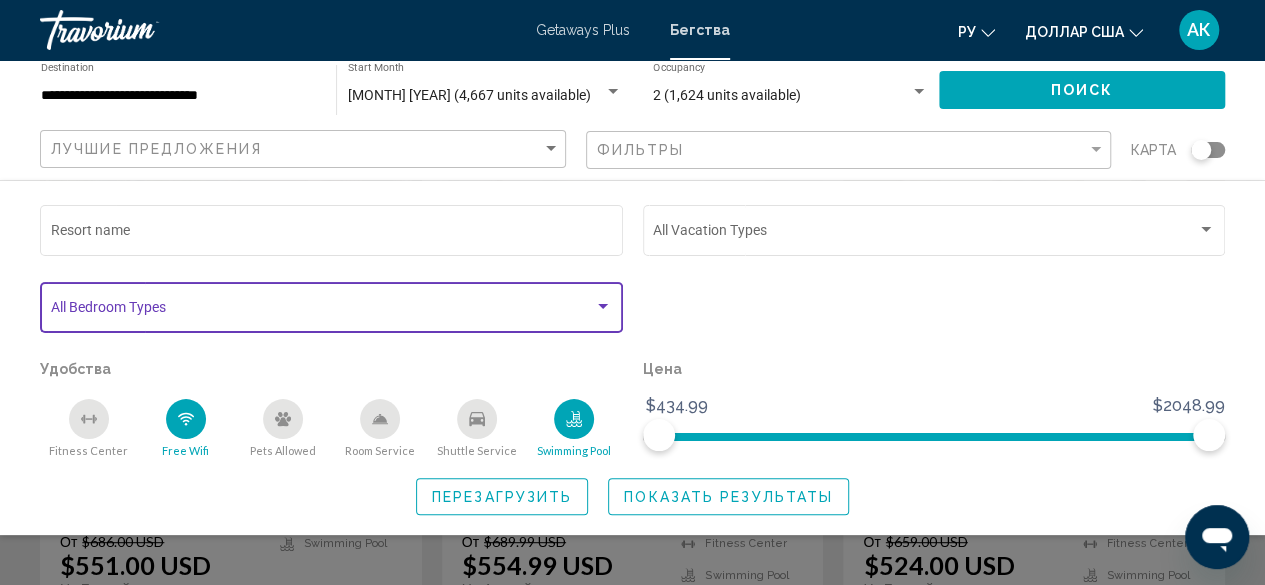 click at bounding box center (603, 307) 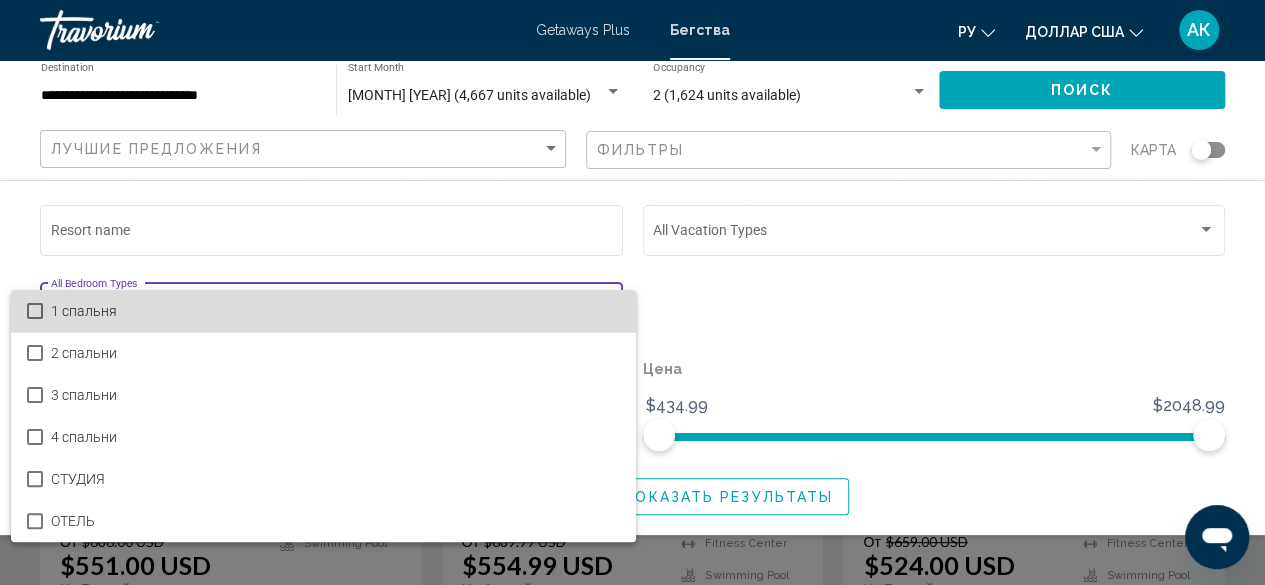 click on "1 спальня" at bounding box center [335, 311] 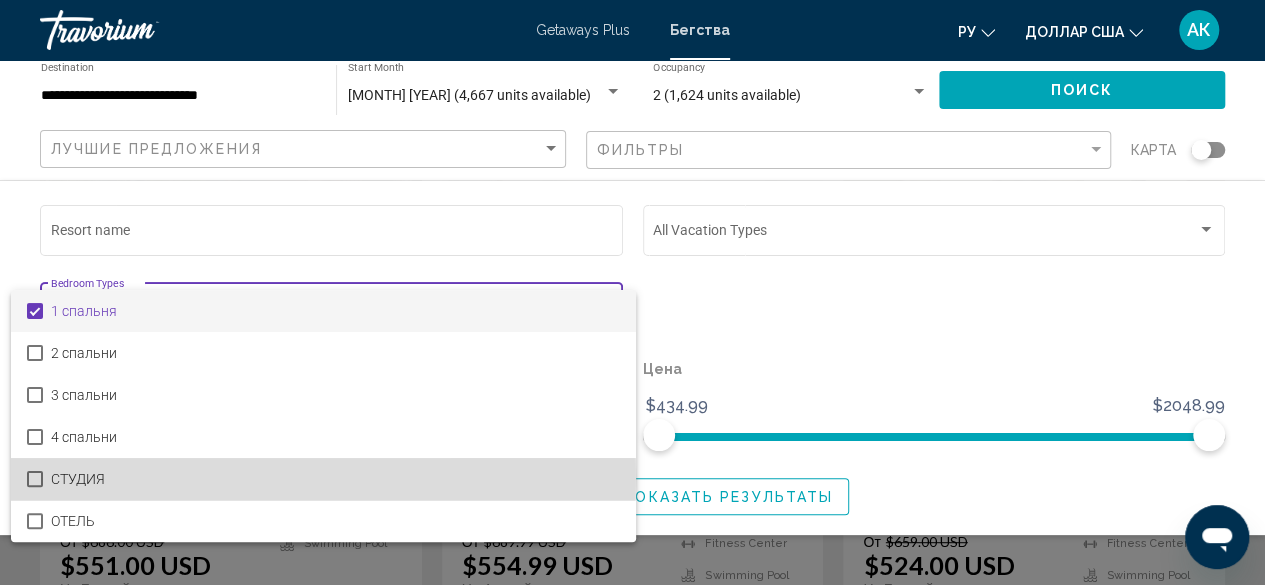 click at bounding box center (35, 479) 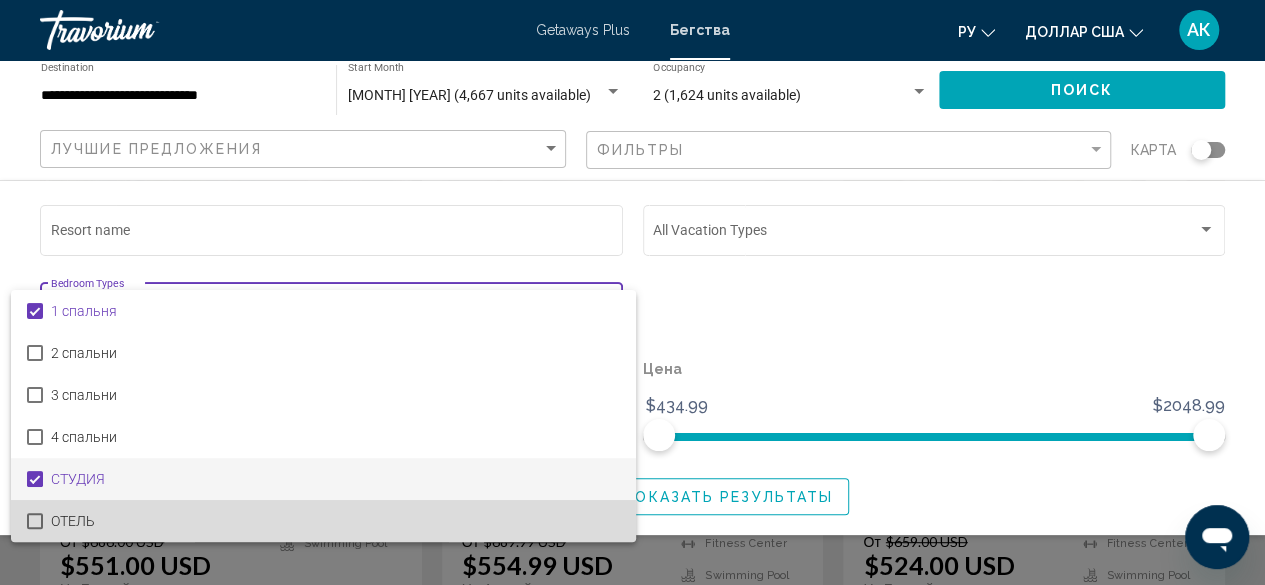 click at bounding box center [35, 521] 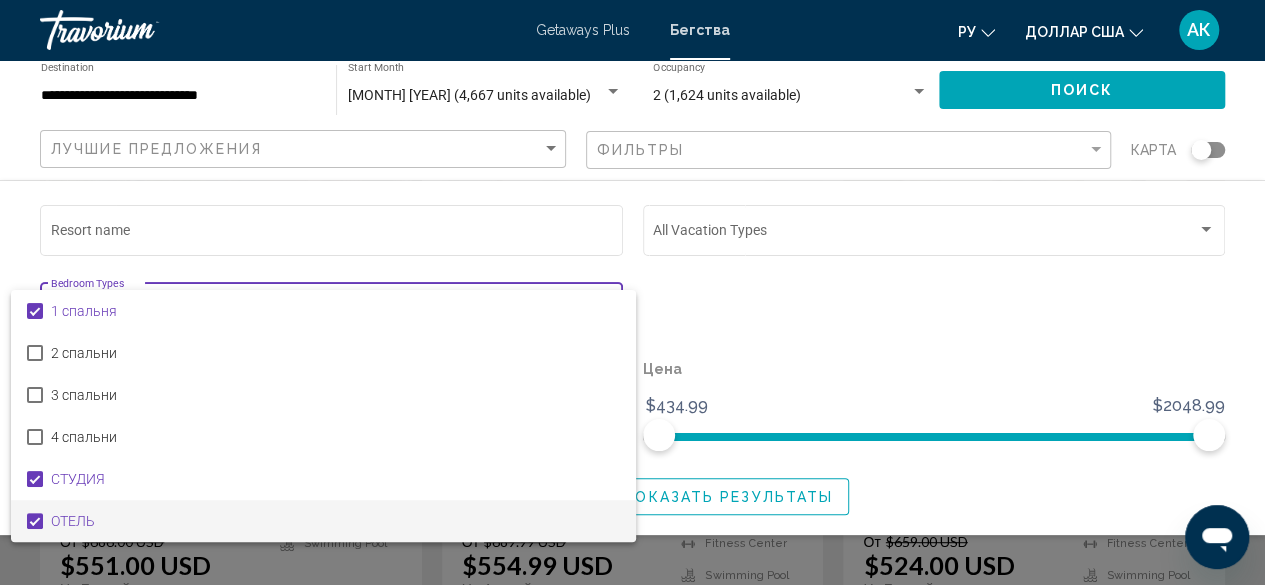 click at bounding box center [632, 292] 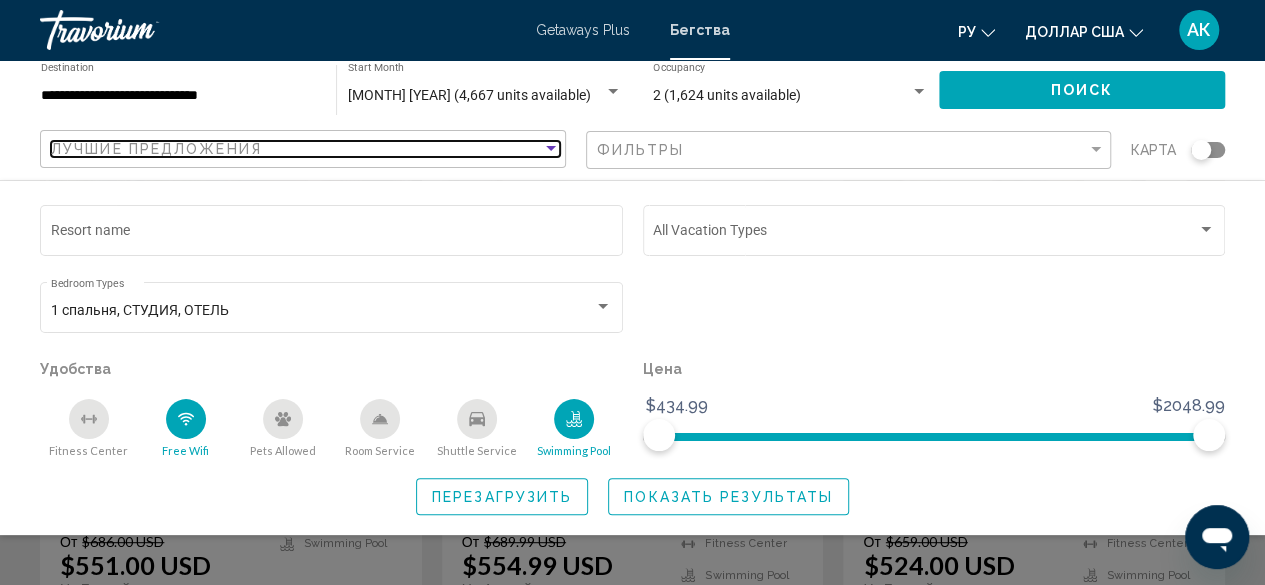 click at bounding box center (551, 149) 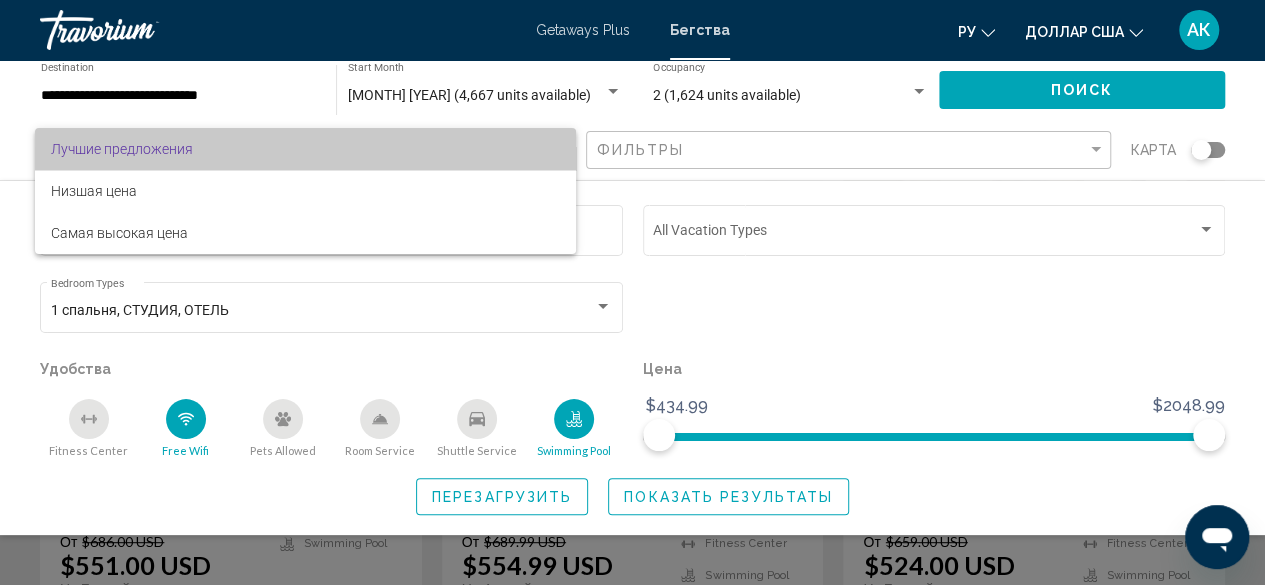 click on "Лучшие предложения" at bounding box center (305, 149) 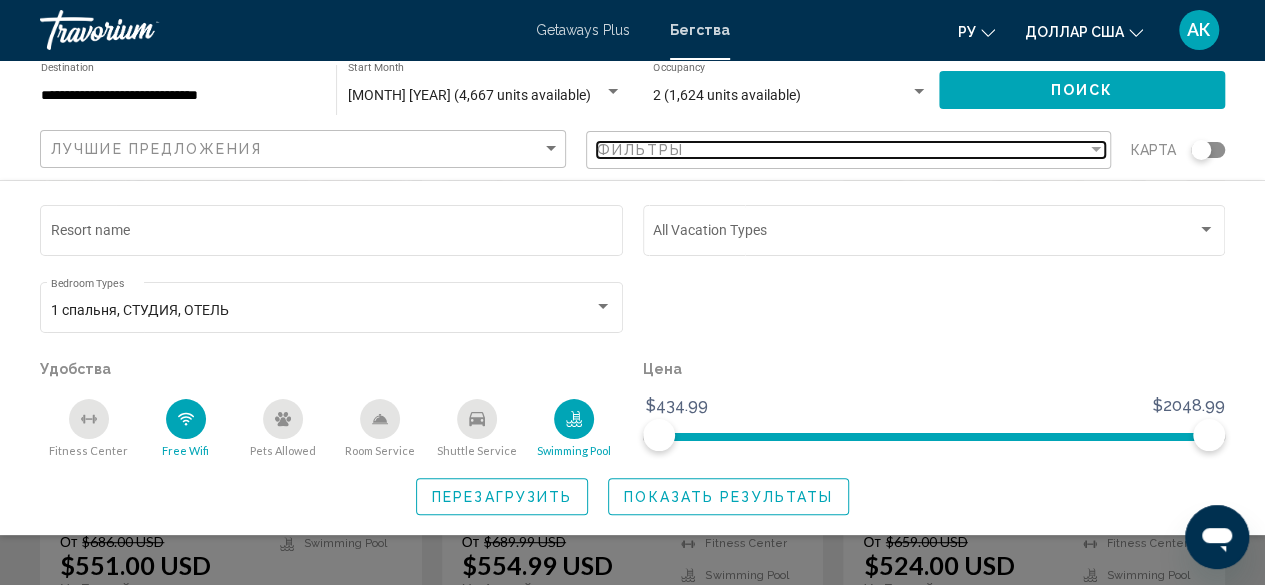 click at bounding box center (1096, 150) 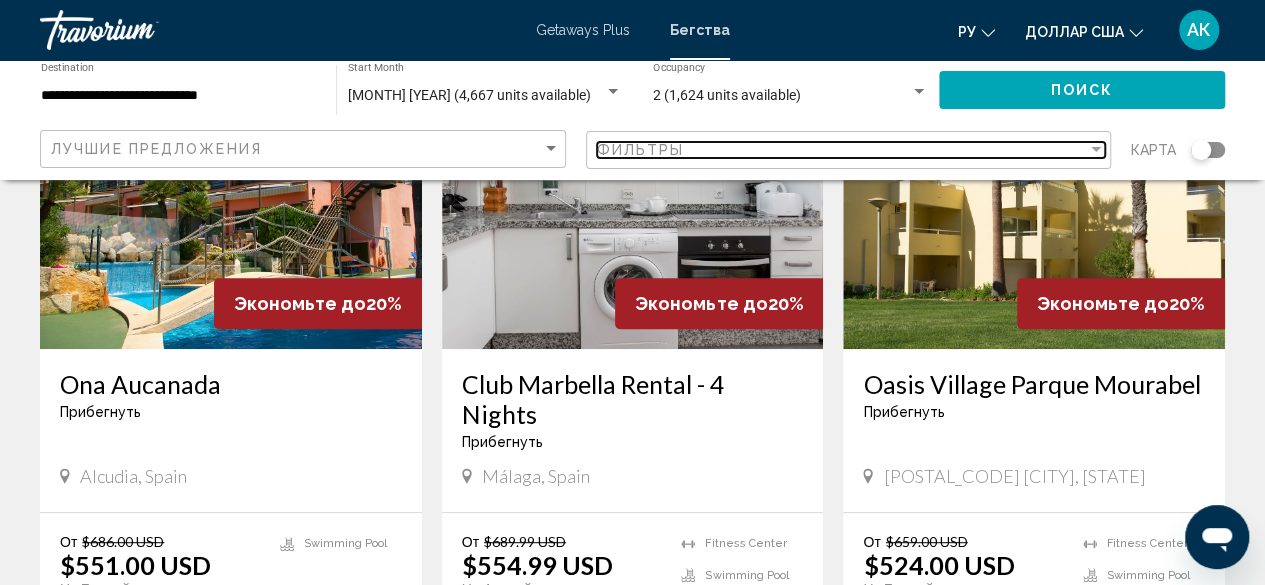click at bounding box center (1096, 150) 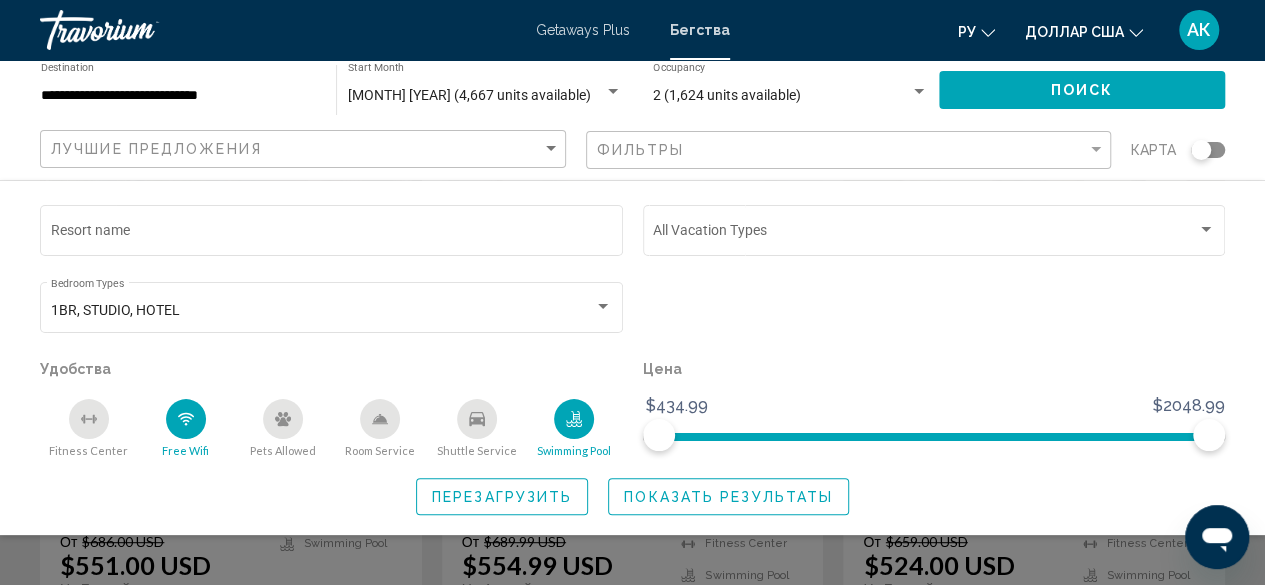 click on "Показать результаты" 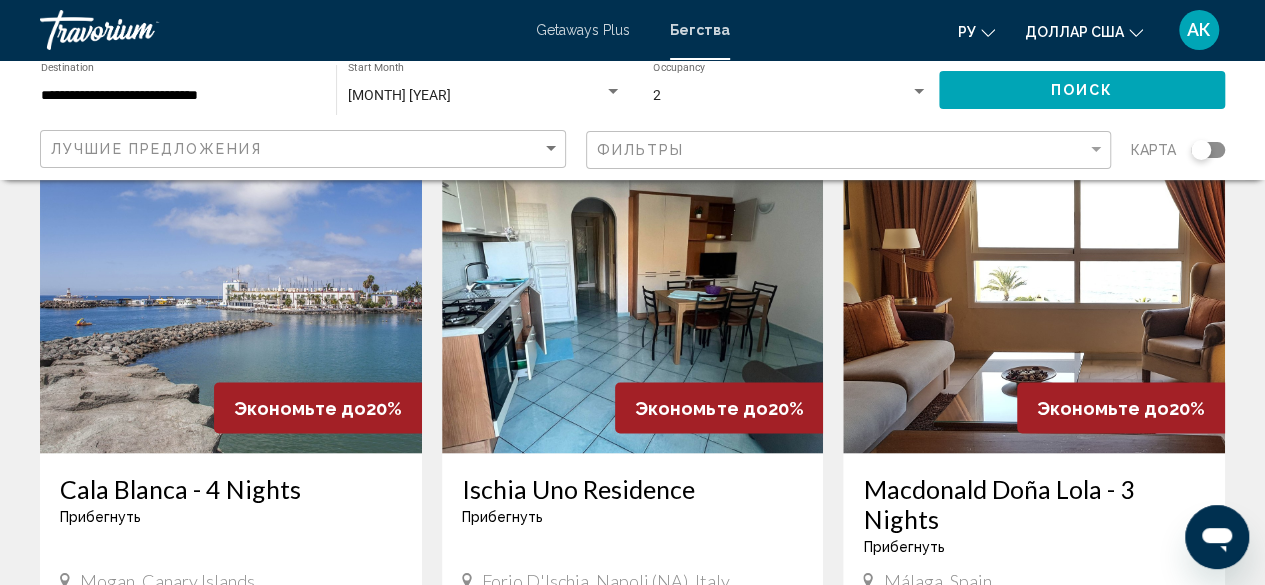 scroll, scrollTop: 1559, scrollLeft: 0, axis: vertical 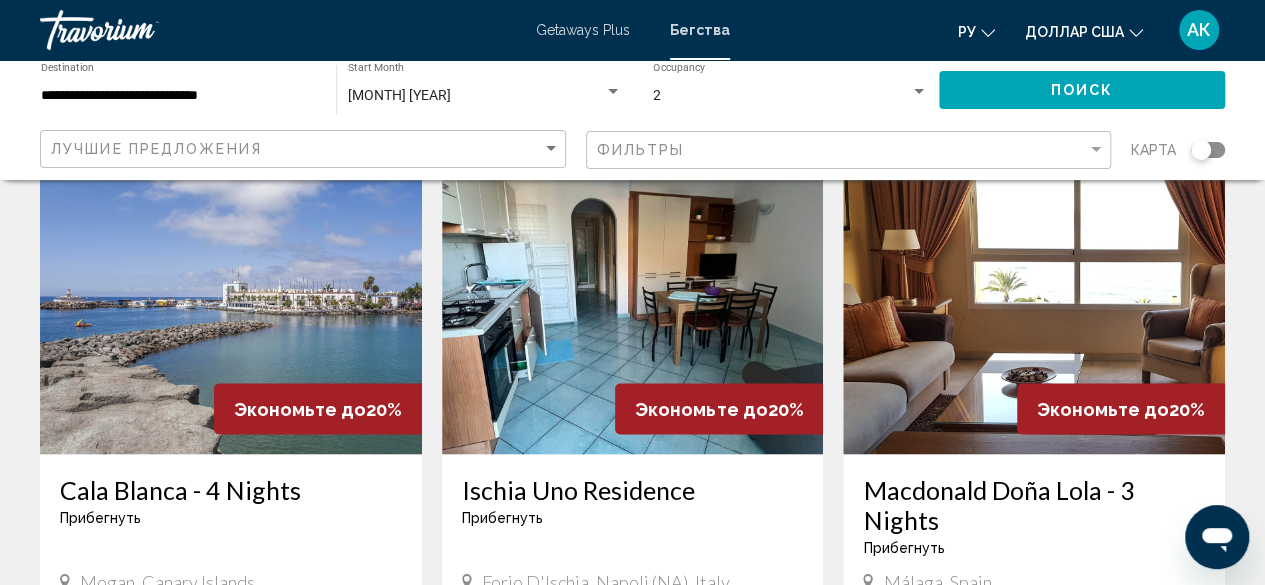 click at bounding box center [1034, 294] 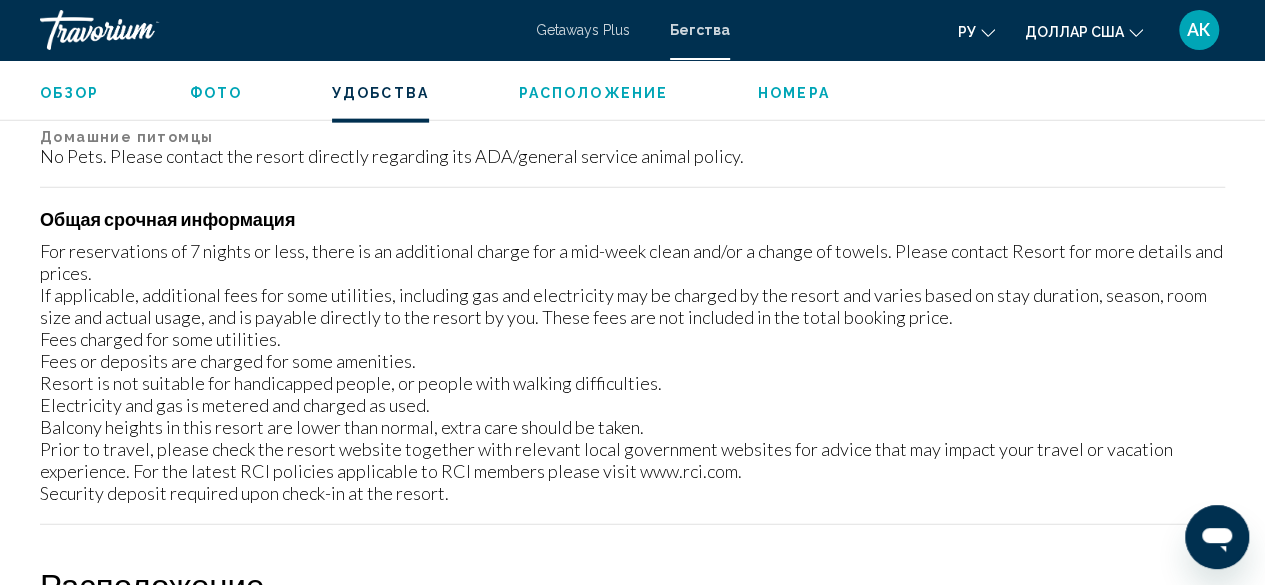 scroll, scrollTop: 2310, scrollLeft: 0, axis: vertical 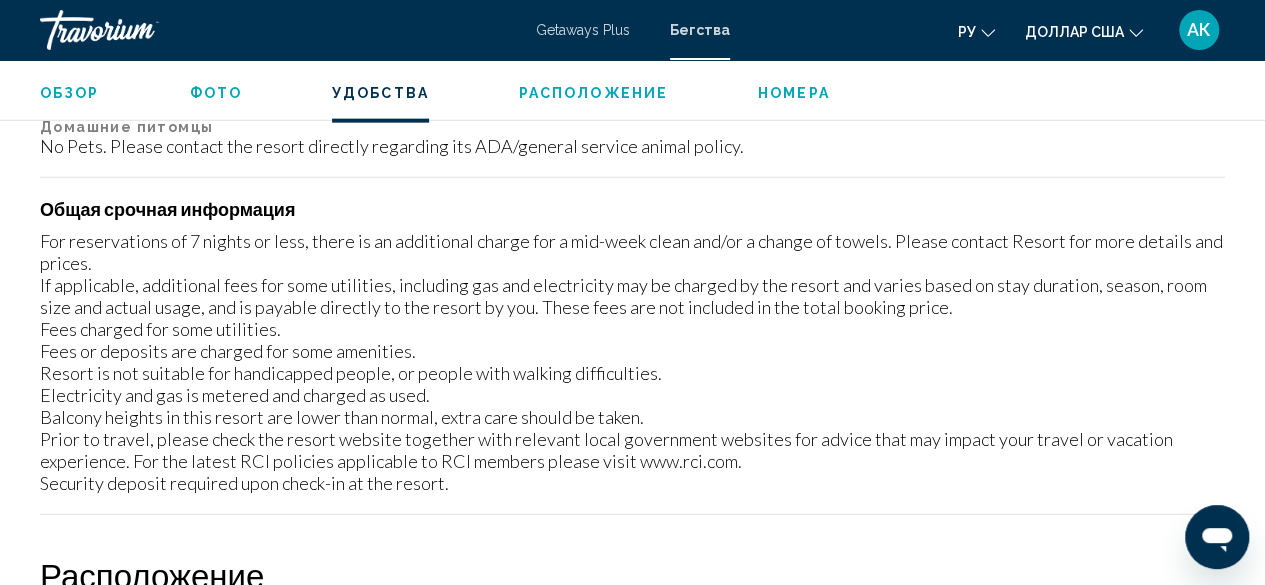 click on "For reservations of 7 nights or less, there is an additional charge for a mid-week clean and/or a change of towels. Please contact Resort for more details and prices. If applicable, additional fees for some utilities, including gas and electricity may be charged by the resort and varies based on stay duration, season, room size and actual usage, and is payable directly to the resort by you. These fees are not included in the total booking price. Fees charged for some utilities. Fees or deposits are charged for some amenities. Resort is not suitable for handicapped people, or people with walking difficulties. Electricity and gas is metered and charged as used. Balcony heights in this resort are lower than normal, extra care should be taken. Prior to travel, please check the resort website together with relevant local government websites for advice that may impact your travel or vacation experience.  For the latest RCI policies applicable to RCI members please visit www.rci.com." at bounding box center [632, 362] 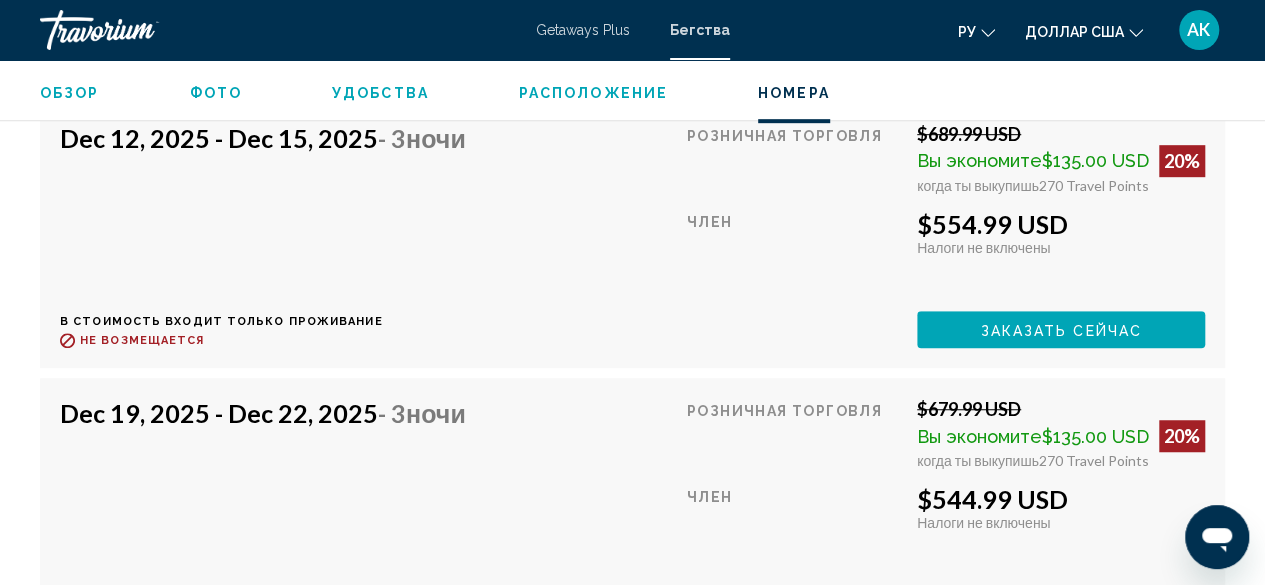 scroll, scrollTop: 4332, scrollLeft: 0, axis: vertical 